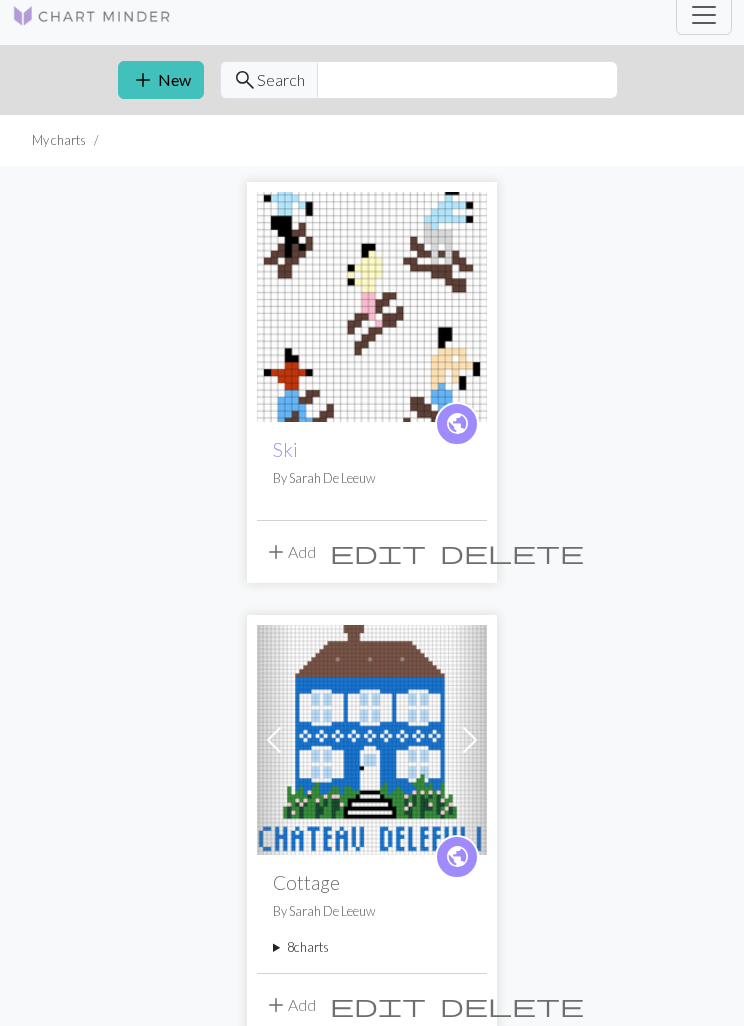 scroll, scrollTop: 0, scrollLeft: 0, axis: both 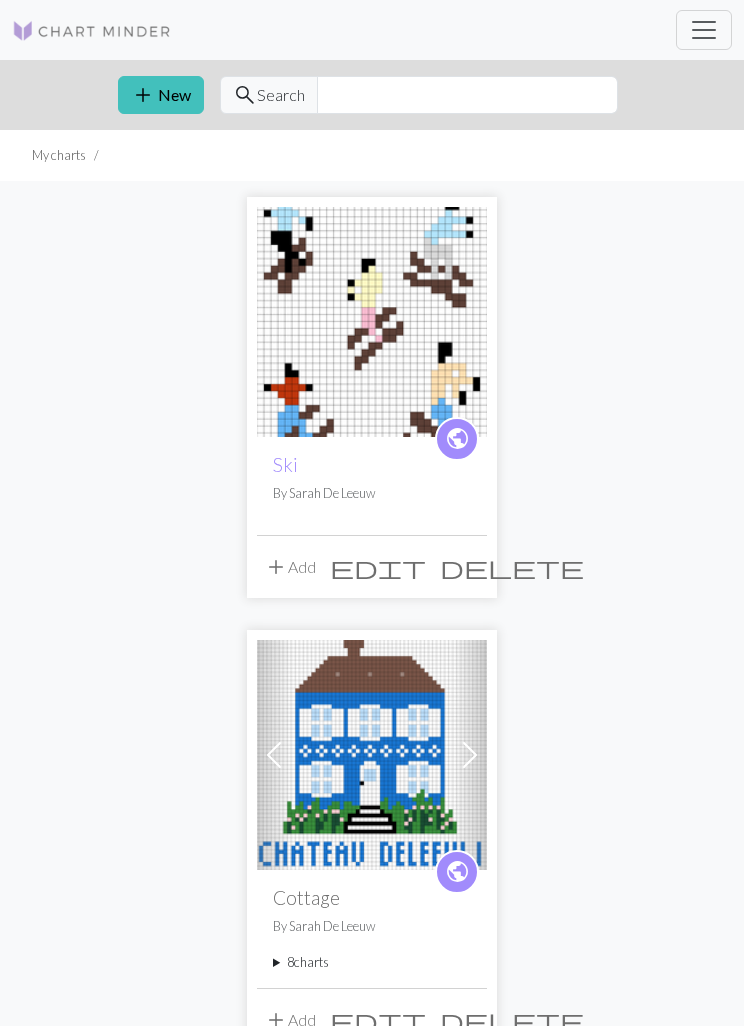 click on "add   New" at bounding box center (161, 95) 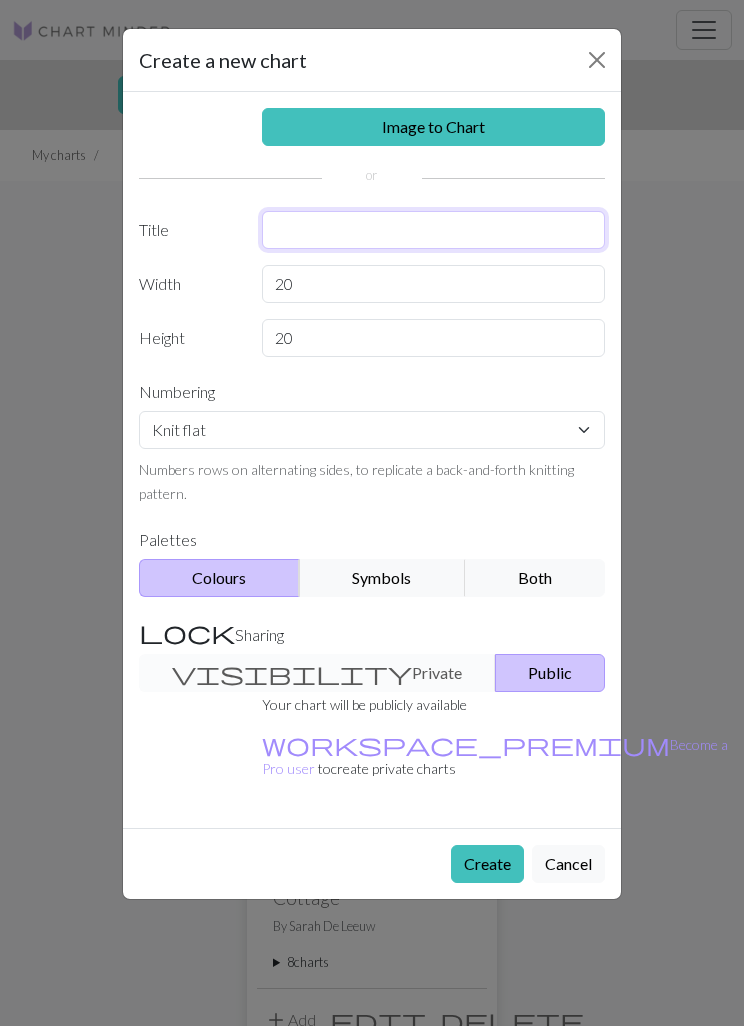 click at bounding box center [434, 230] 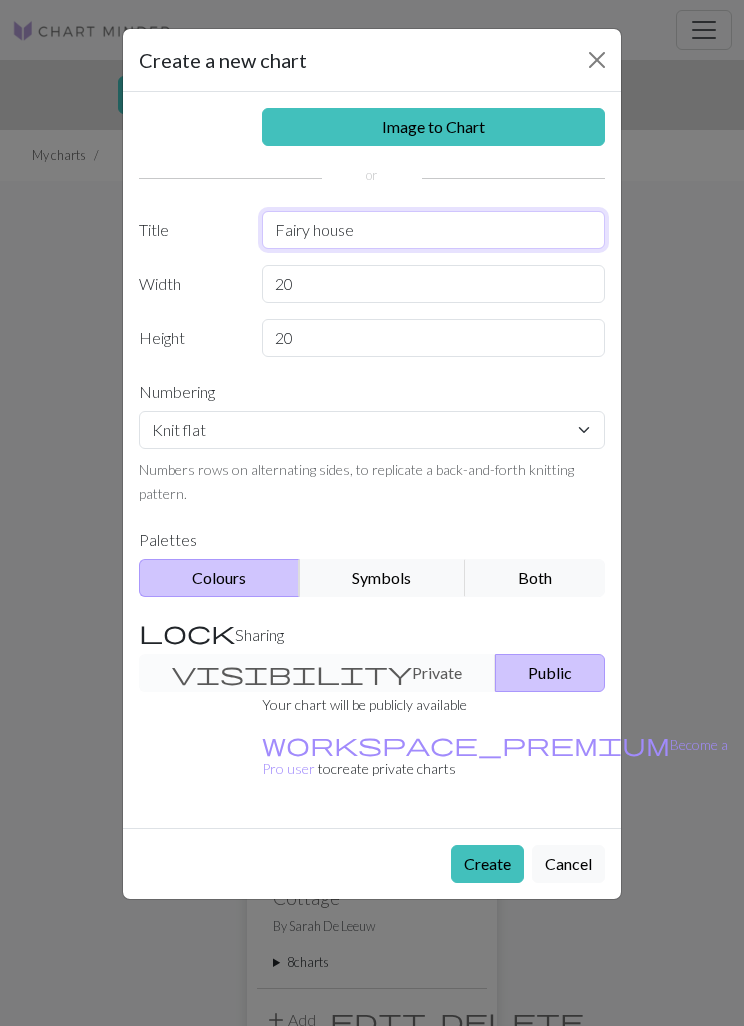 type on "Fairy house" 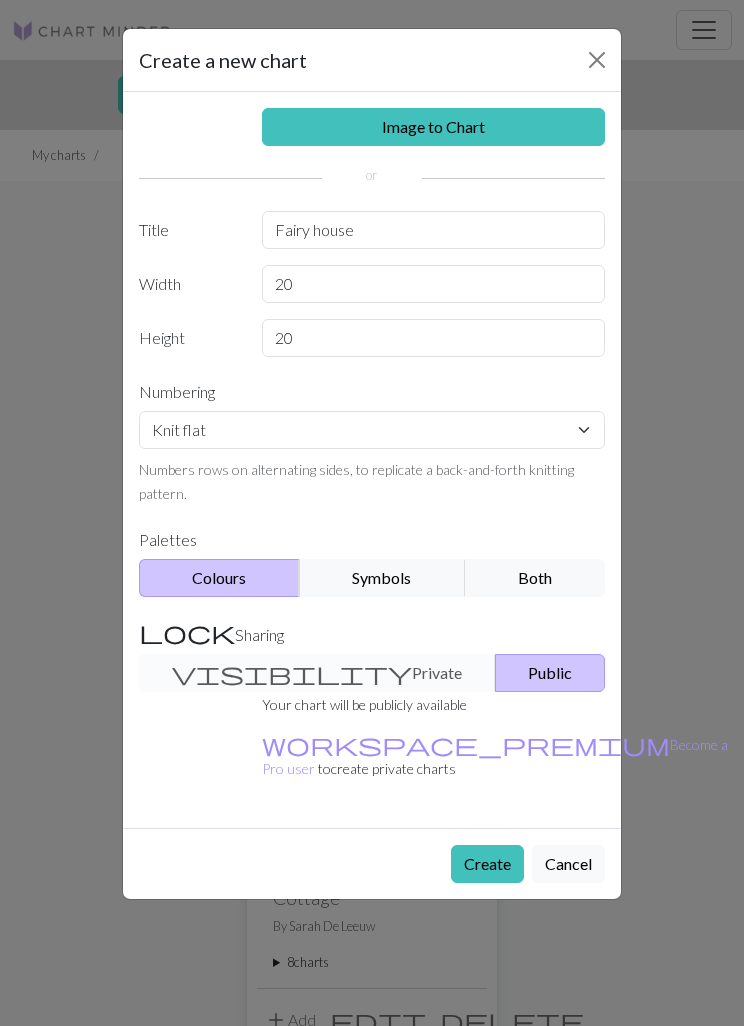 click on "Create" at bounding box center [487, 864] 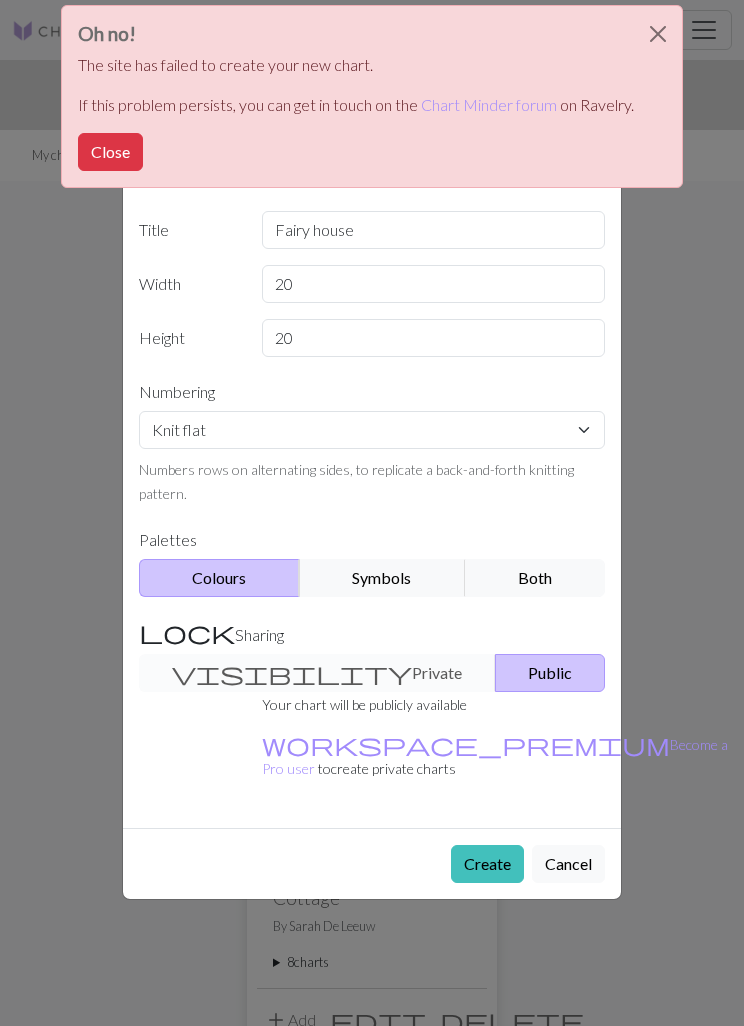 click at bounding box center (658, 34) 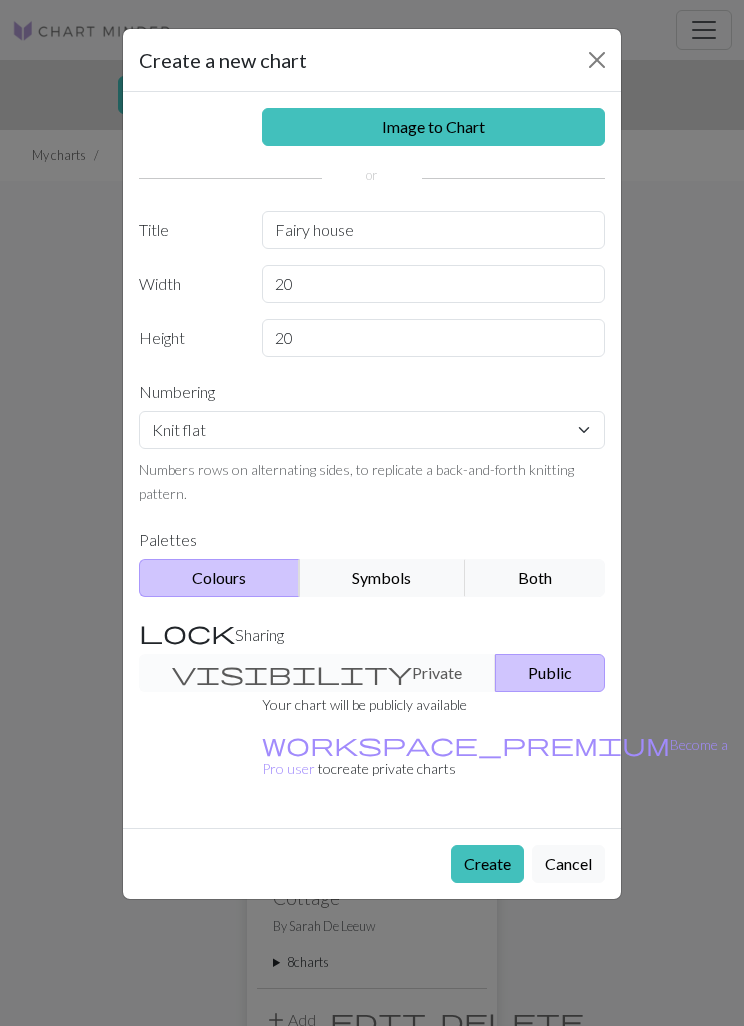 click on "Create" at bounding box center (487, 864) 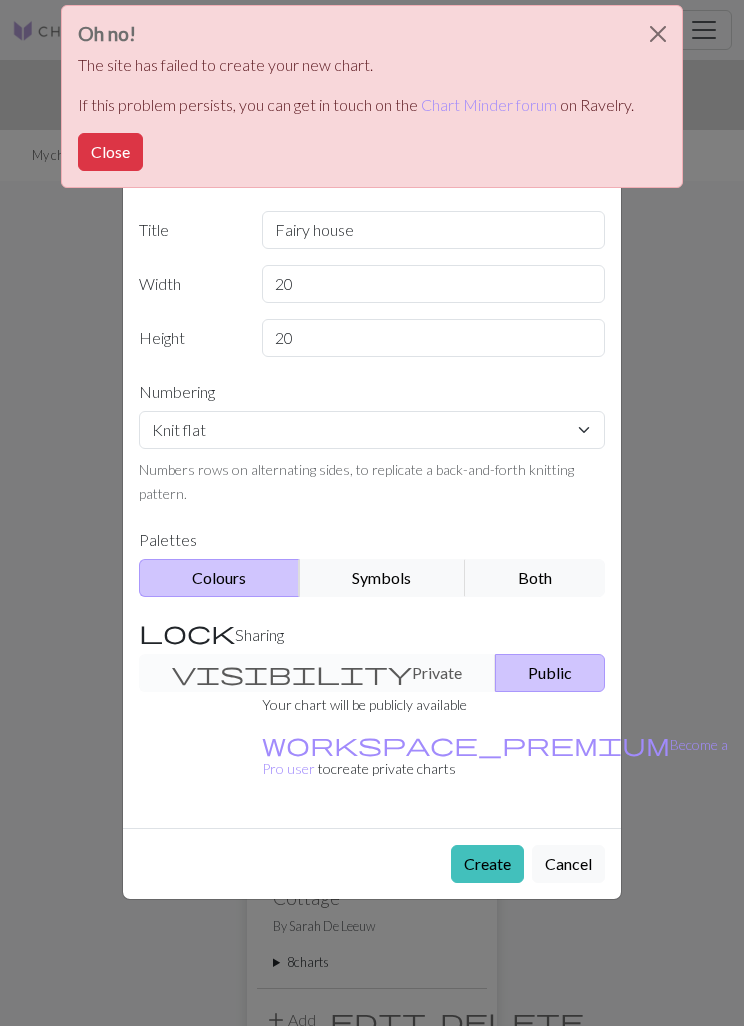 click on "Oh no! The site has failed to create your new chart. If this problem persists, you can get in touch on the   Chart Minder forum   on Ravelry. Close" at bounding box center [372, 96] 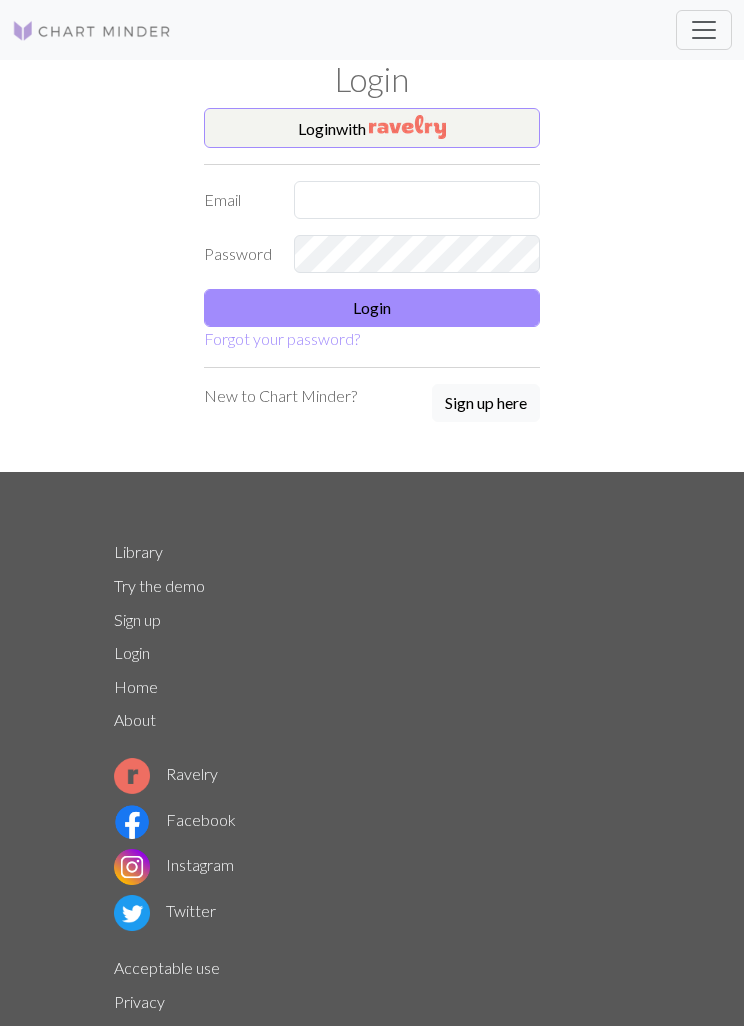 scroll, scrollTop: 0, scrollLeft: 0, axis: both 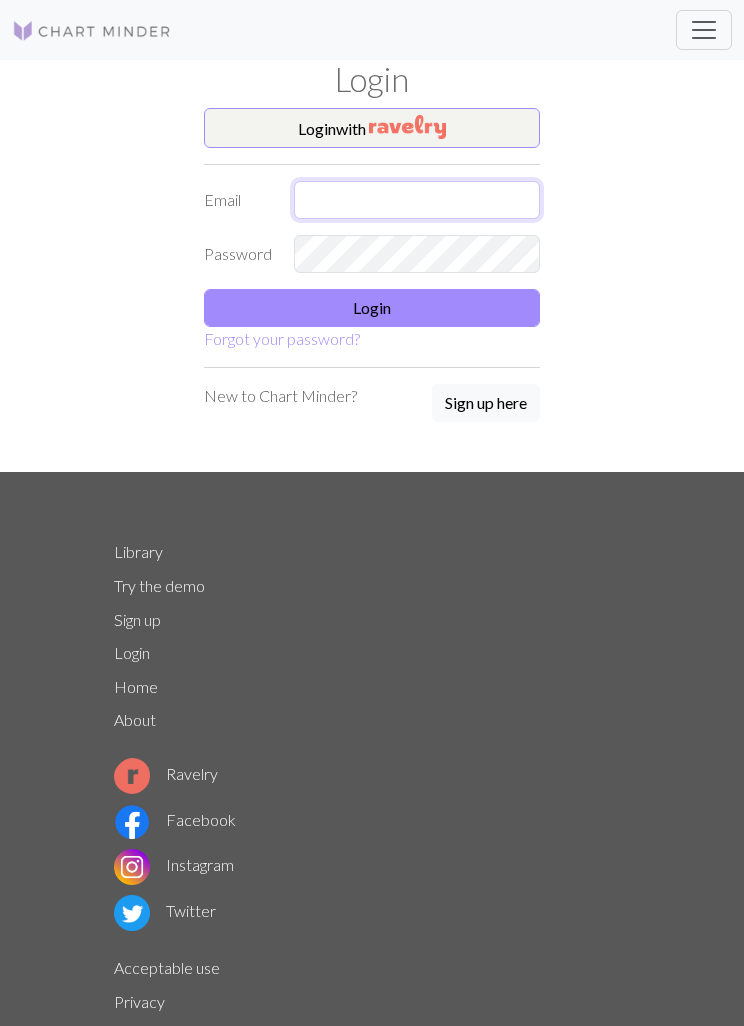 type on "Sarahemilydeleeuw@gmail.com" 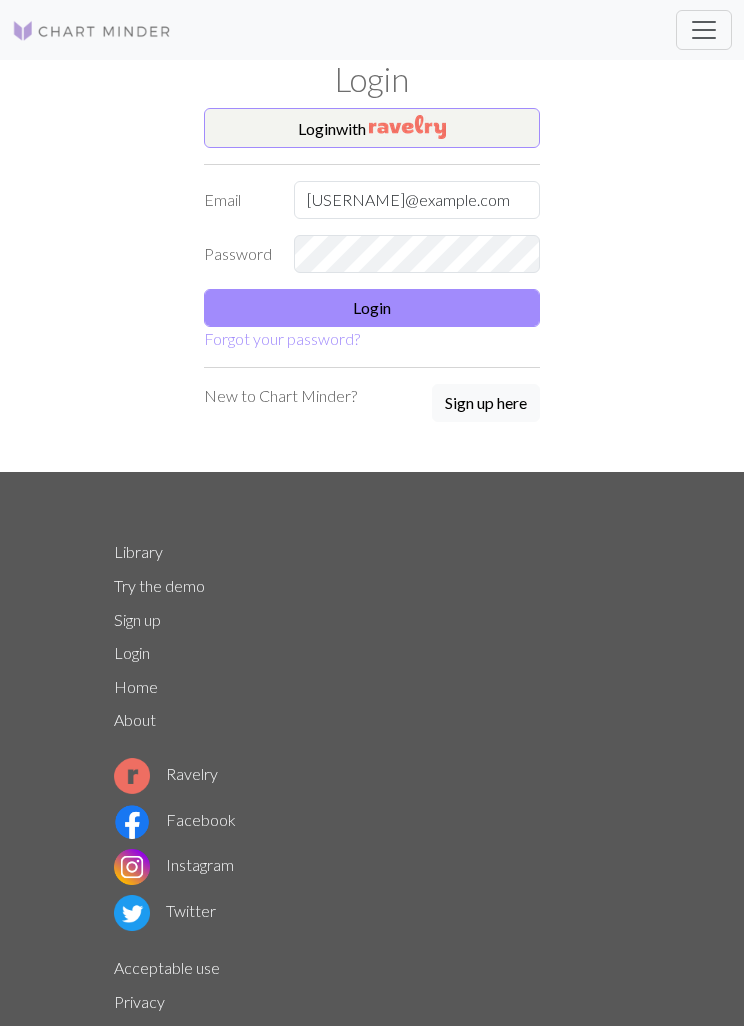 click on "Login" at bounding box center [372, 308] 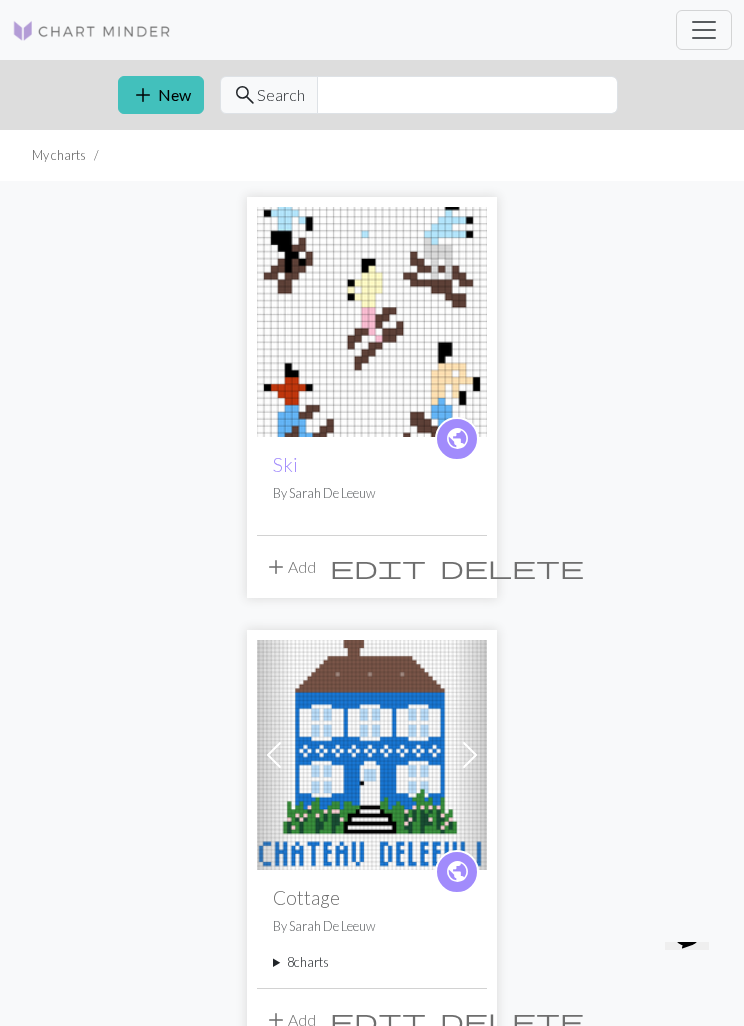 click on "add   New" at bounding box center (161, 95) 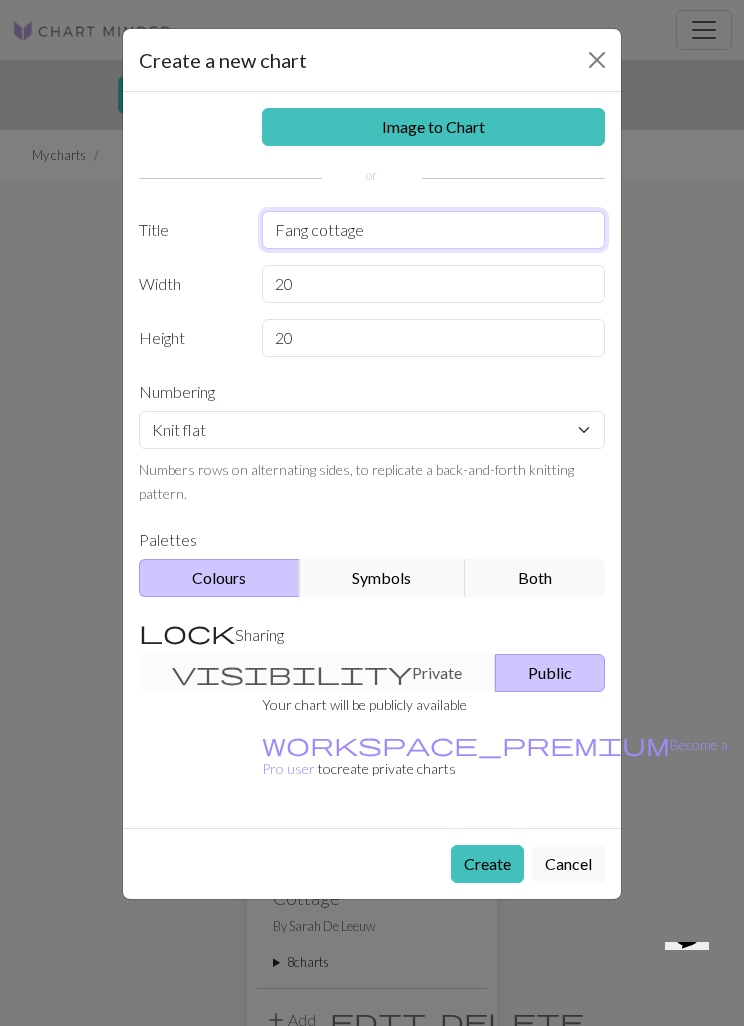 click on "Fang cottage" at bounding box center [434, 230] 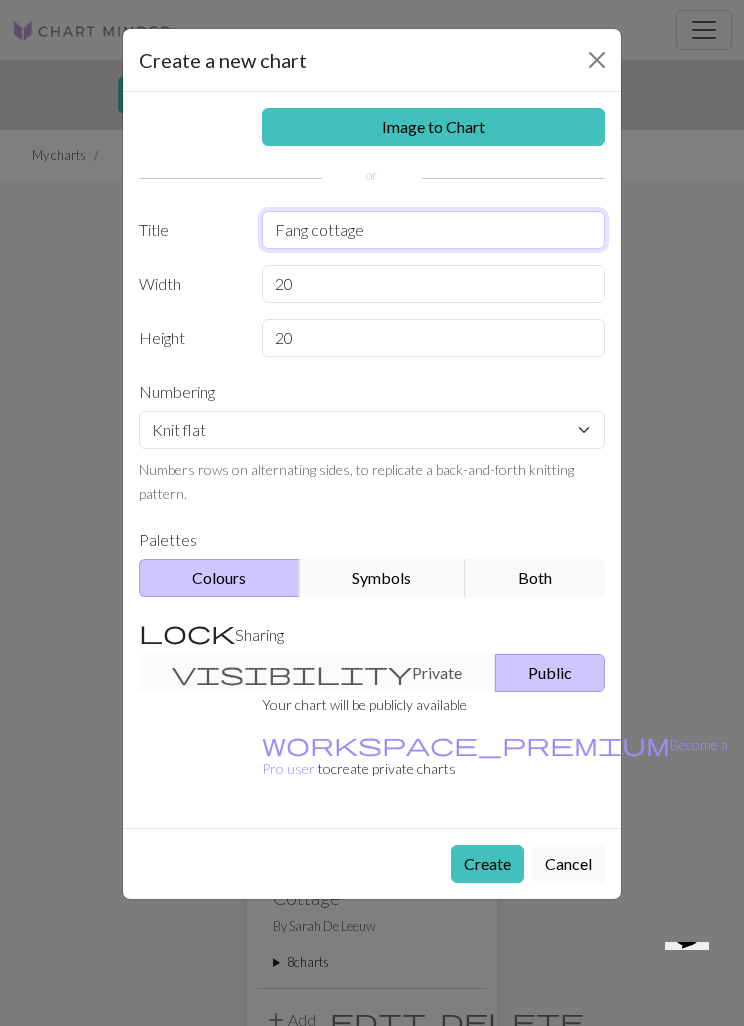 click on "Fang cottage" at bounding box center [434, 230] 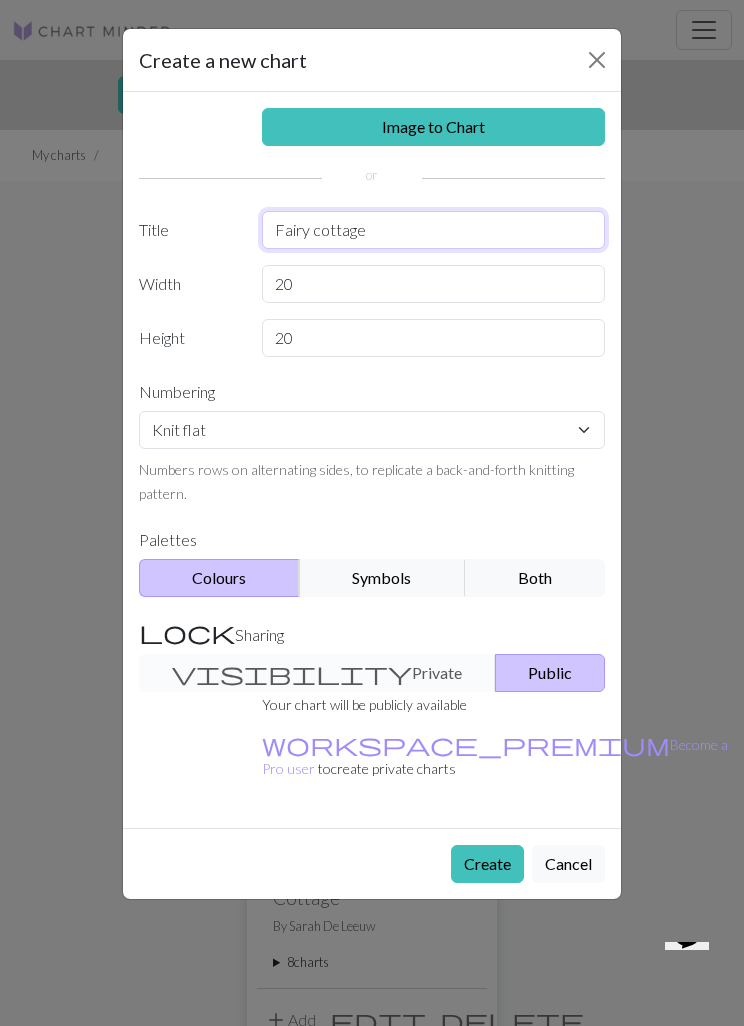 type on "Fairy cottage" 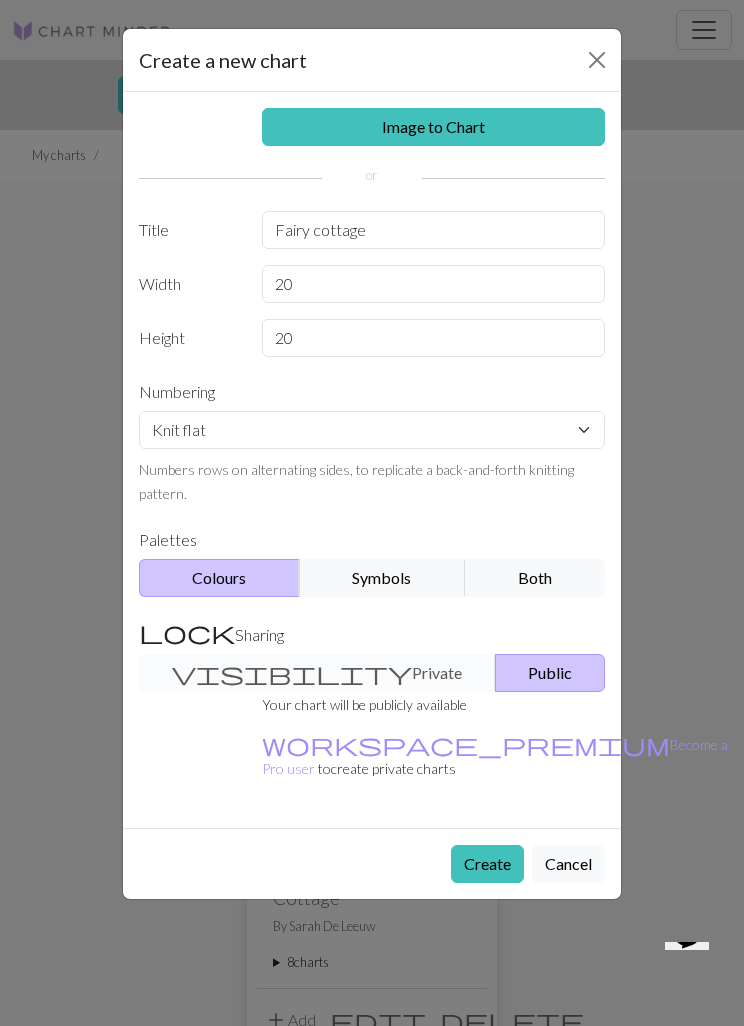 click on "Create" at bounding box center [487, 864] 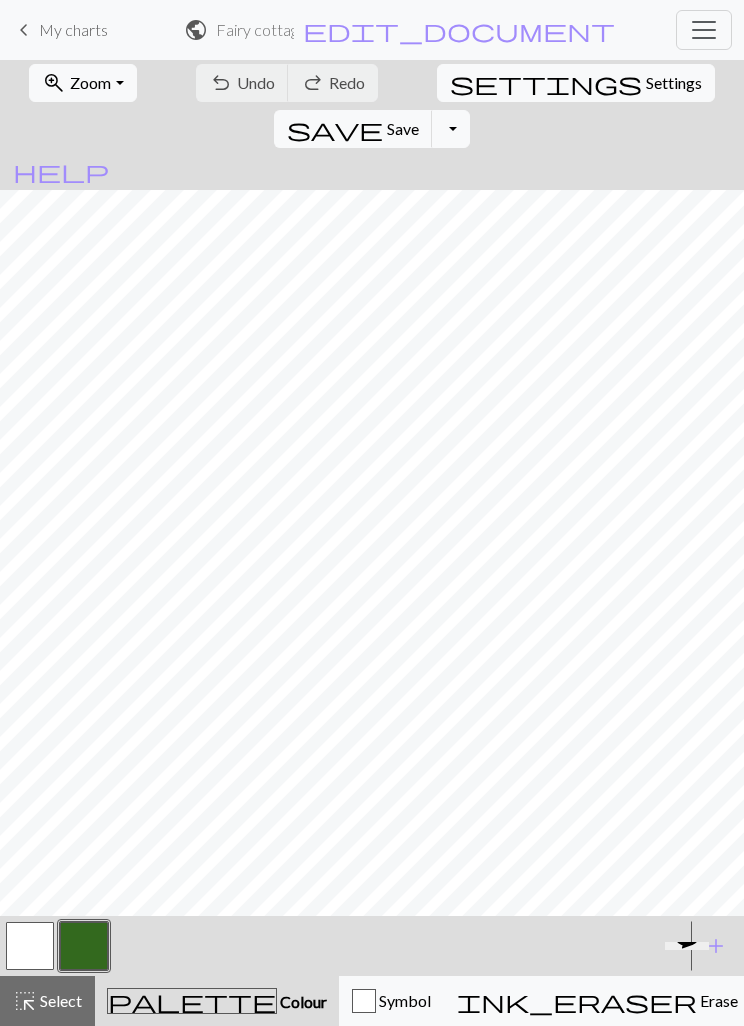 click on "add" at bounding box center (716, 946) 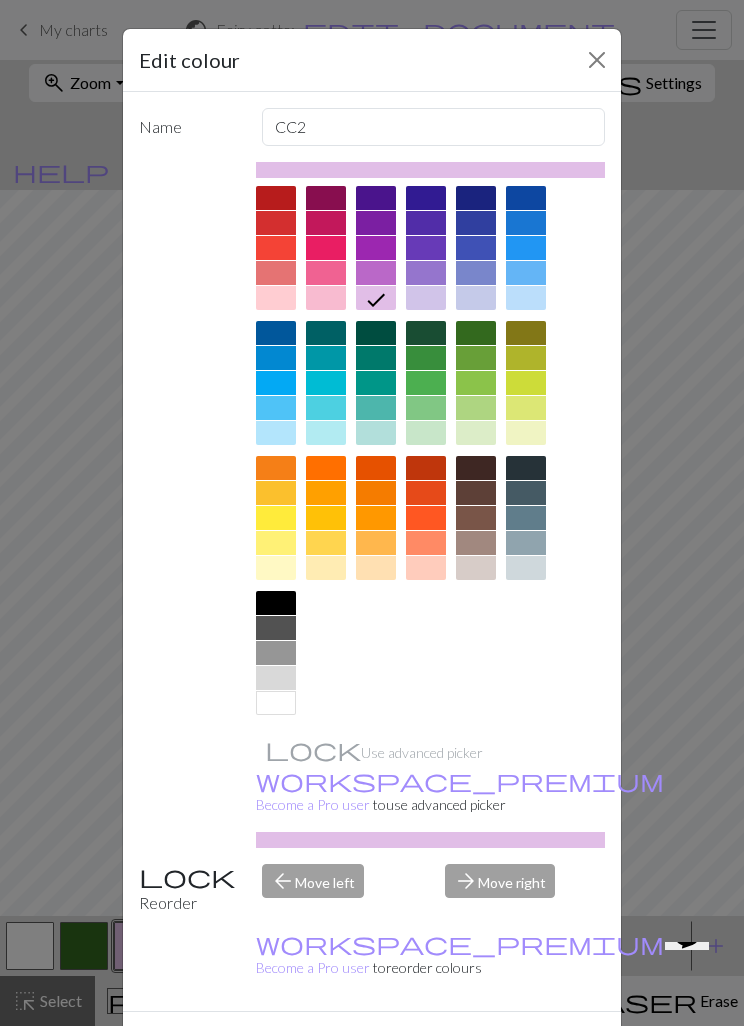 click at bounding box center [276, 298] 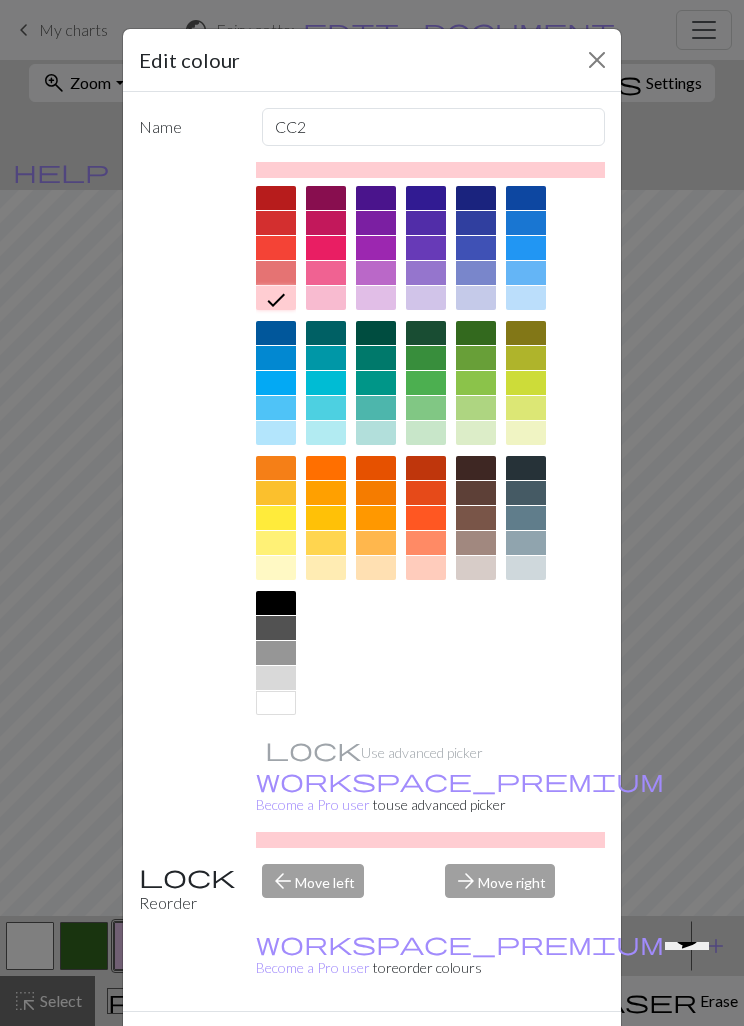 click on "Done" at bounding box center [492, 1047] 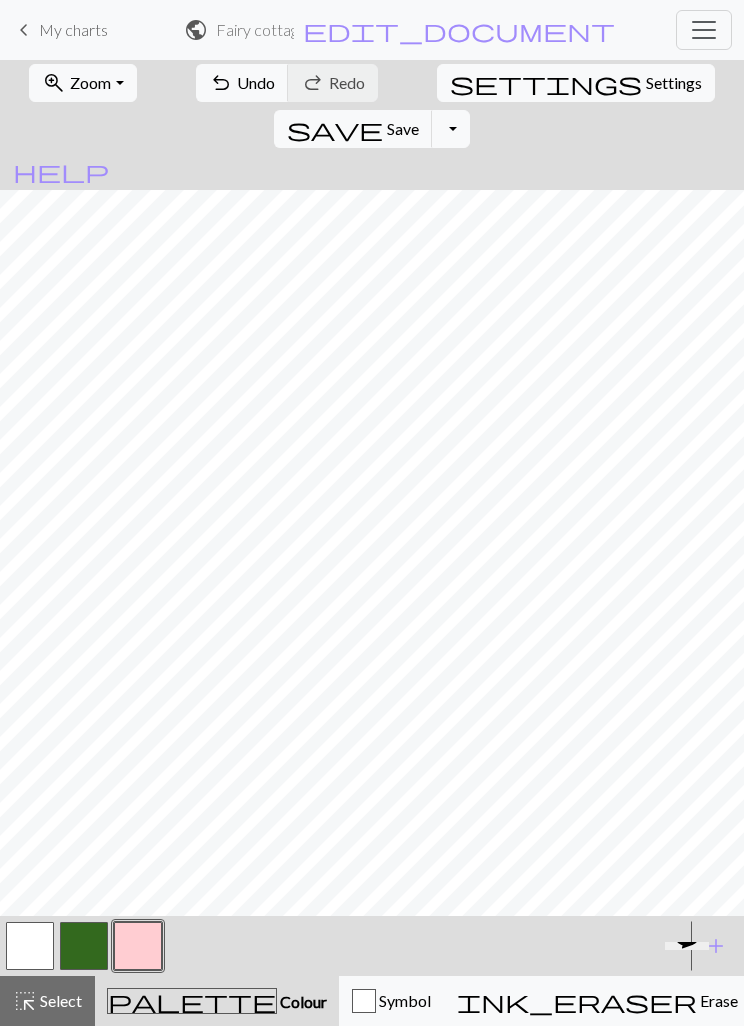 click on "Opens Chat This icon Opens the chat window." at bounding box center [690, 950] 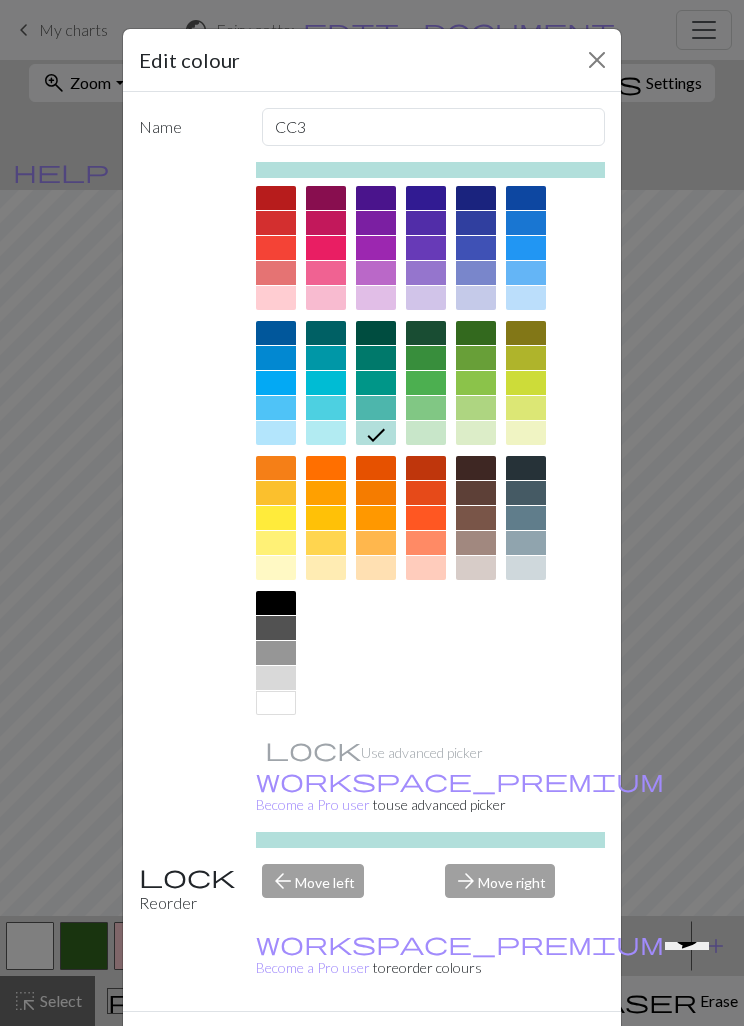 click at bounding box center (326, 298) 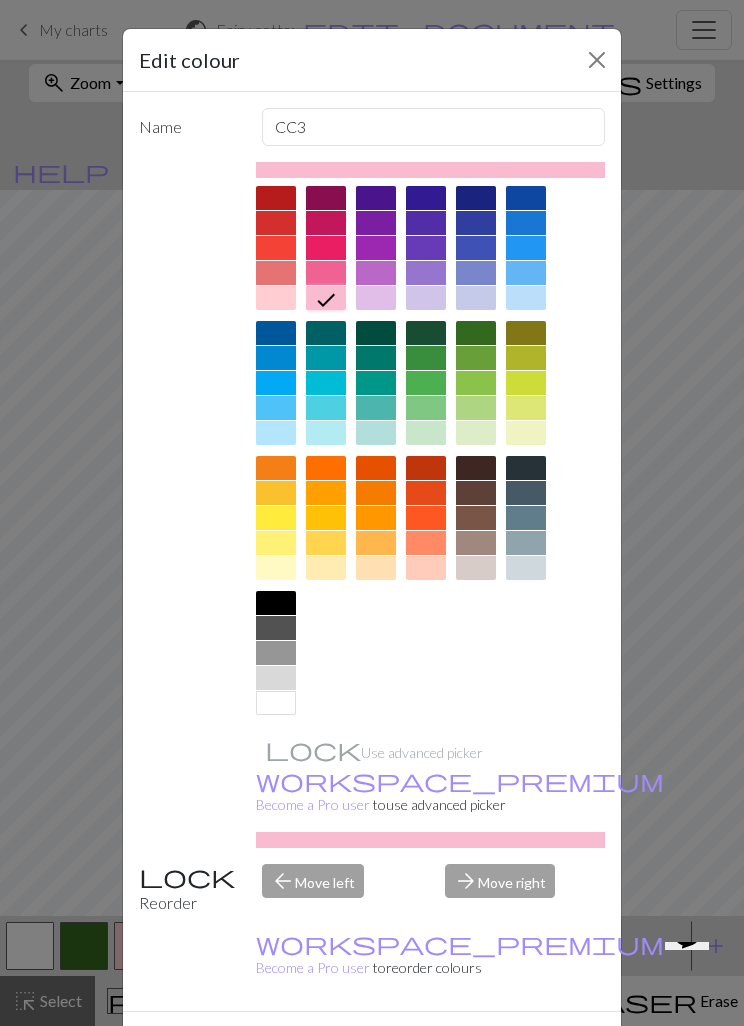 click on "Done" at bounding box center (492, 1047) 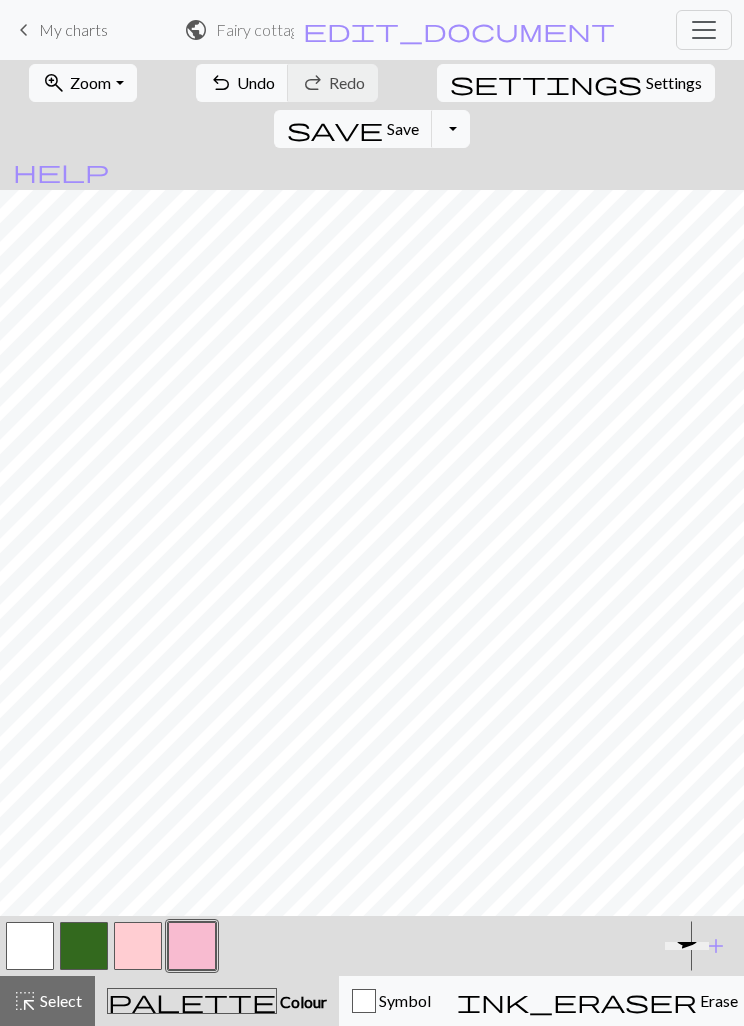 click on "Opens Chat This icon Opens the chat window." at bounding box center [690, 950] 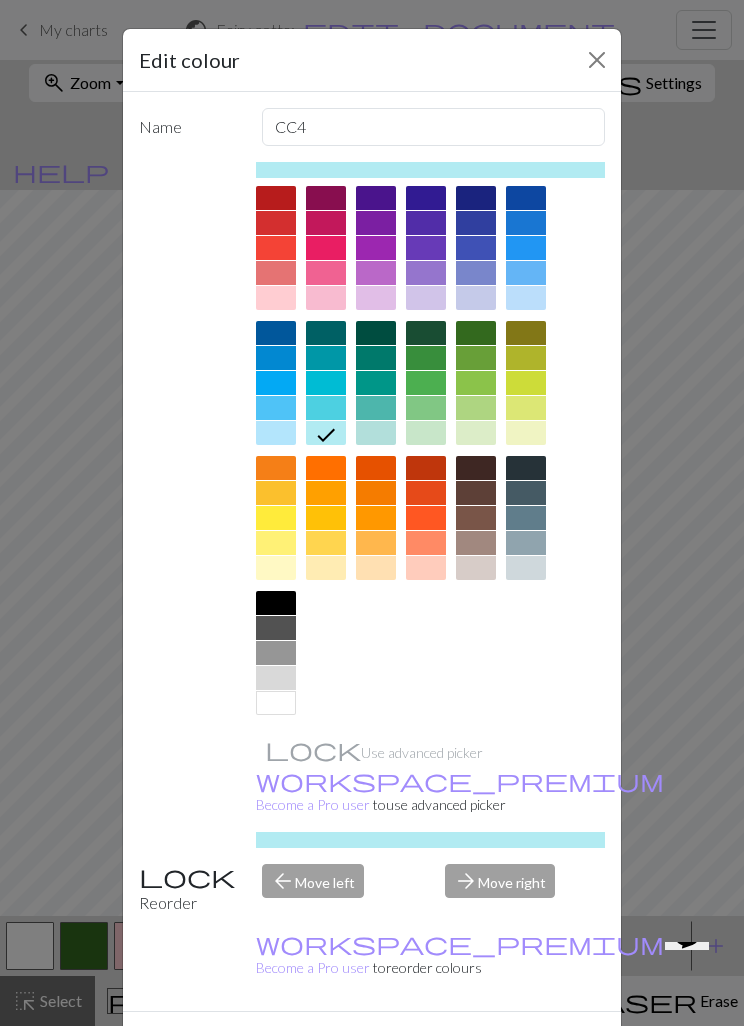 click at bounding box center [326, 273] 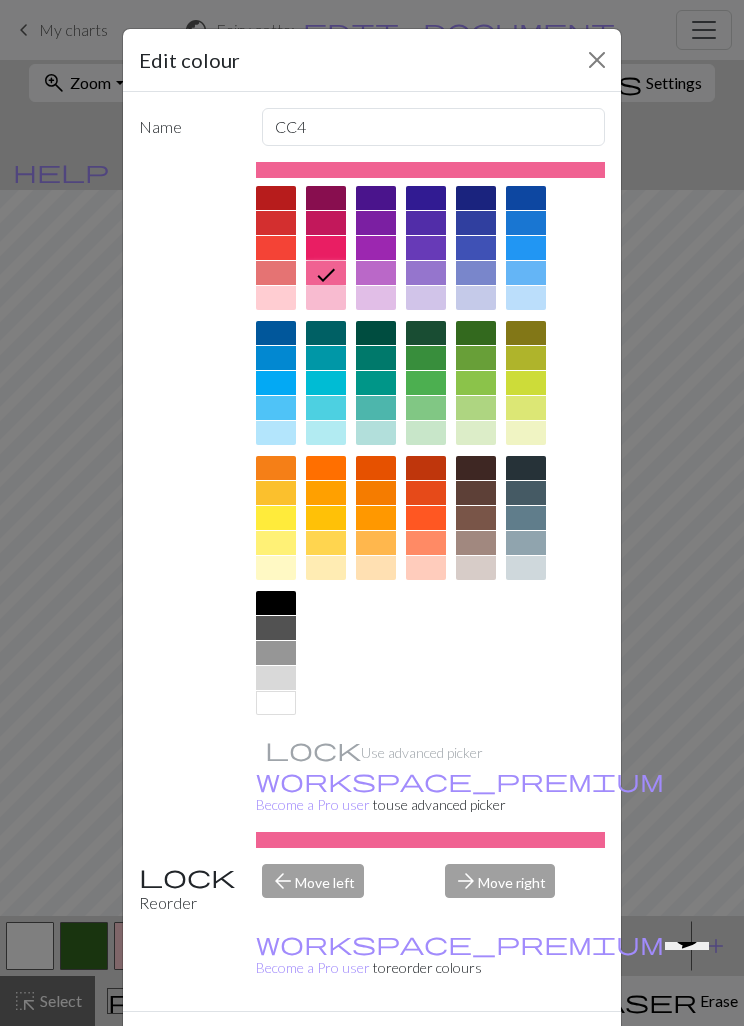 click on "Done" at bounding box center (492, 1047) 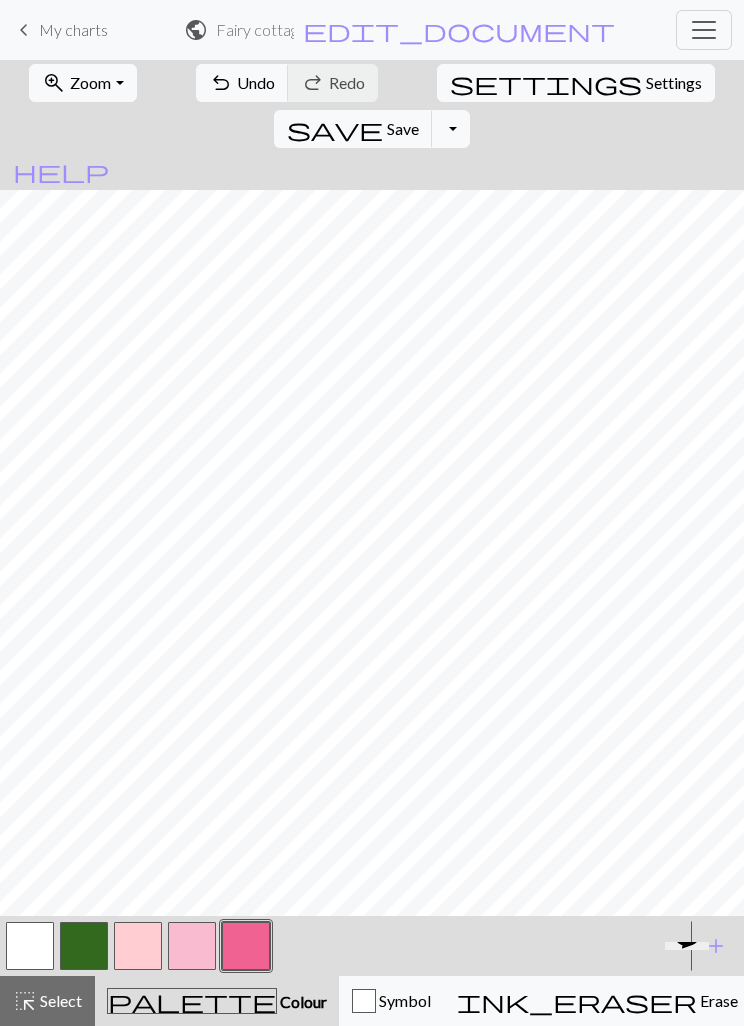 click on "add Add a  colour" at bounding box center [716, 946] 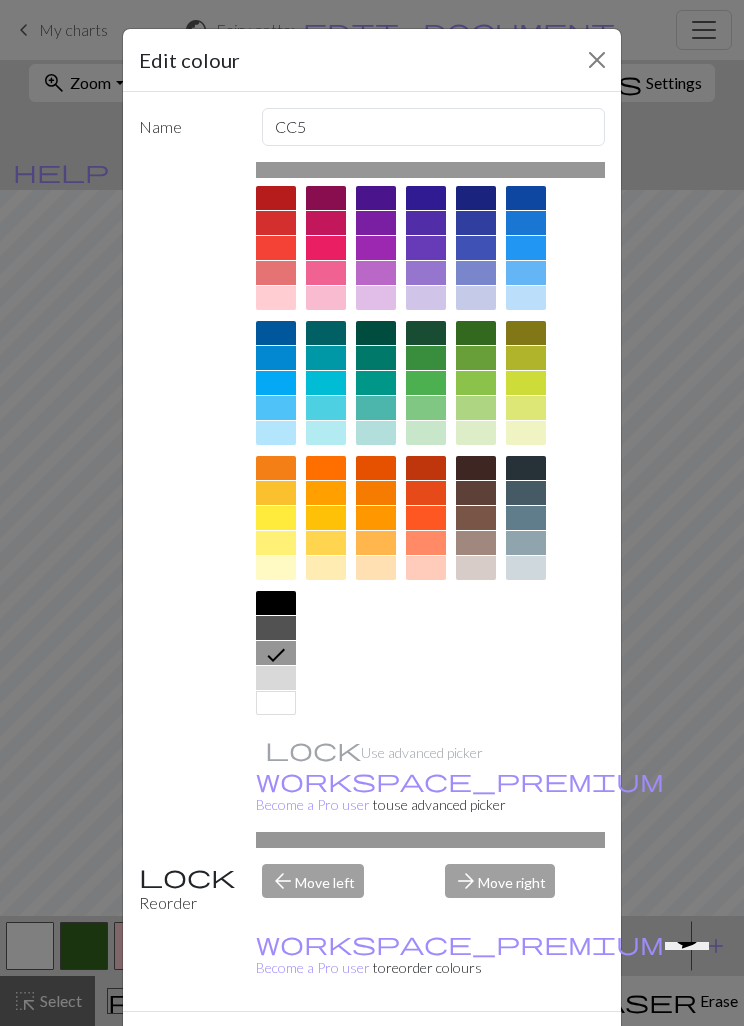 click at bounding box center (476, 408) 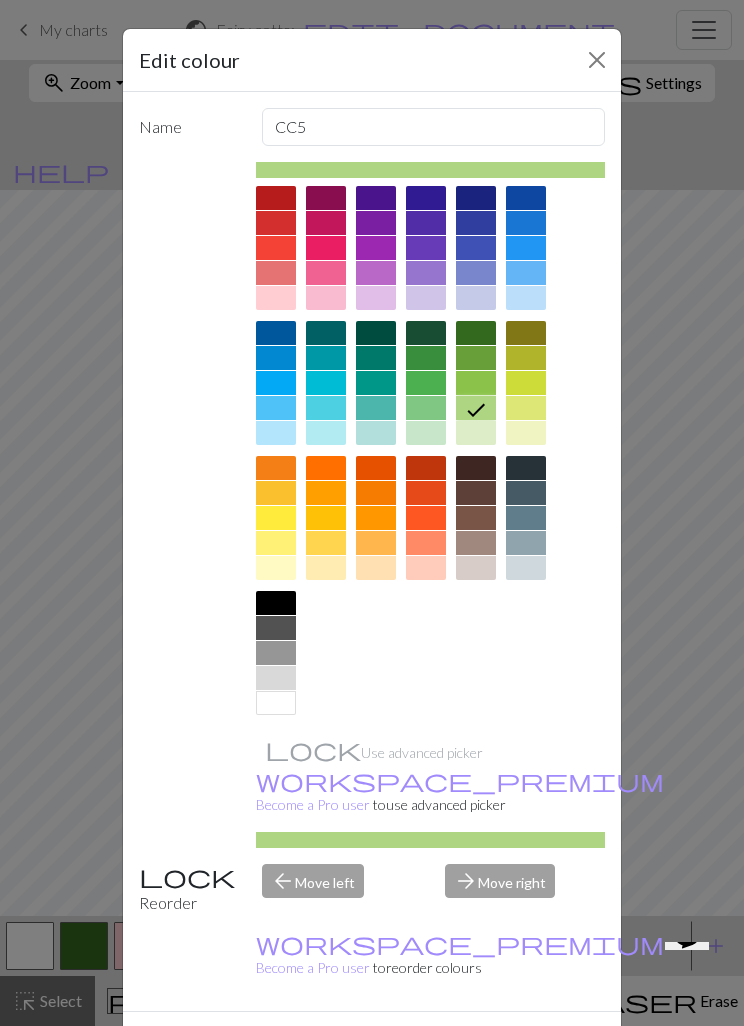 click on "Done" at bounding box center (492, 1047) 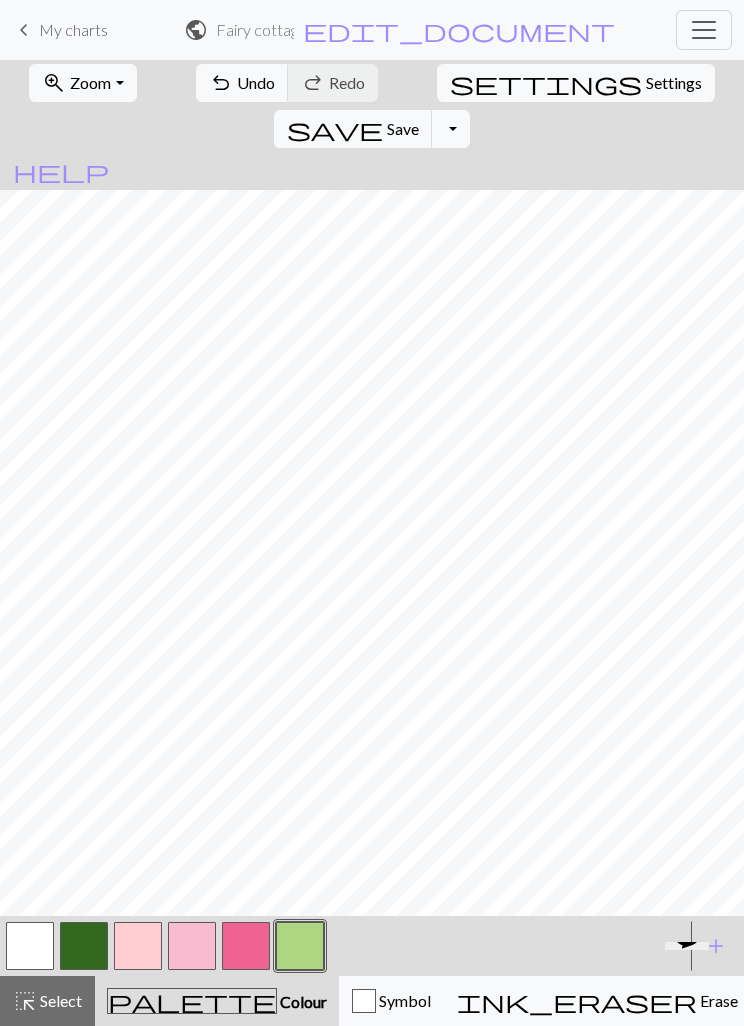 click on "add Add a  colour" at bounding box center (716, 946) 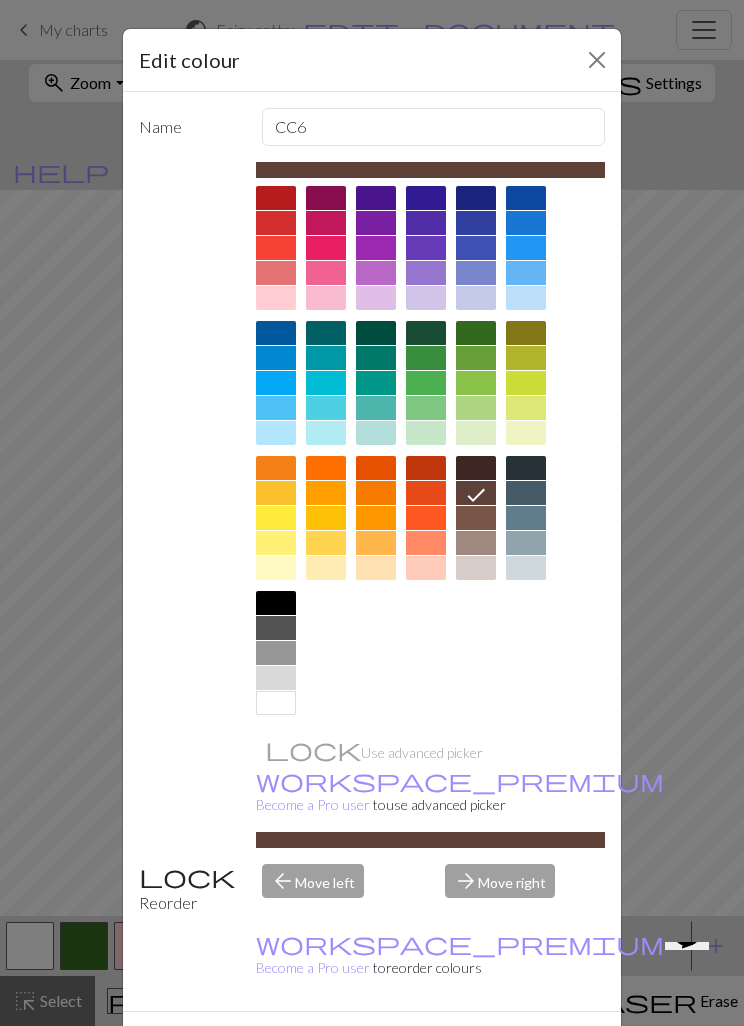 click at bounding box center [376, 273] 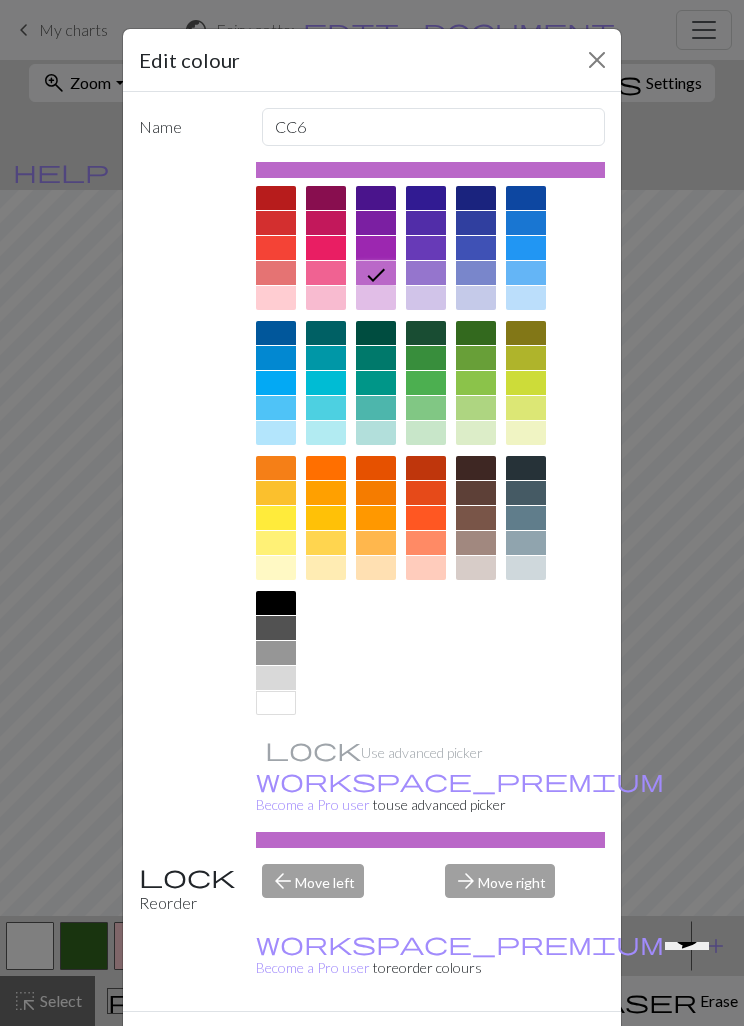 click on "Done" at bounding box center [492, 1047] 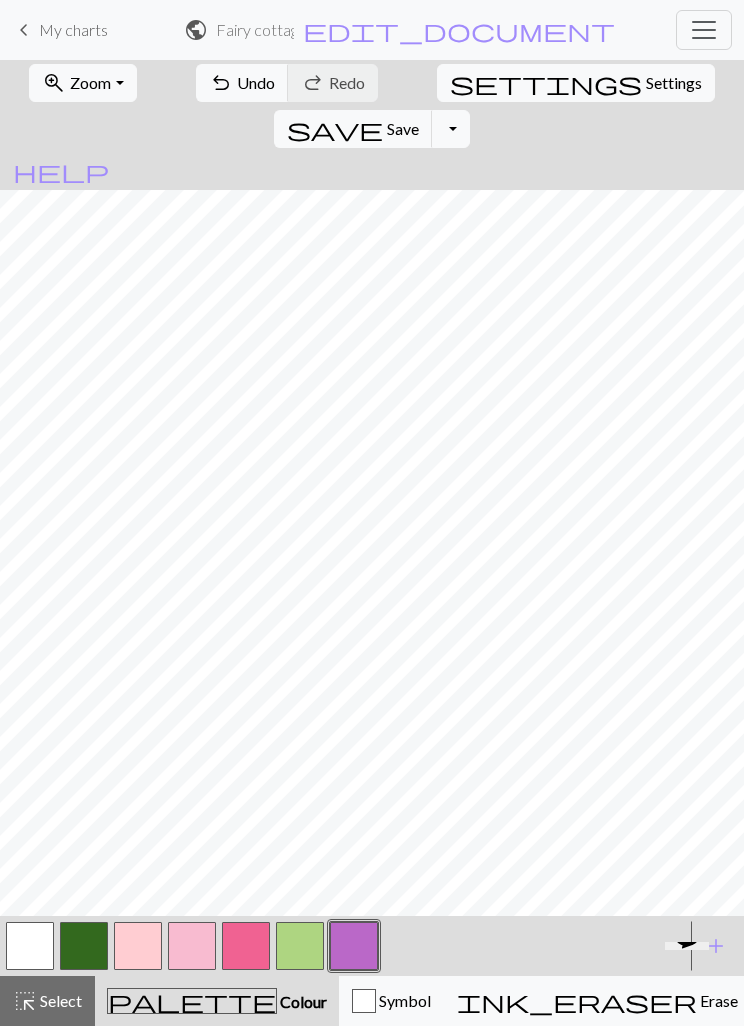 click on "add" at bounding box center (716, 946) 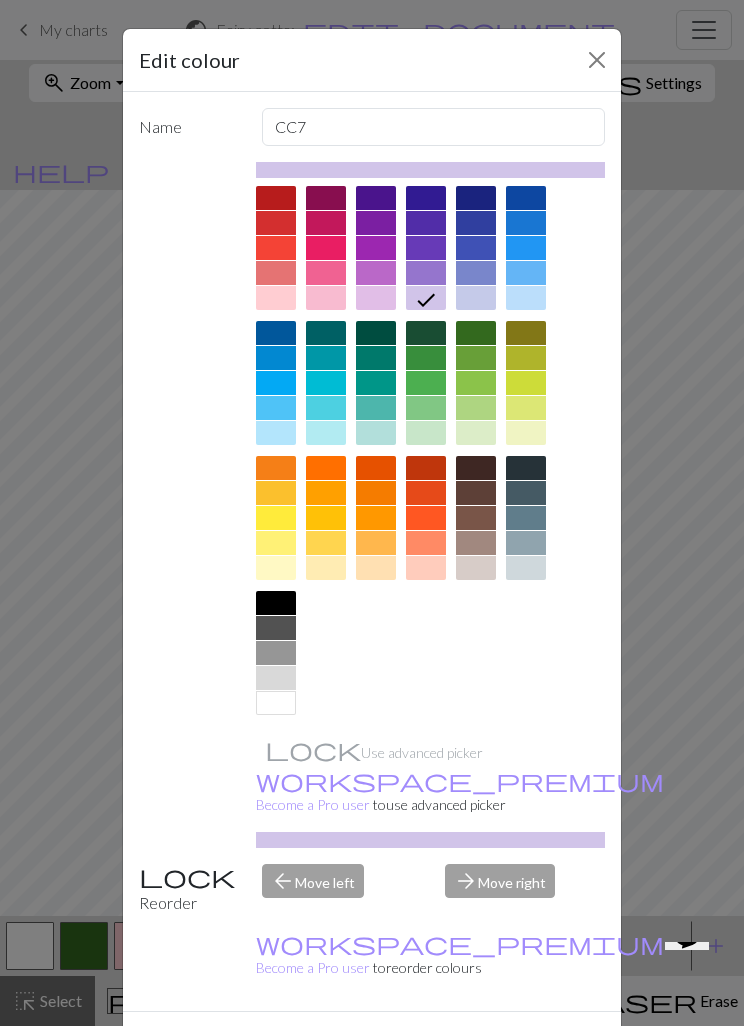 click at bounding box center (376, 223) 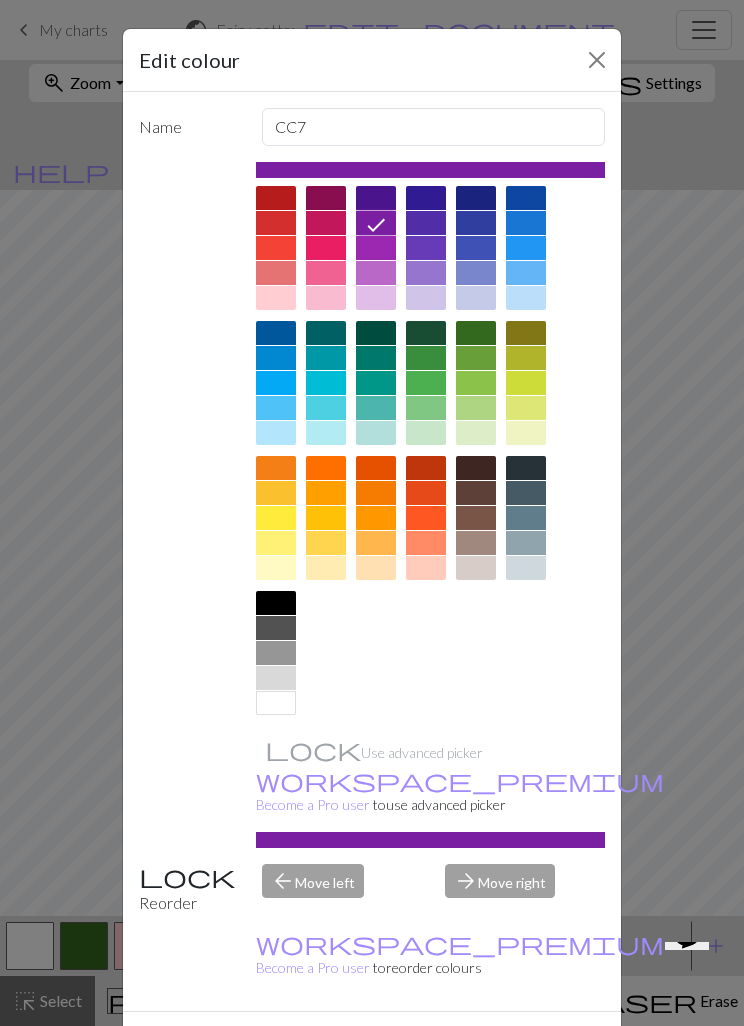 click at bounding box center [326, 223] 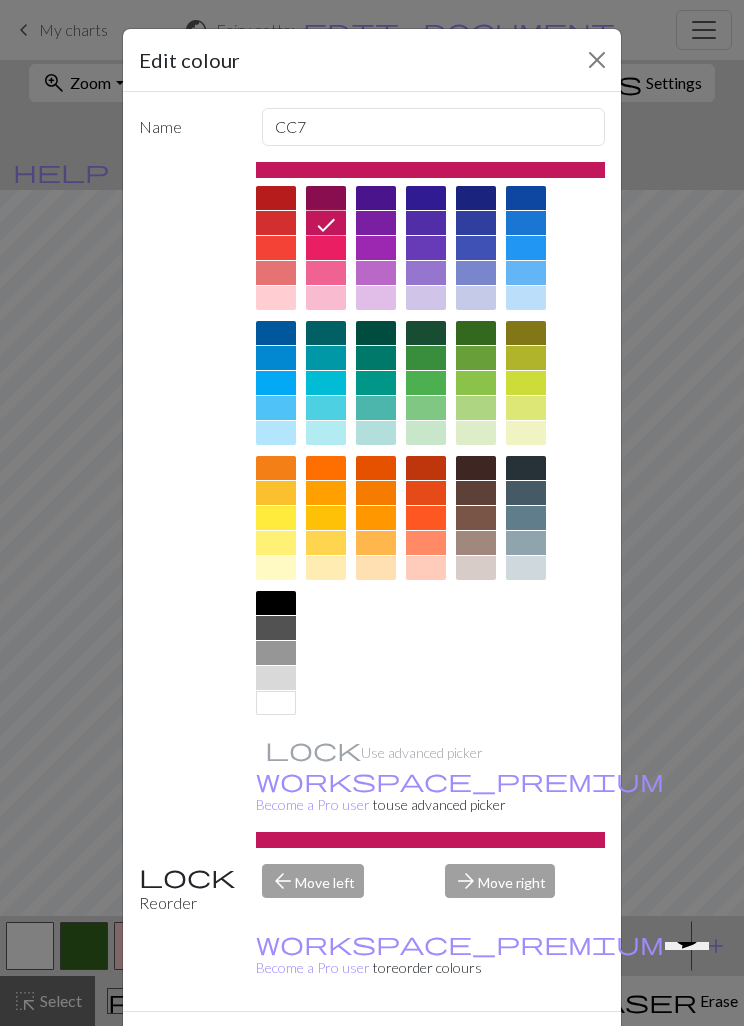click on "Done" at bounding box center (492, 1047) 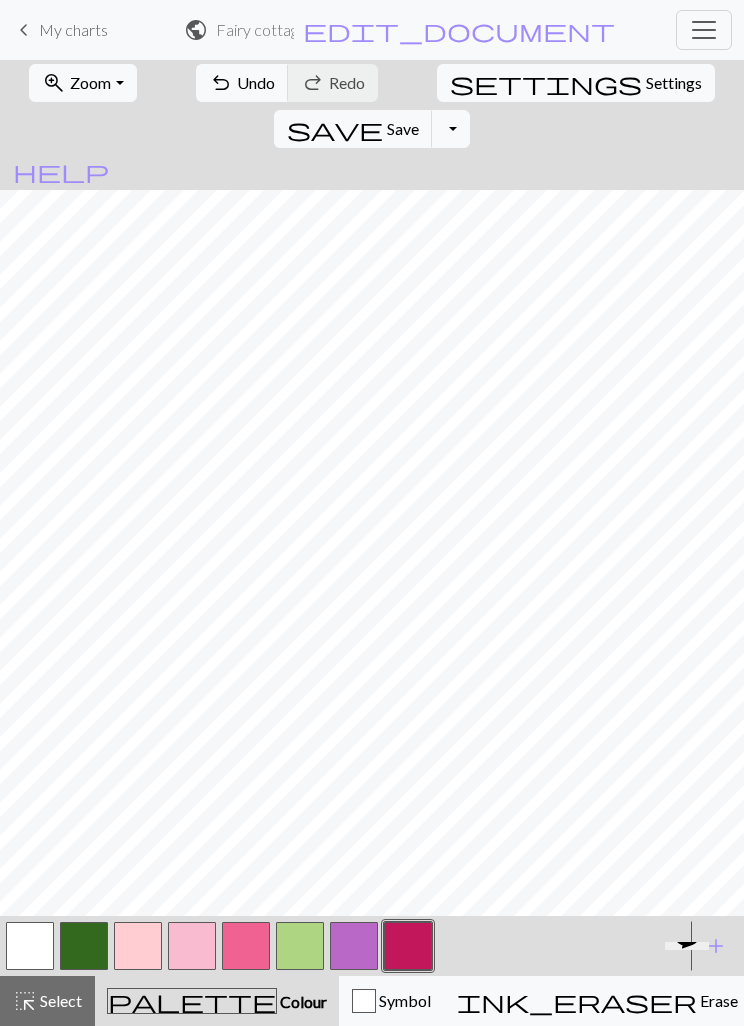click on "add Add a  colour" at bounding box center (716, 946) 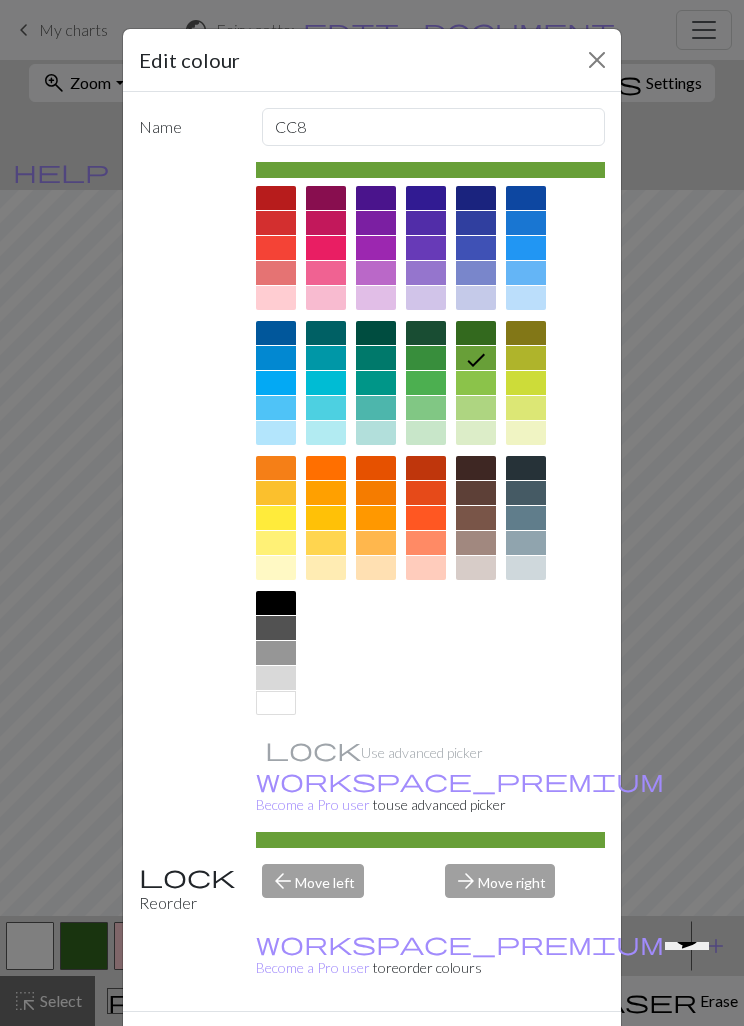 click at bounding box center [476, 568] 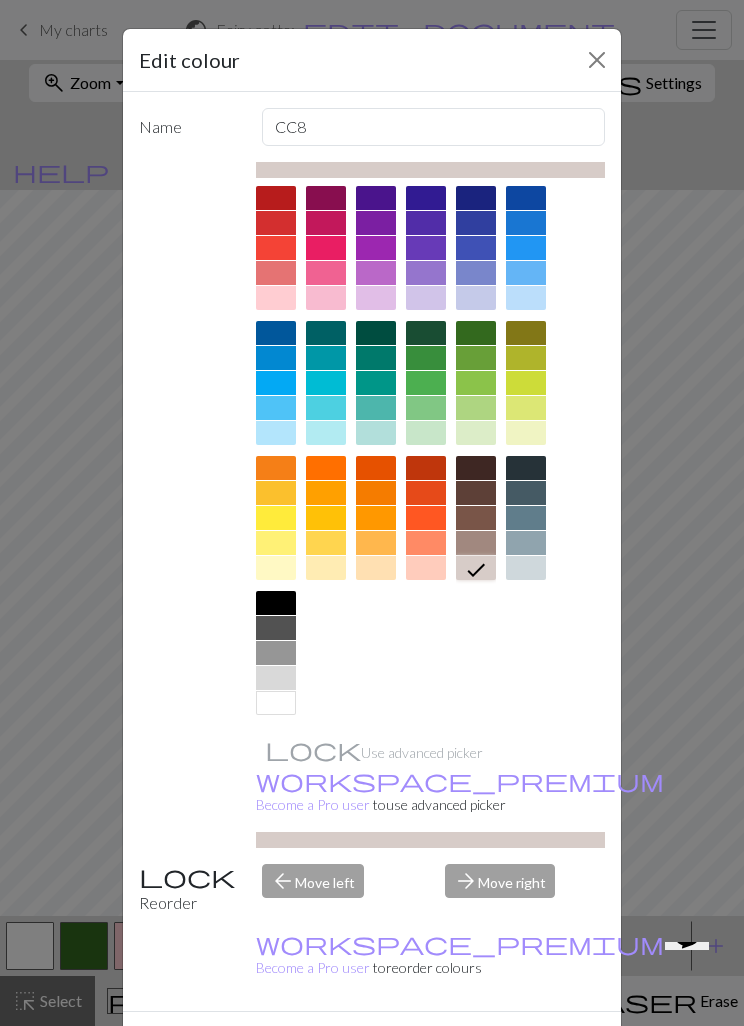 click on "Done" at bounding box center (492, 1047) 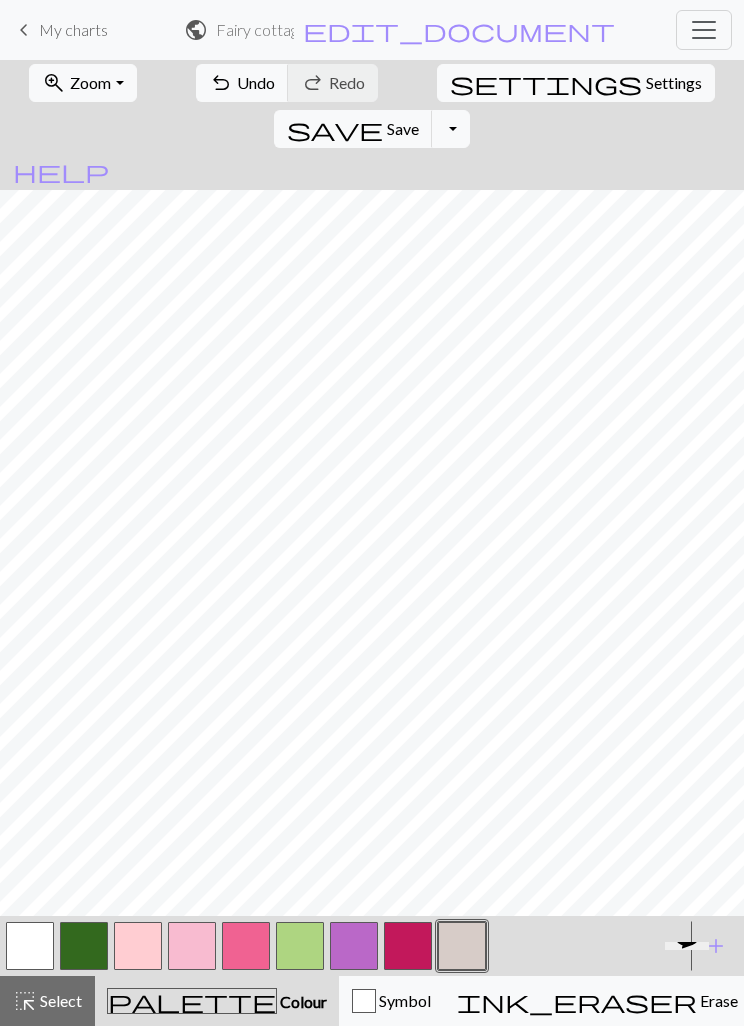click on "add Add a  colour" at bounding box center (716, 946) 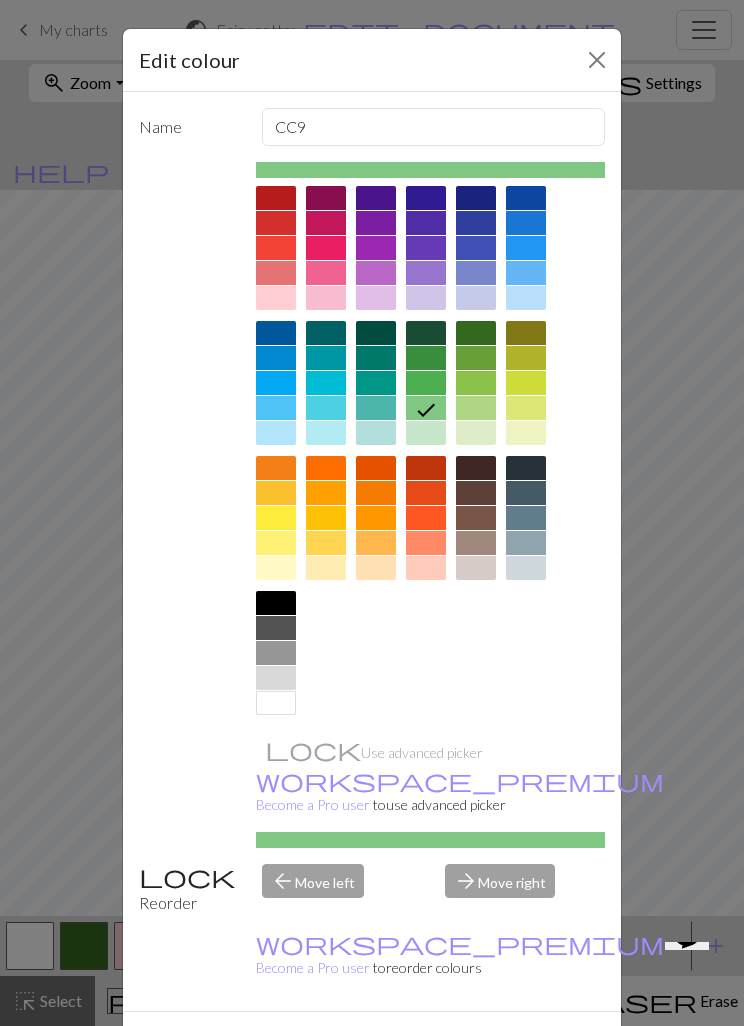 click at bounding box center (476, 543) 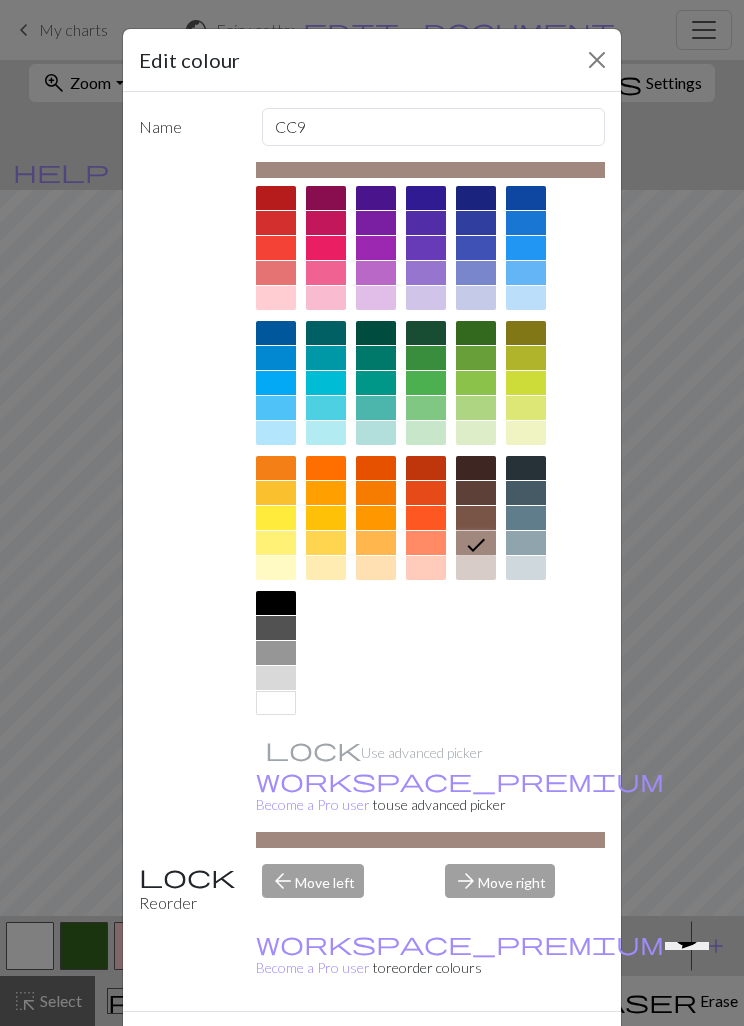 click on "Done" at bounding box center (492, 1047) 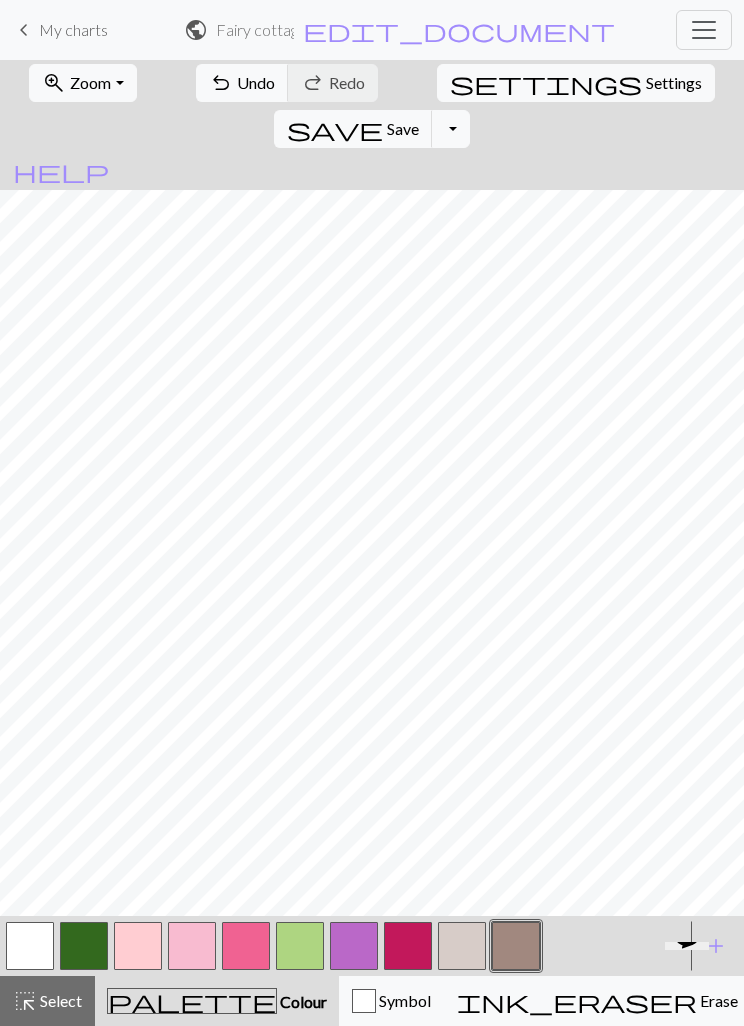 click at bounding box center [462, 946] 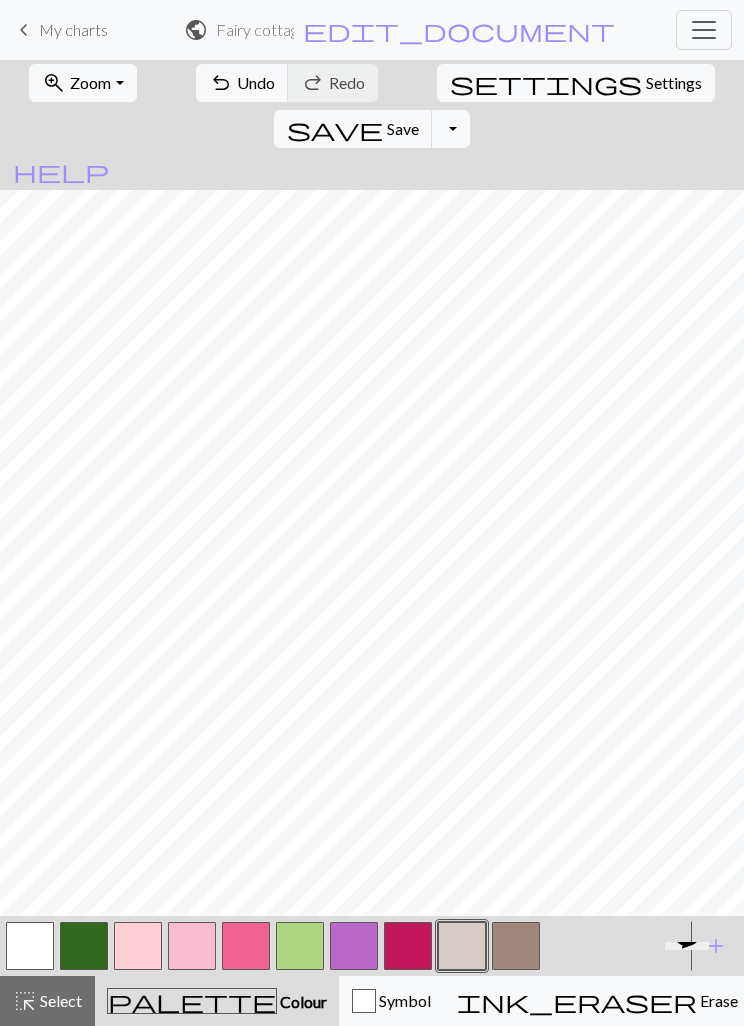 click at bounding box center (516, 946) 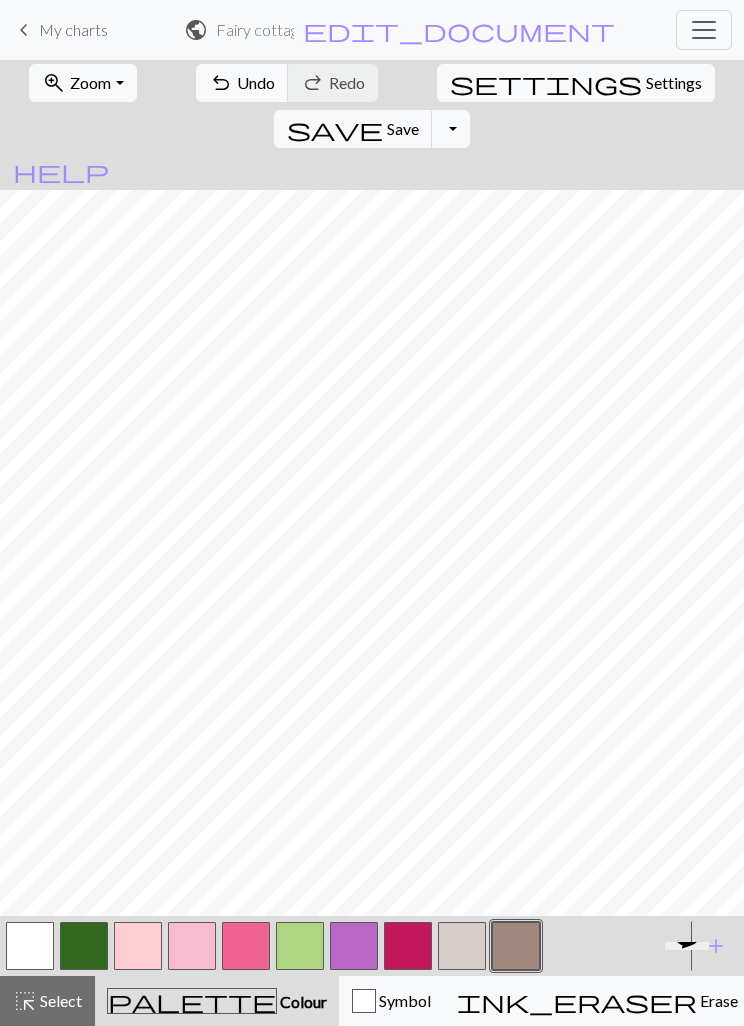 click at bounding box center [462, 946] 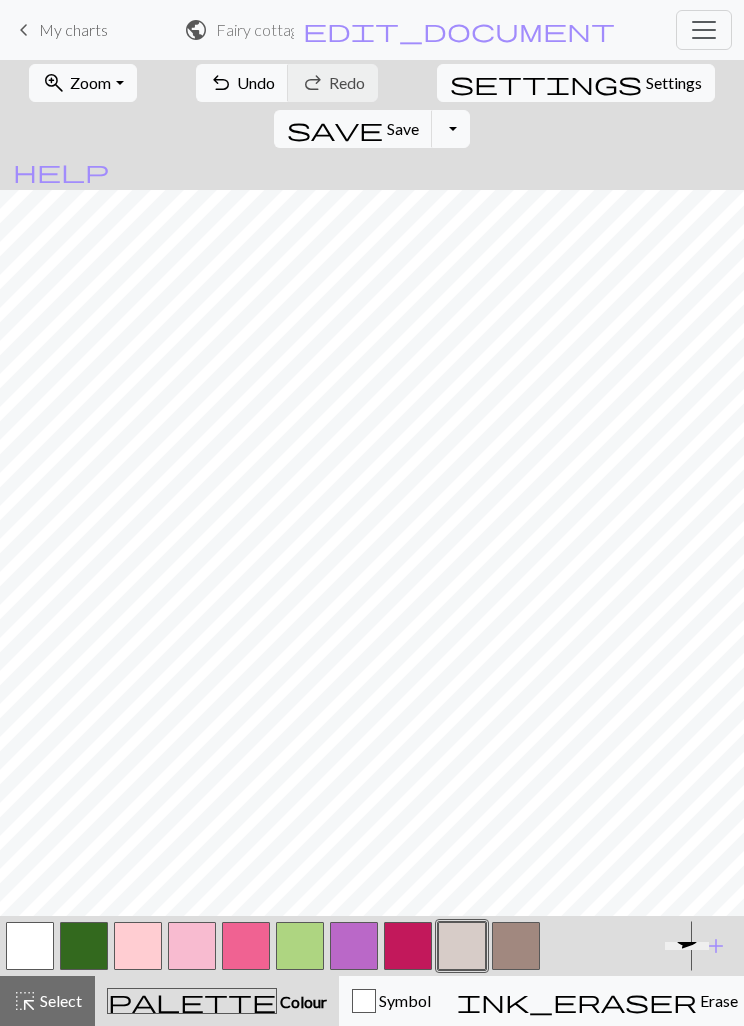 click on "add Add a  colour" at bounding box center (716, 946) 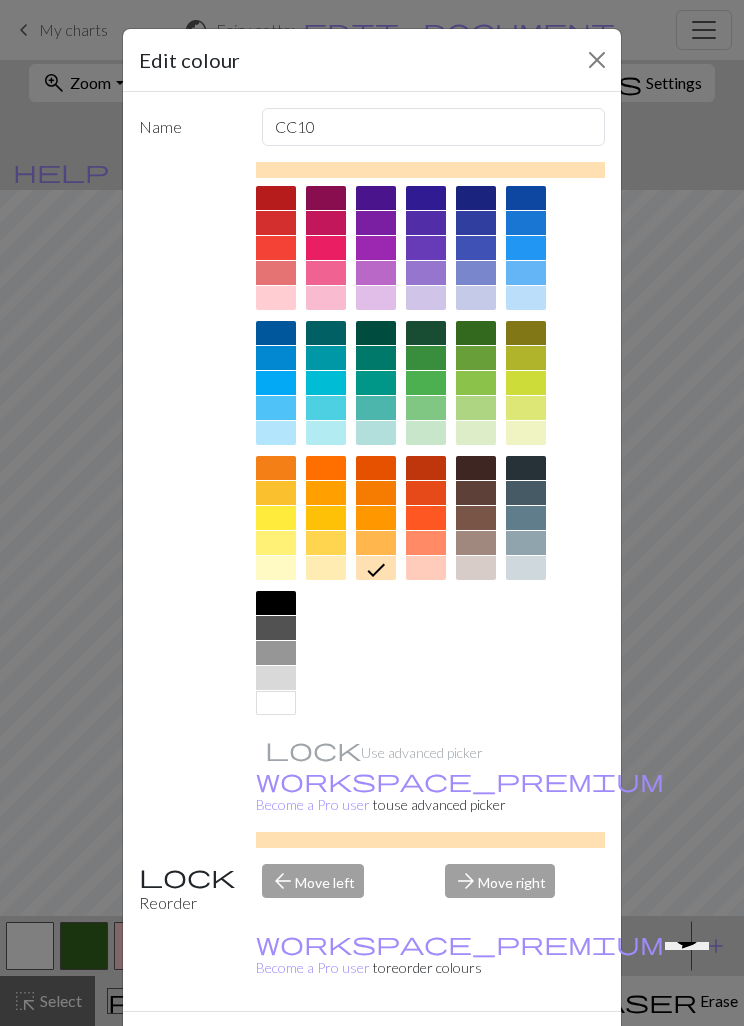 click at bounding box center (326, 568) 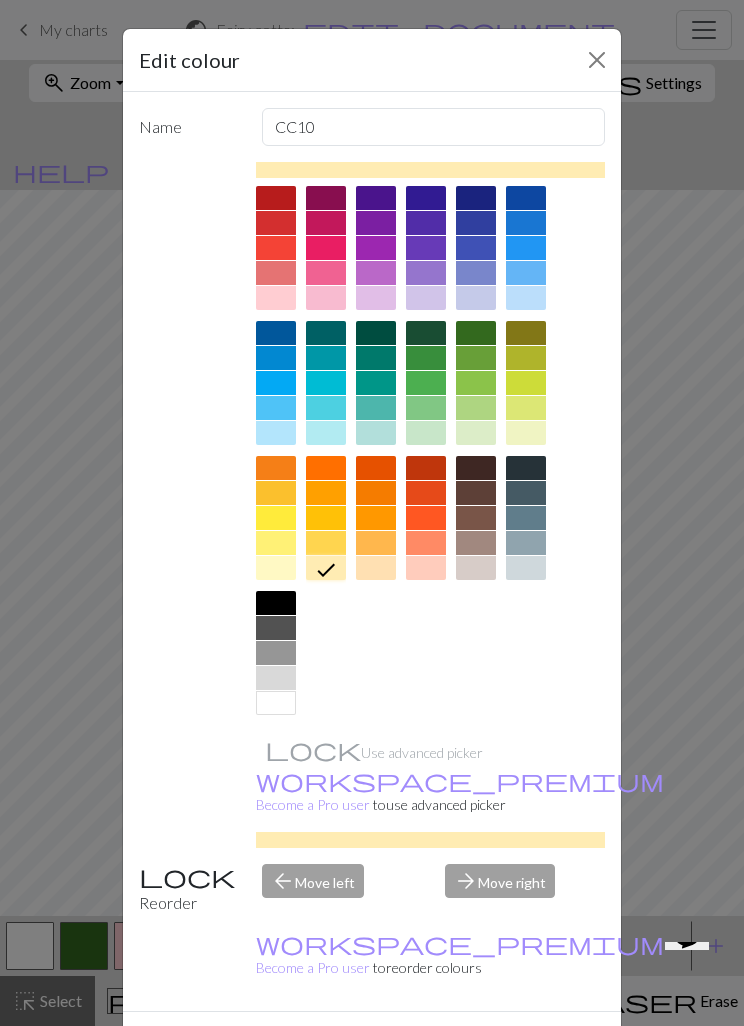 click on "Done" at bounding box center (492, 1047) 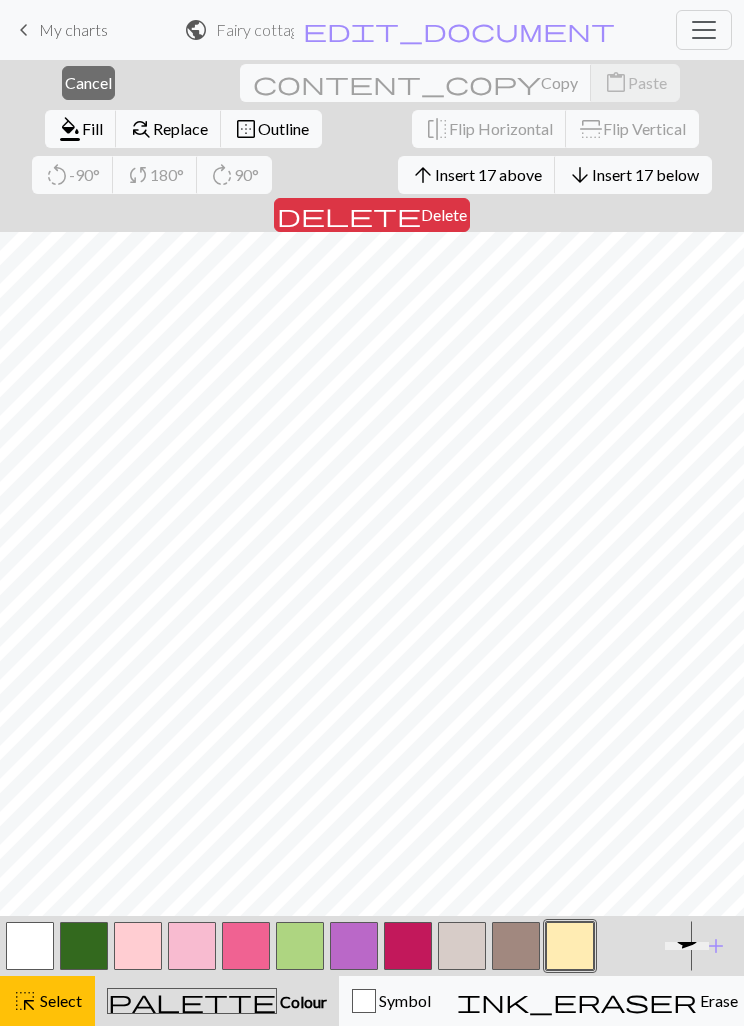 click on "Insert 17 above" at bounding box center [488, 174] 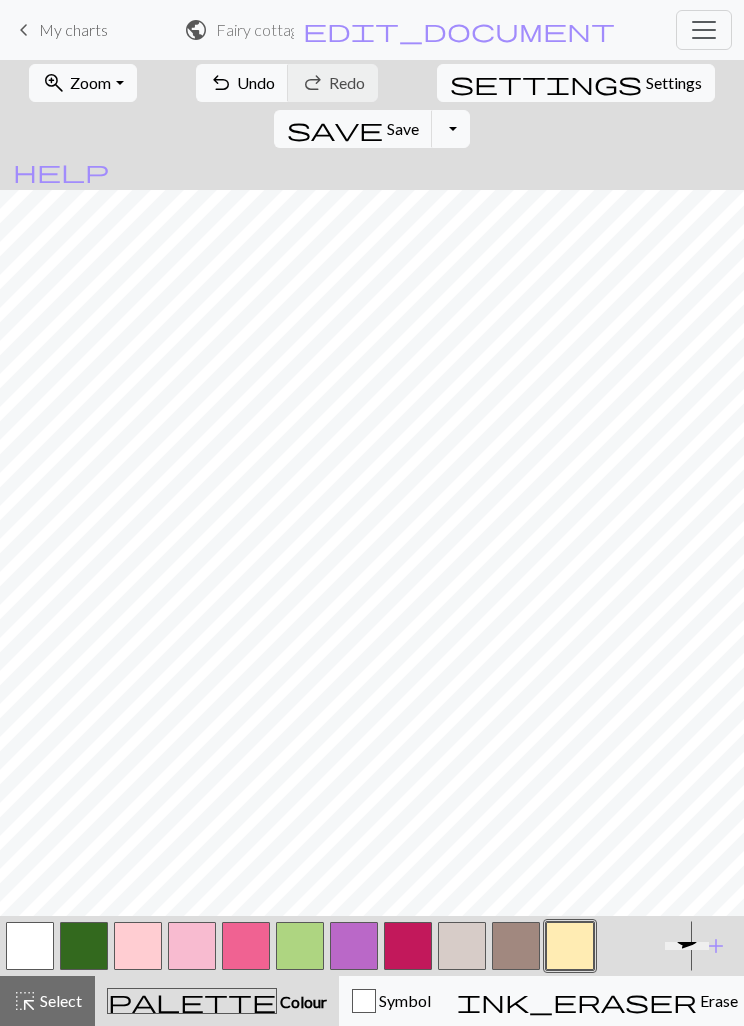 click on "add" at bounding box center (716, 946) 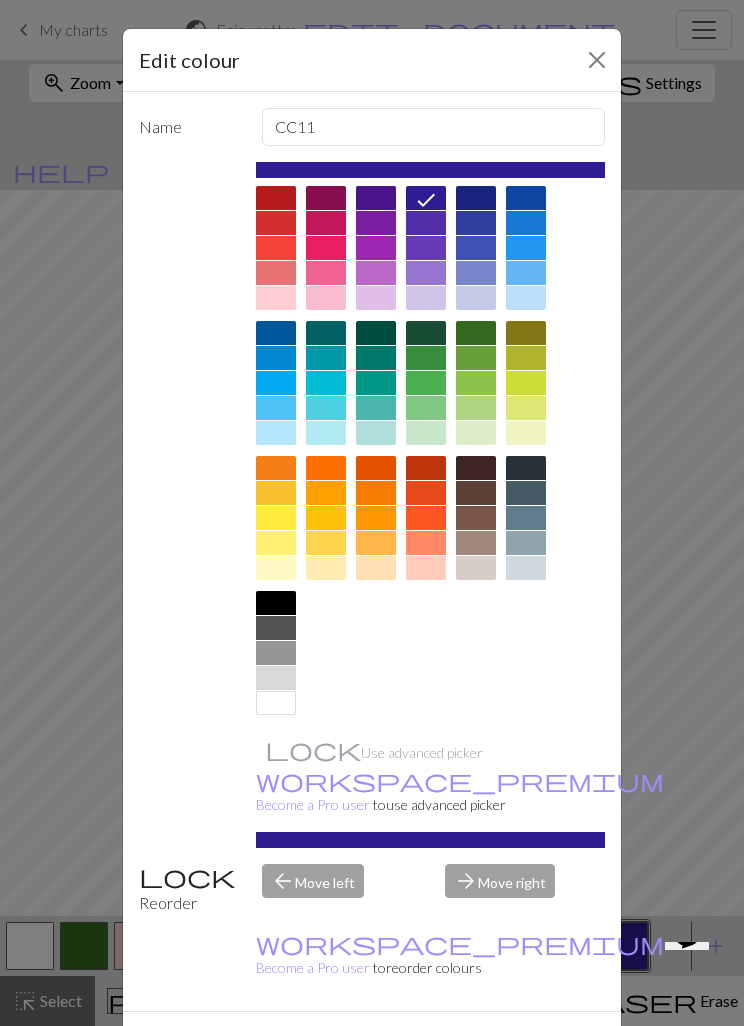 click at bounding box center [376, 298] 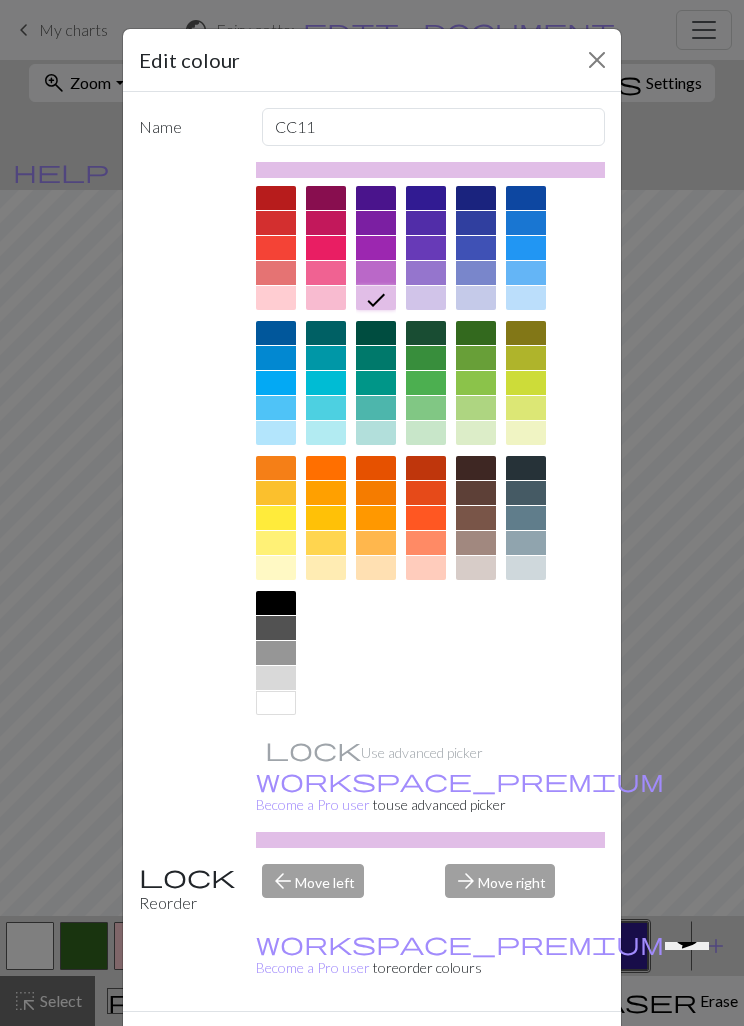 click on "Done" at bounding box center [492, 1047] 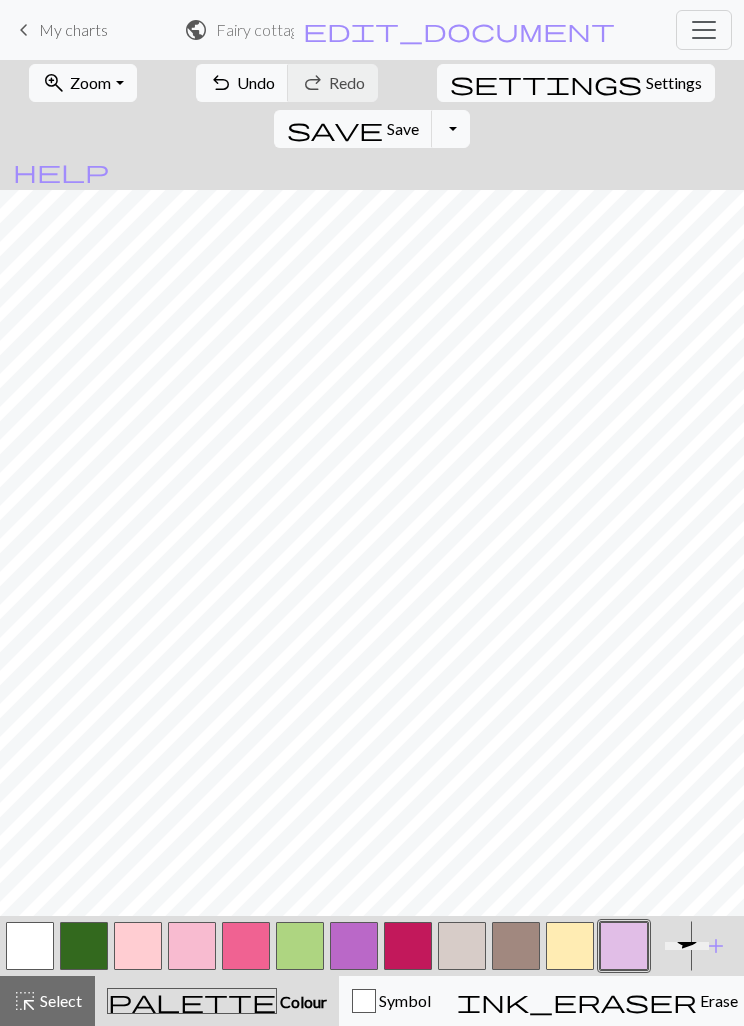 click at bounding box center [354, 946] 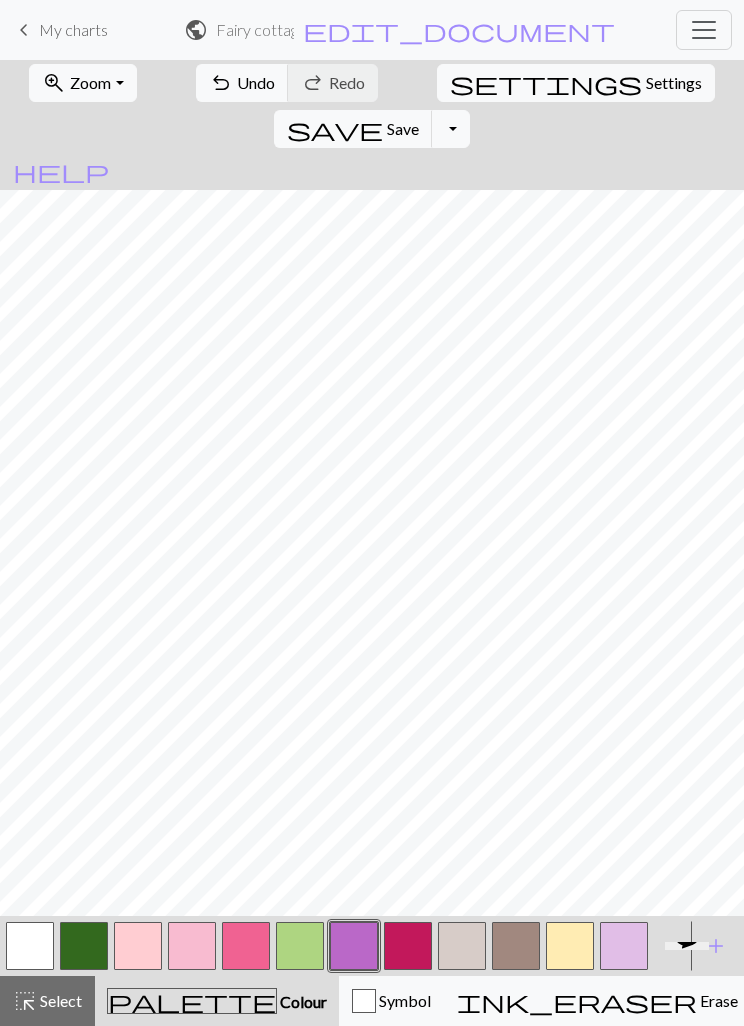 click at bounding box center [624, 946] 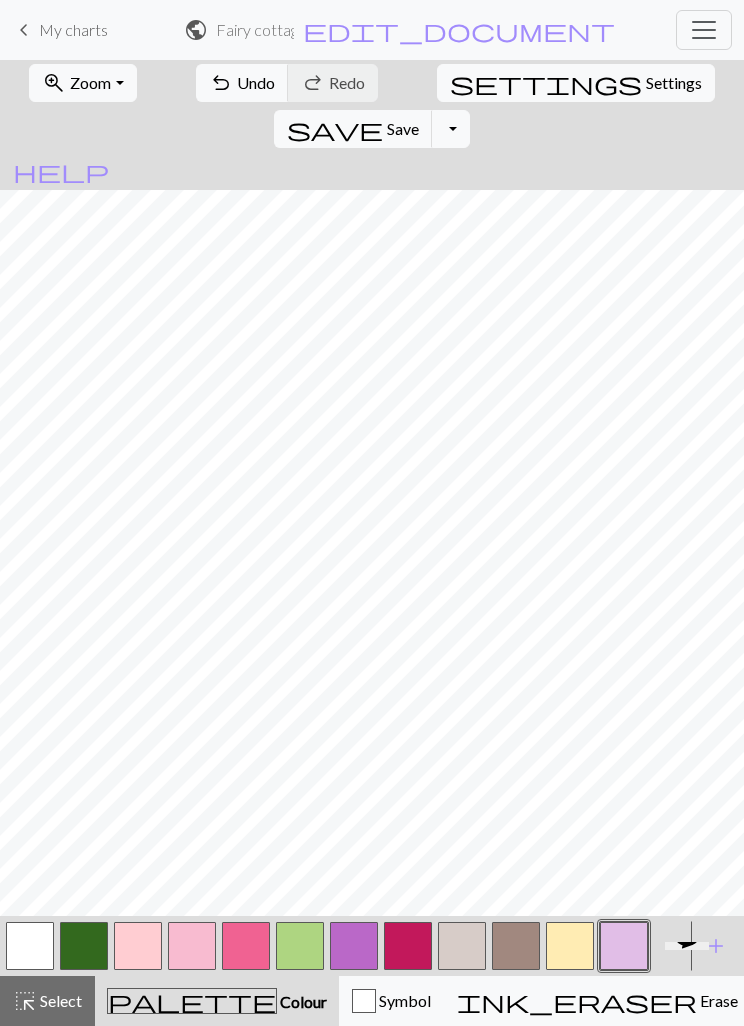 click at bounding box center (354, 946) 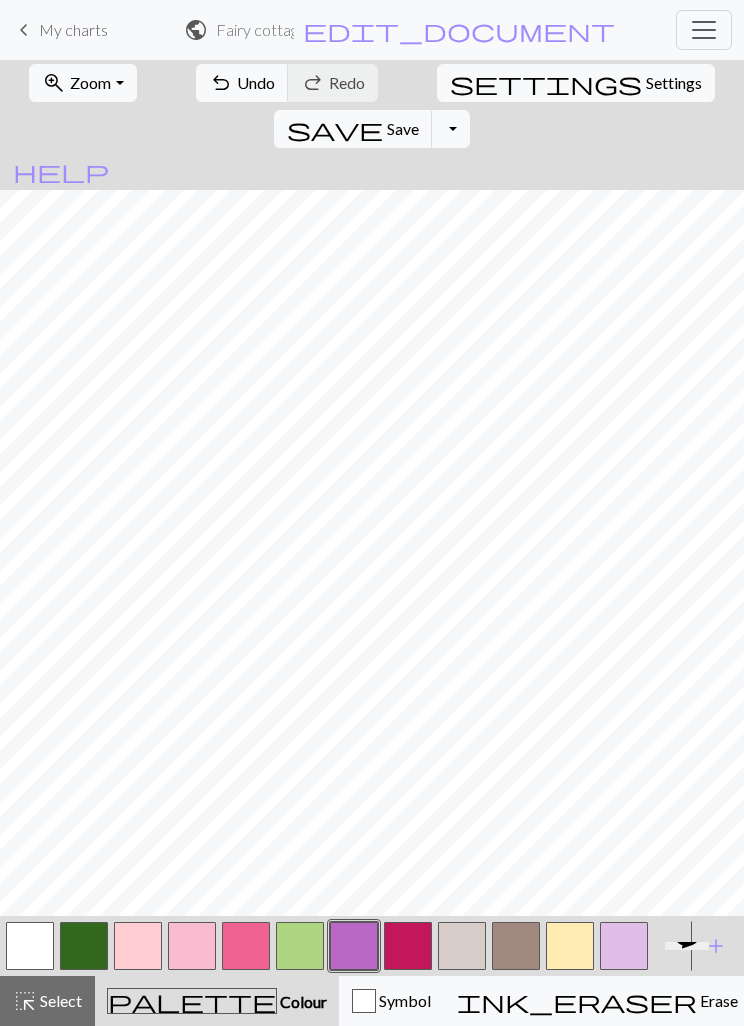 click at bounding box center [624, 946] 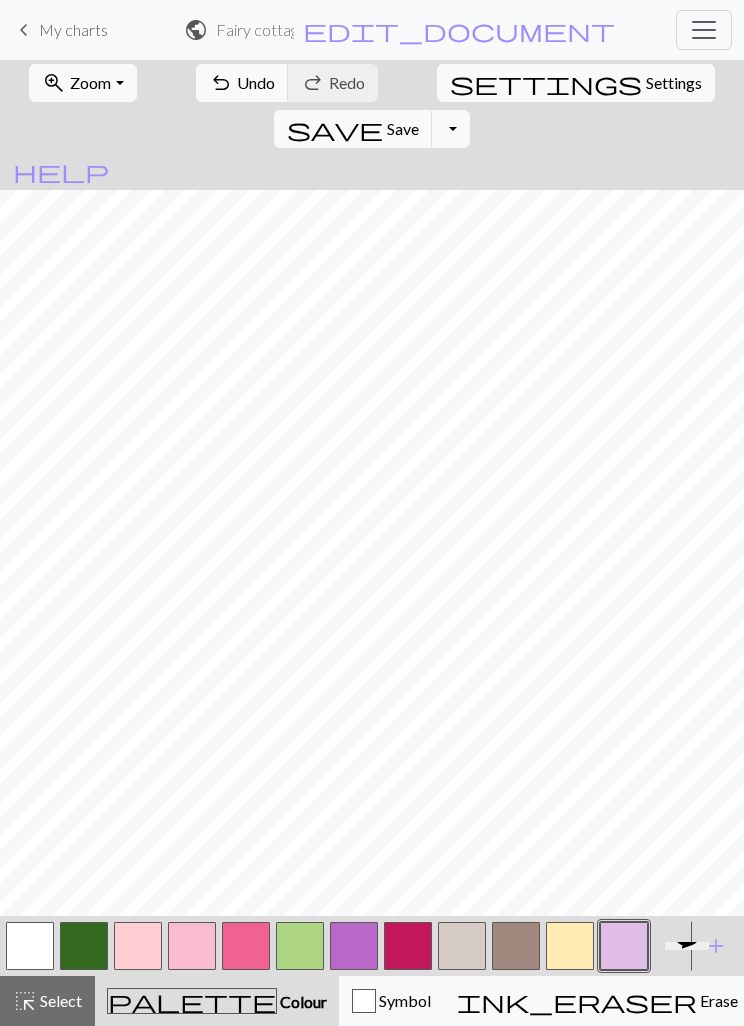 click at bounding box center (570, 946) 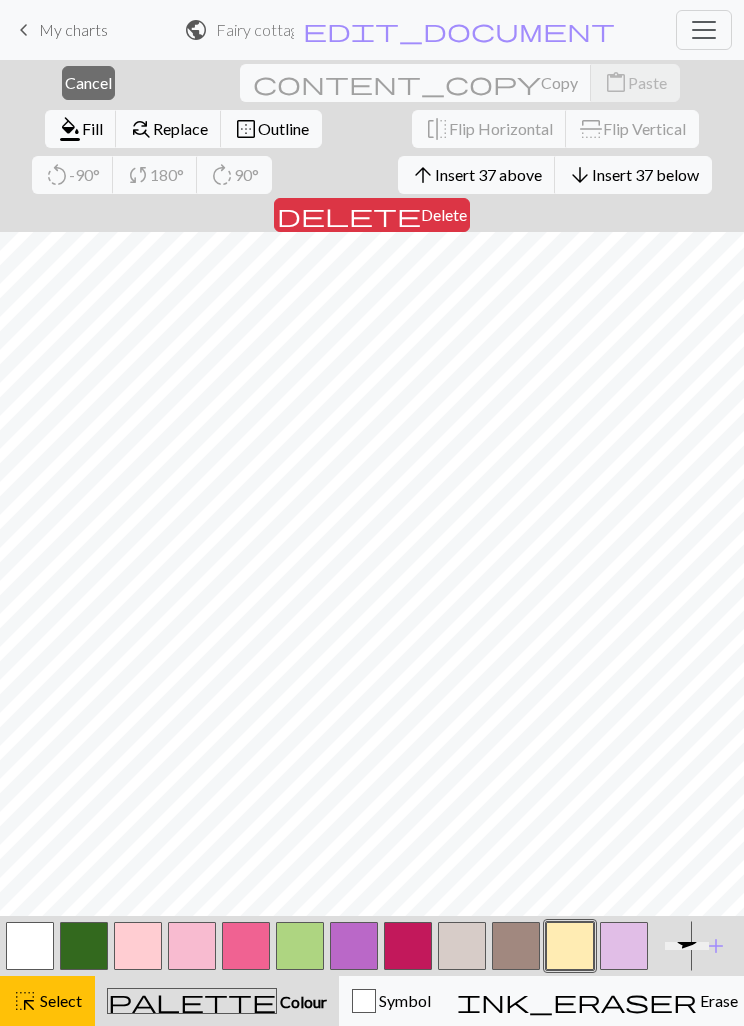 click on "Cancel" at bounding box center (88, 82) 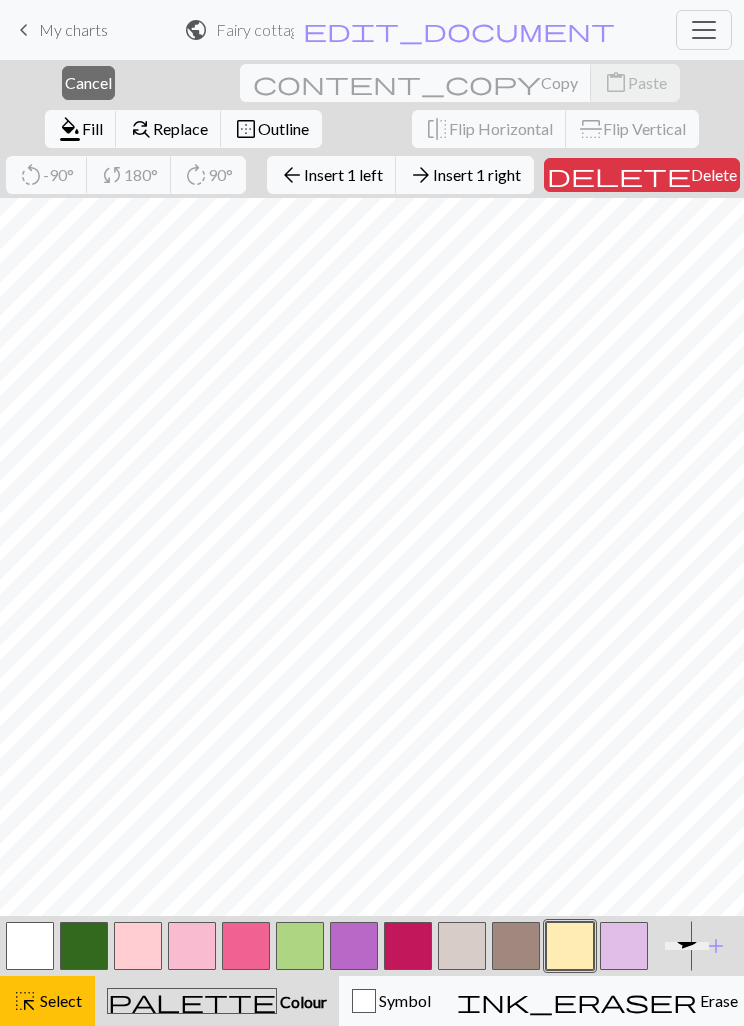 click on "Insert 1 right" at bounding box center [477, 174] 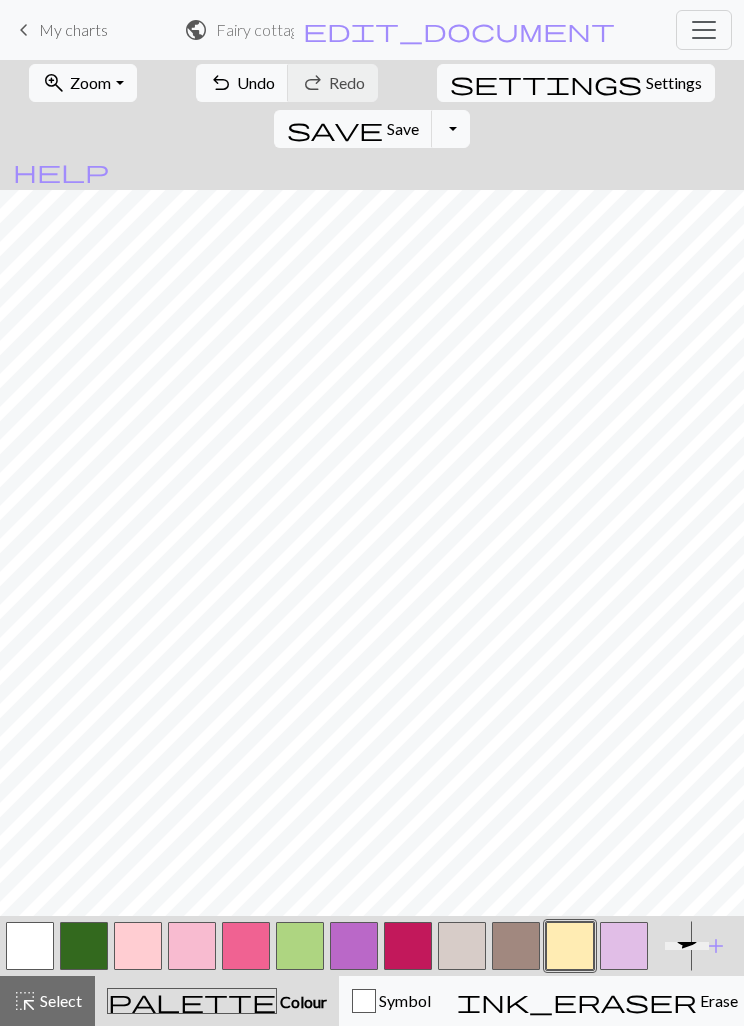 click at bounding box center (30, 946) 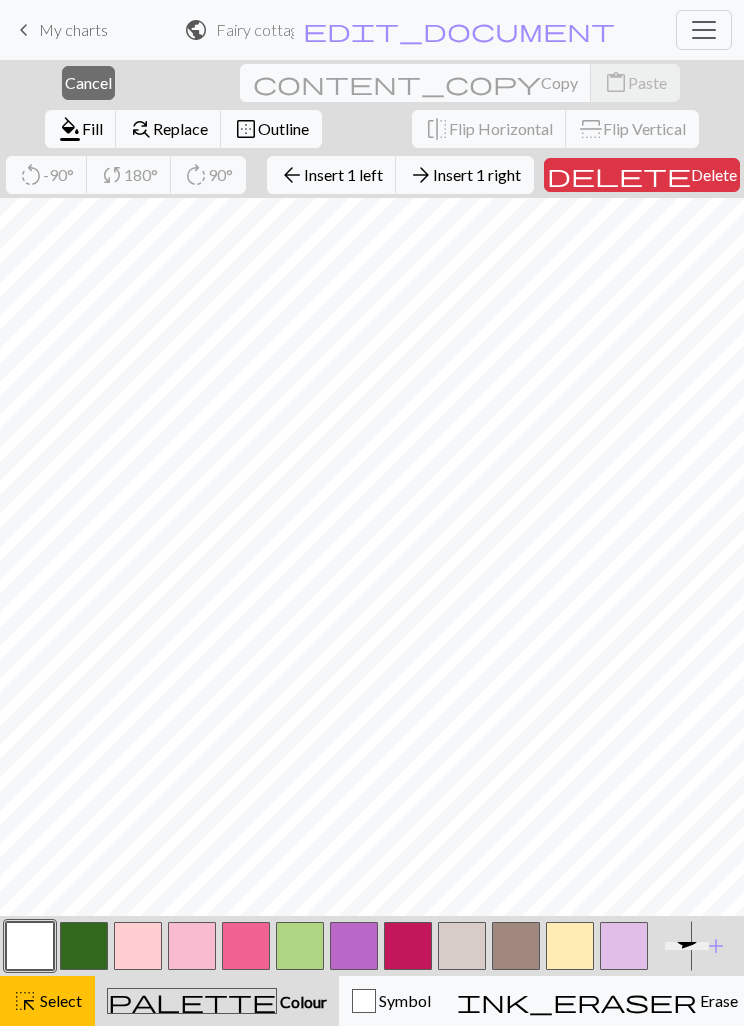 click on "Delete" at bounding box center (714, 174) 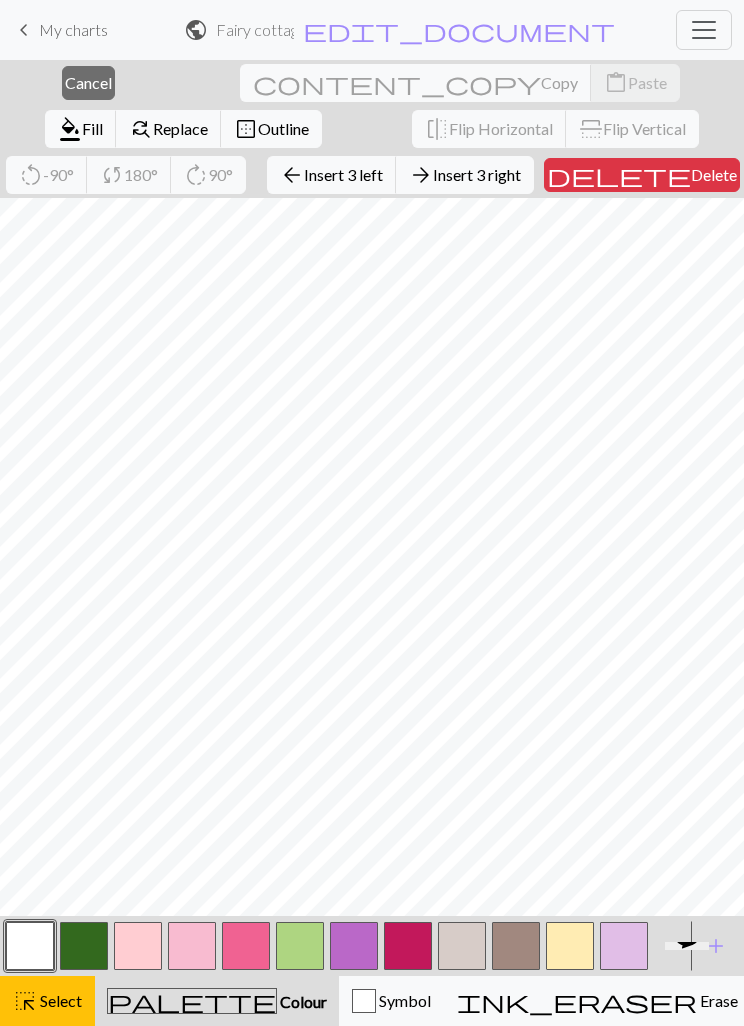 click on "Insert 3 right" at bounding box center (477, 174) 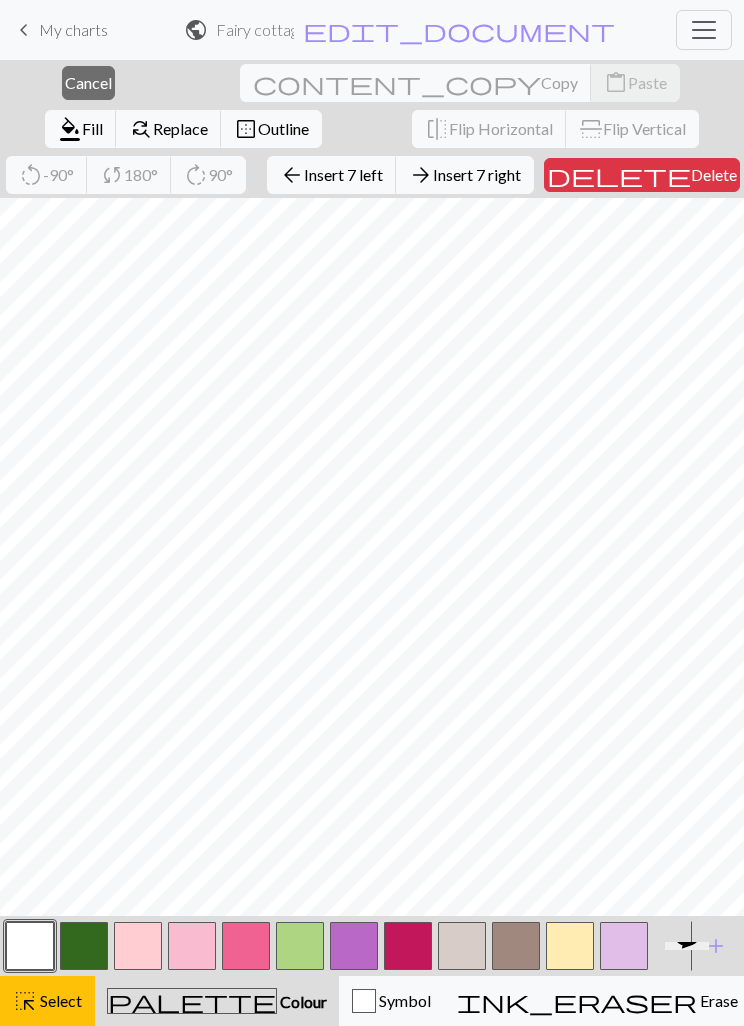 click on "Insert 7 right" at bounding box center [477, 174] 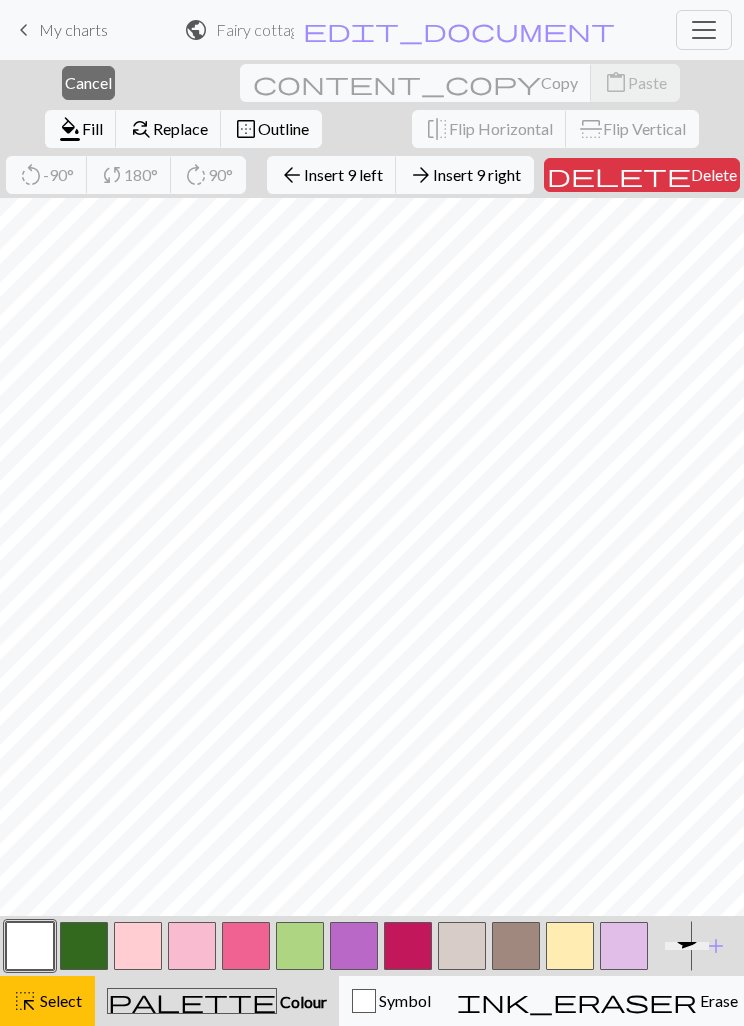 click on "Insert 9 left" at bounding box center [343, 174] 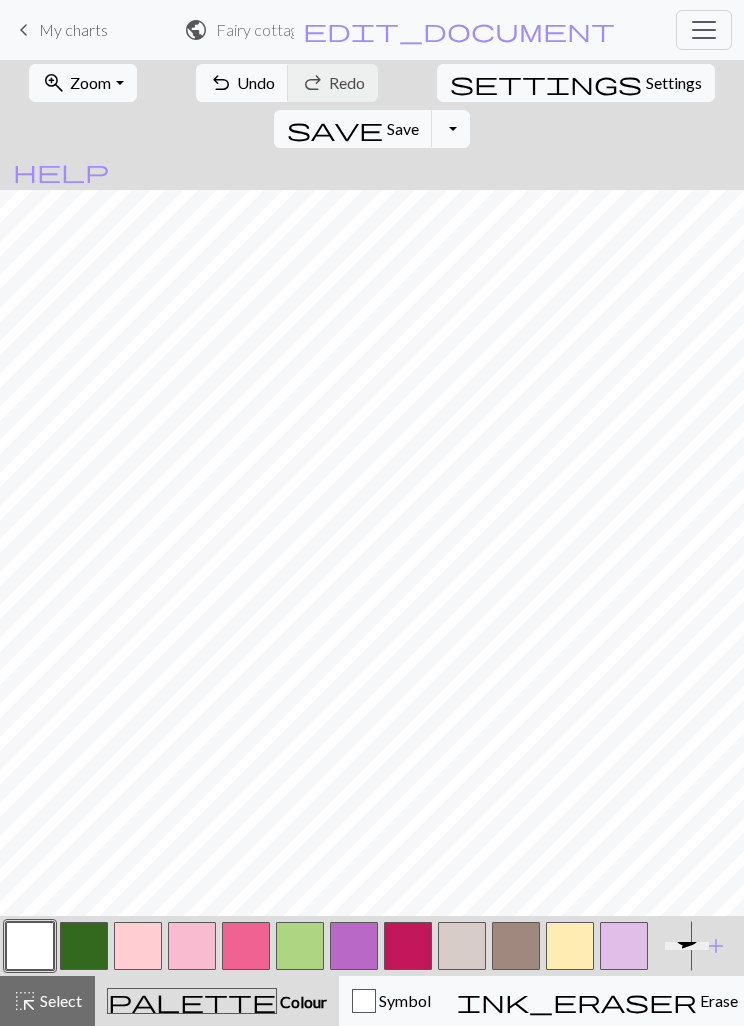 click on "Zoom" at bounding box center (90, 82) 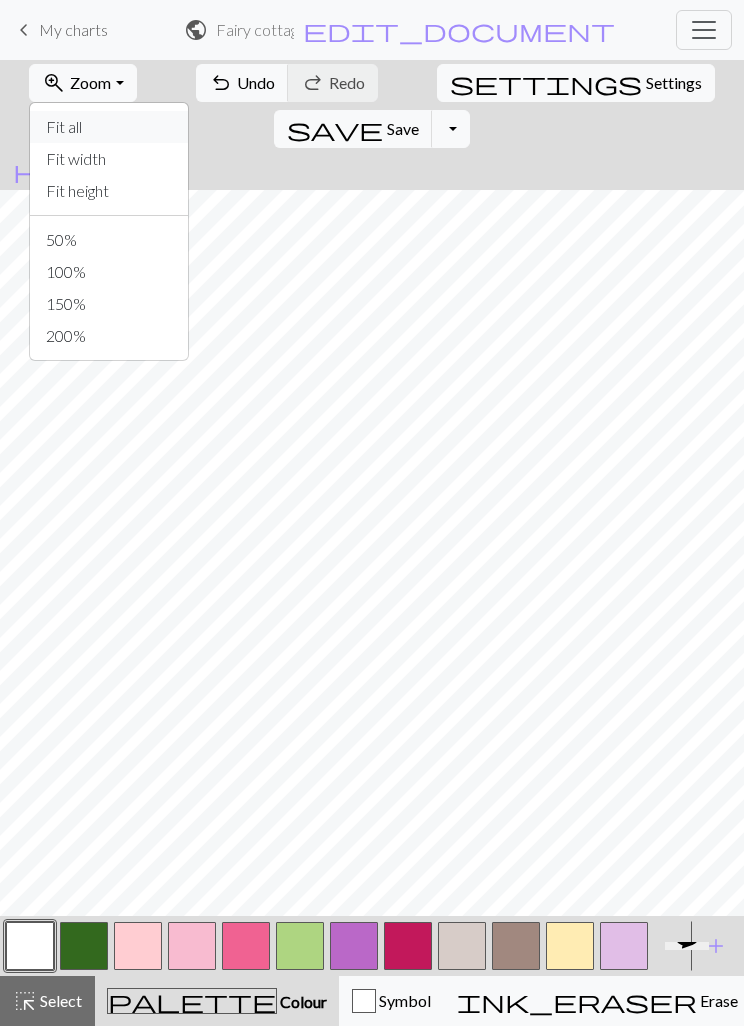 click on "Fit all" at bounding box center [109, 127] 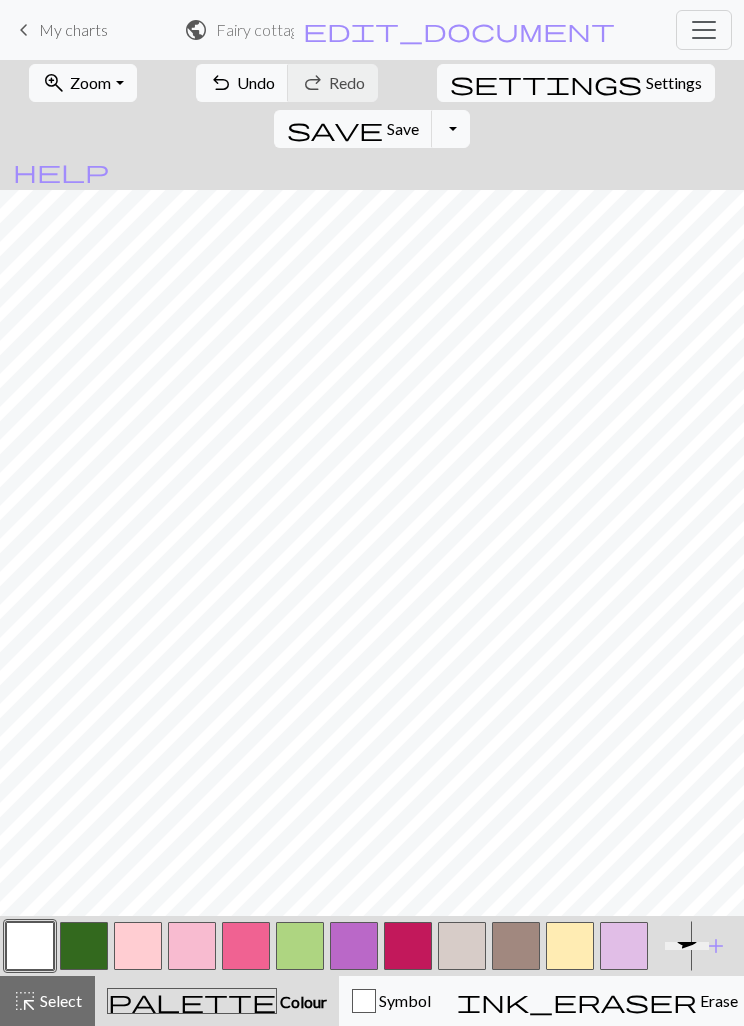 click at bounding box center [570, 946] 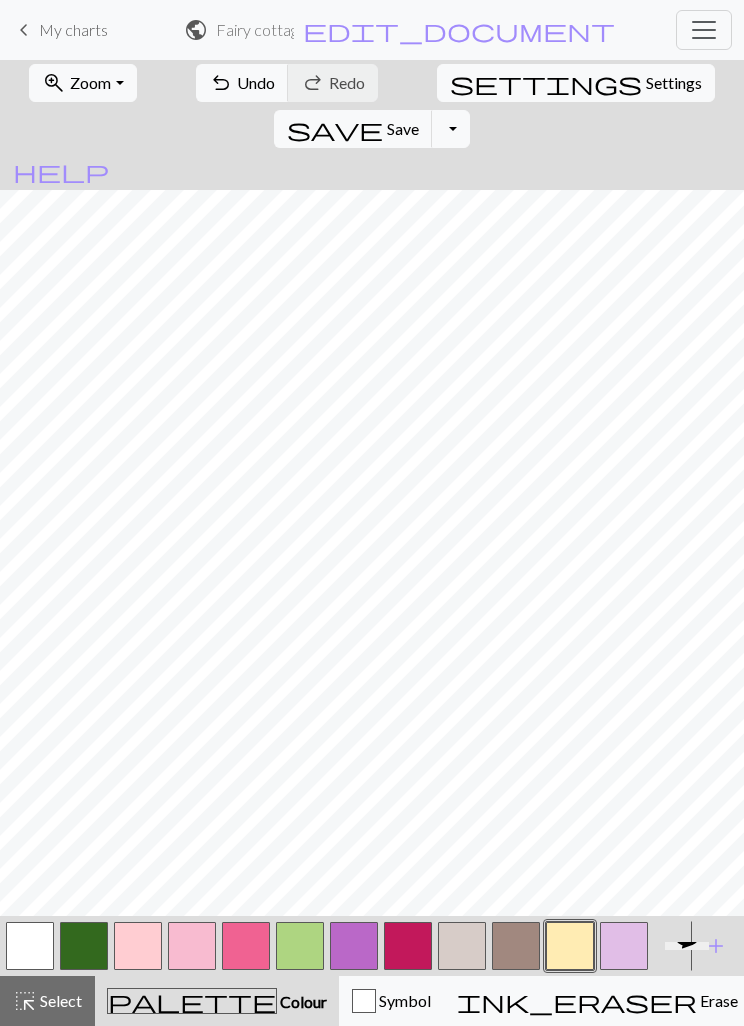 click on "add" at bounding box center (716, 946) 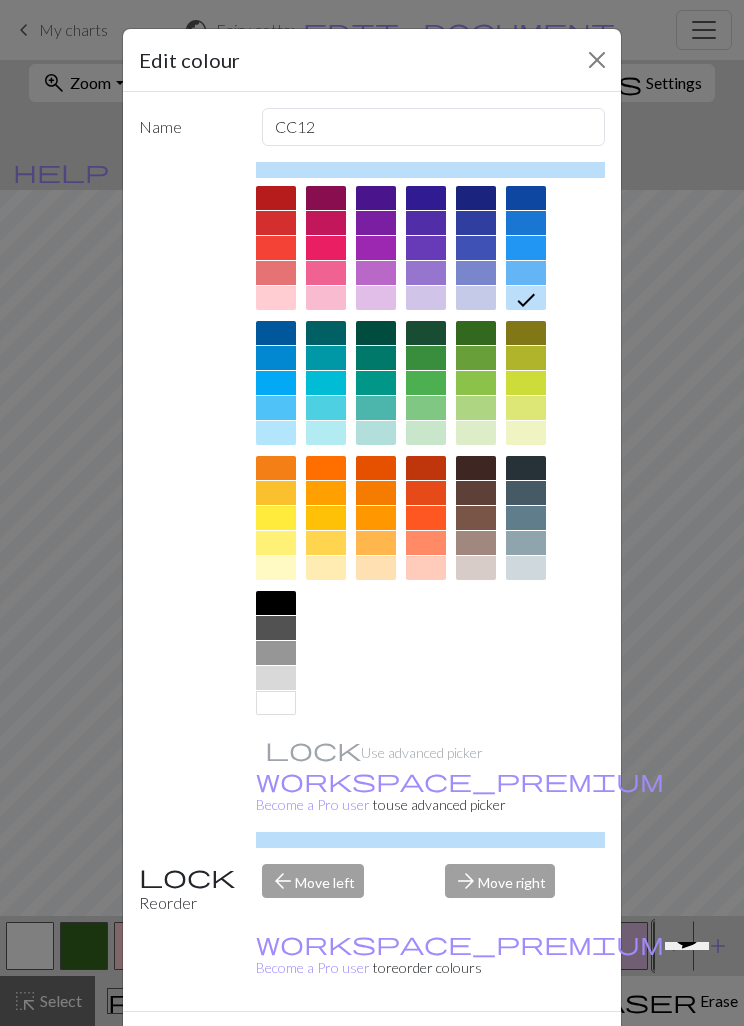 click on "Done" at bounding box center (492, 1047) 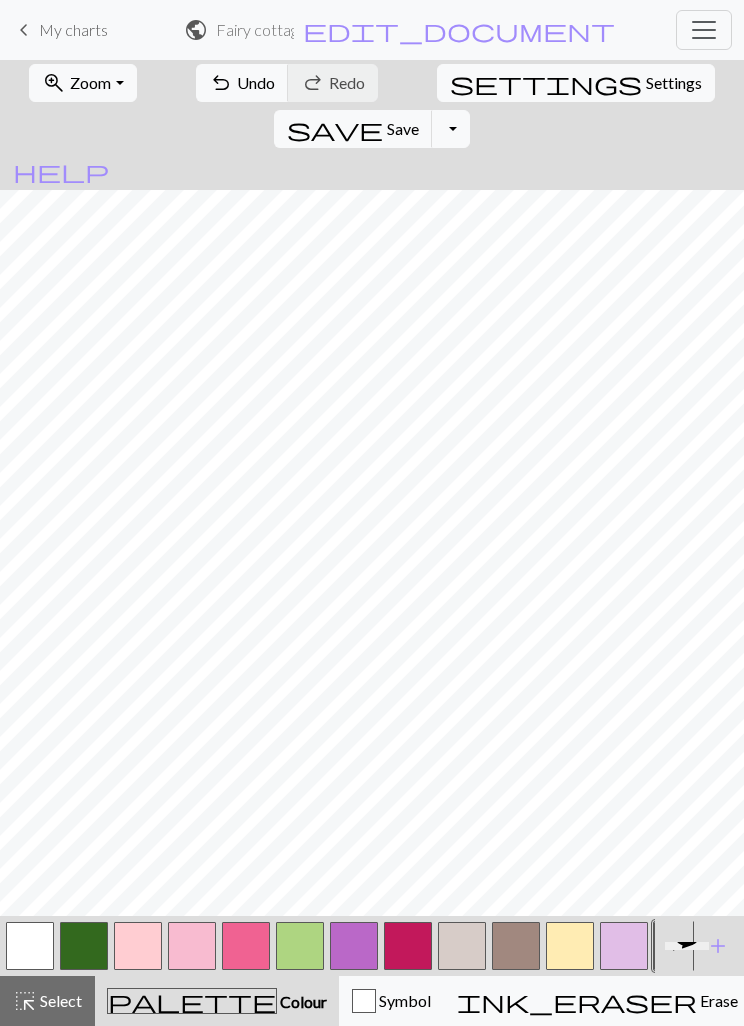 click at bounding box center [192, 946] 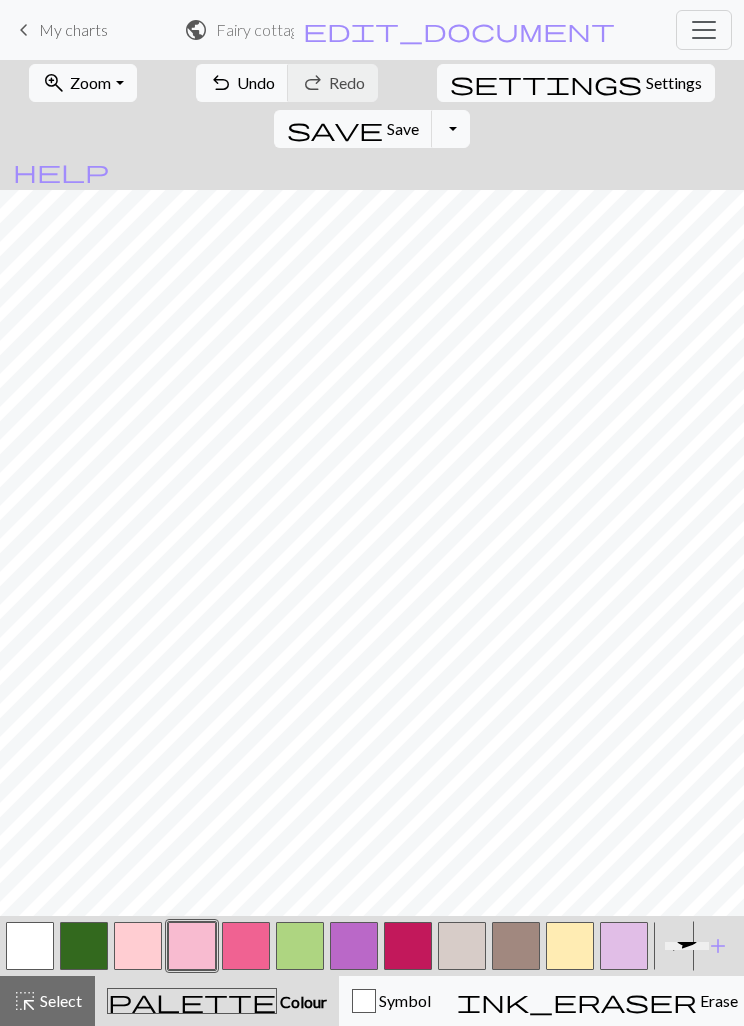 click at bounding box center [30, 946] 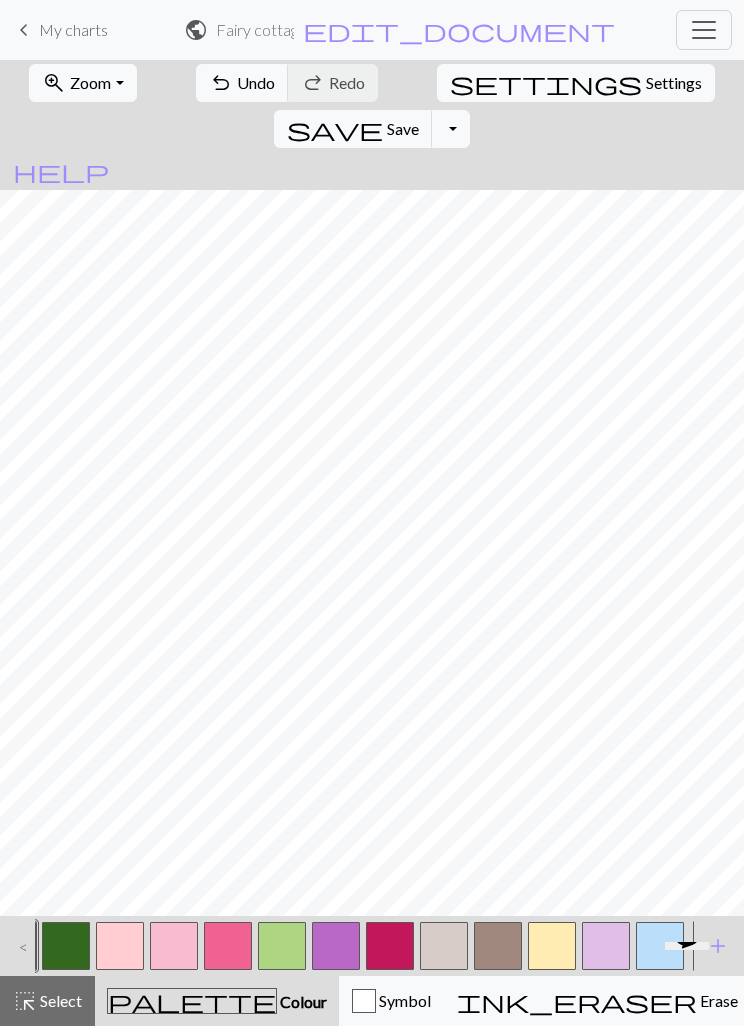scroll, scrollTop: 0, scrollLeft: 18, axis: horizontal 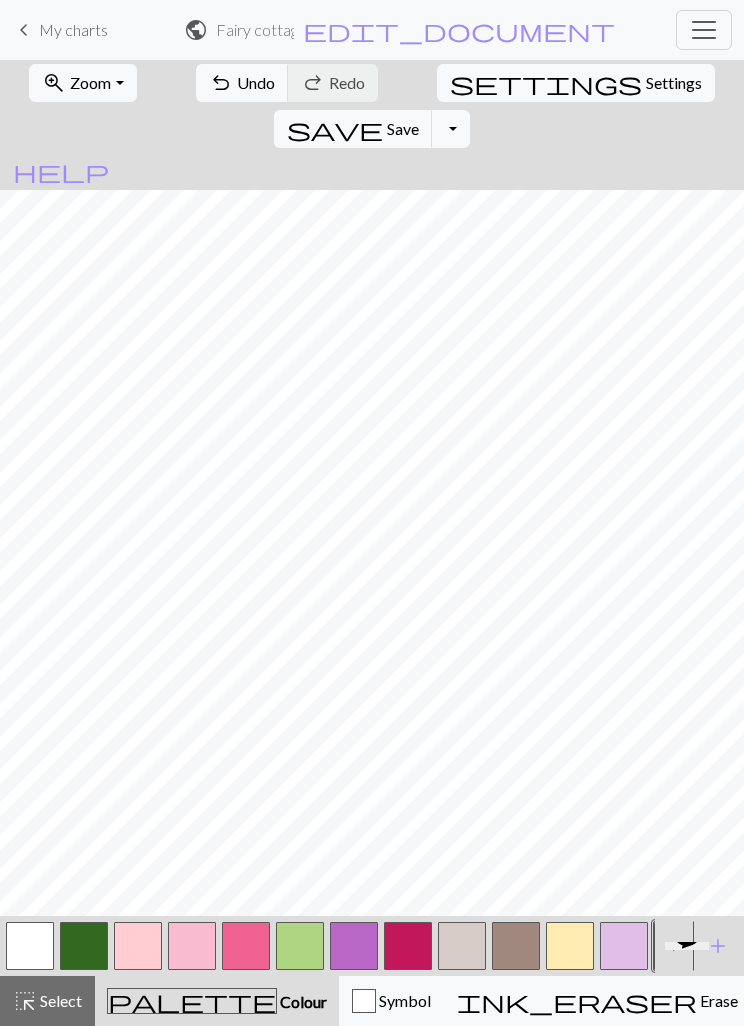 click at bounding box center (30, 946) 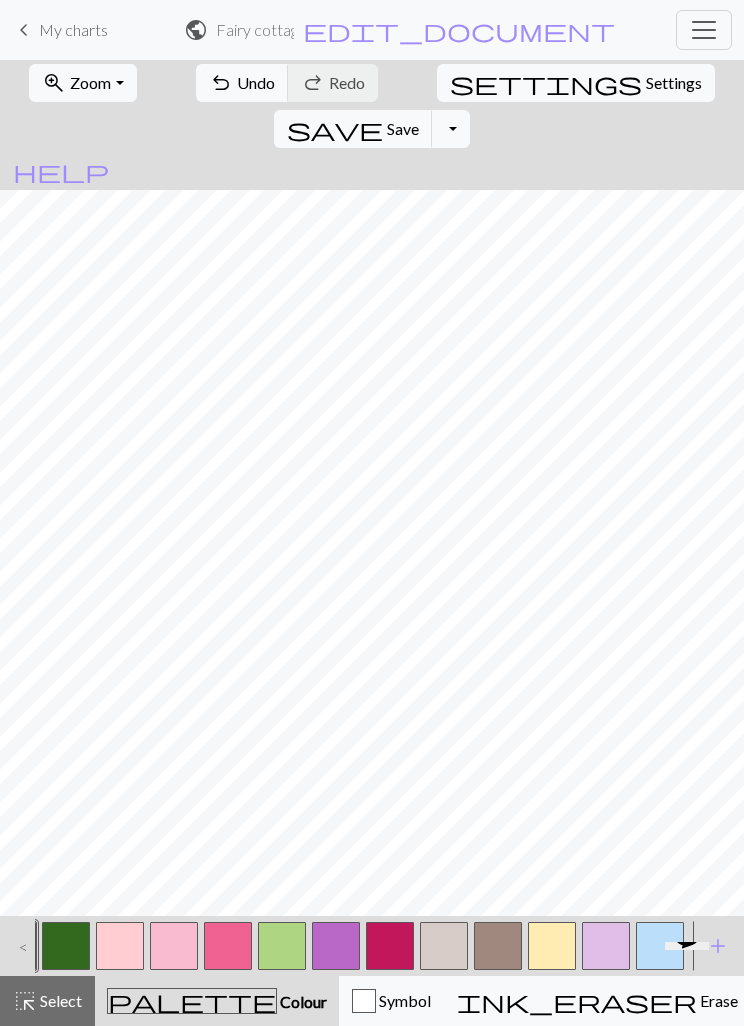 scroll, scrollTop: 0, scrollLeft: 18, axis: horizontal 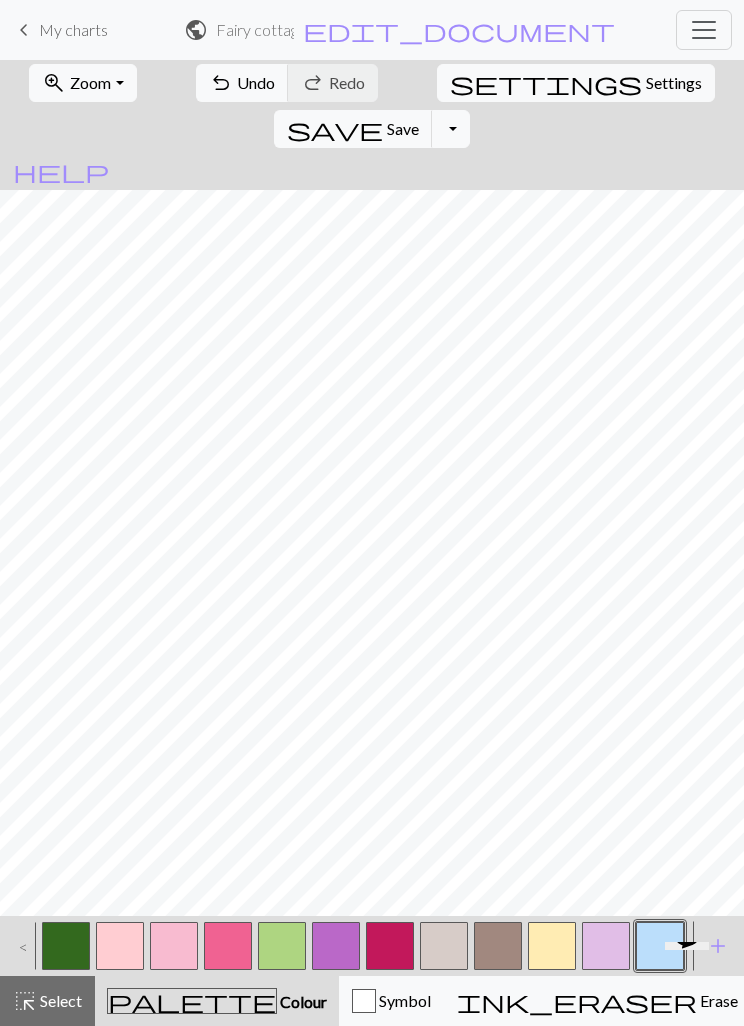 click at bounding box center (552, 946) 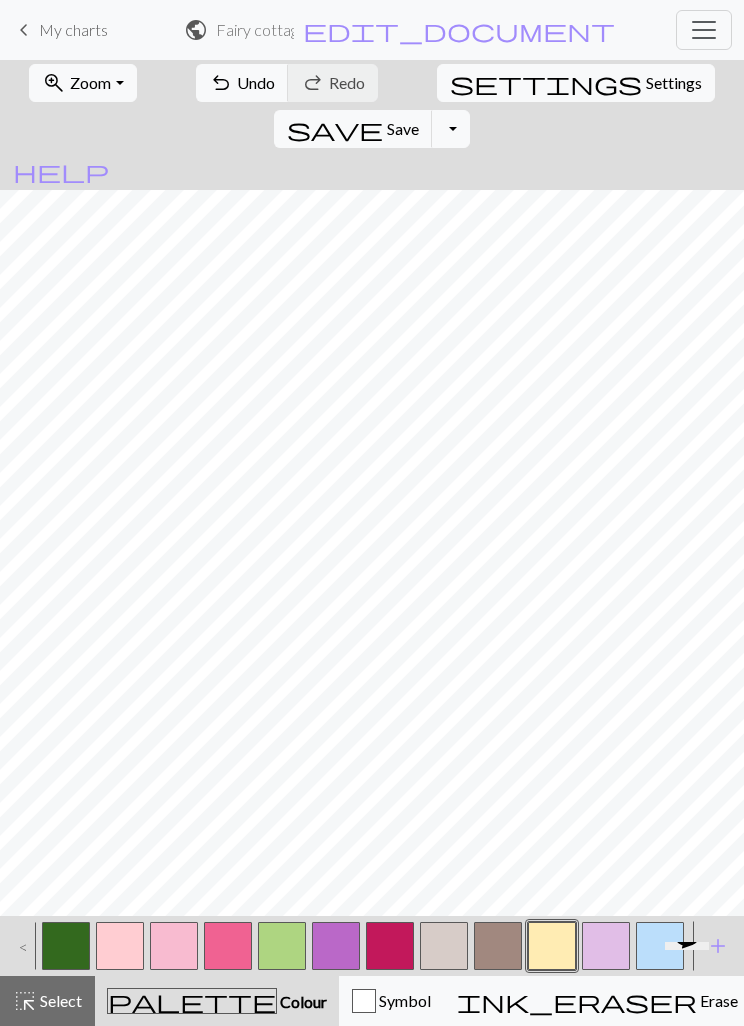 click at bounding box center [606, 946] 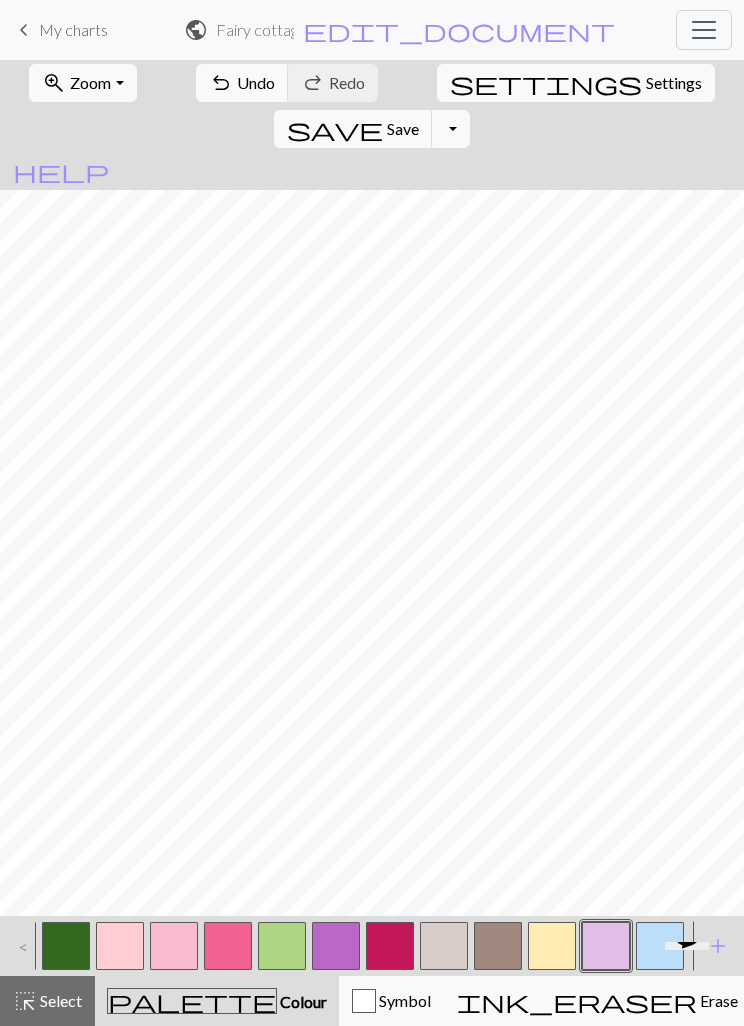 click at bounding box center [336, 946] 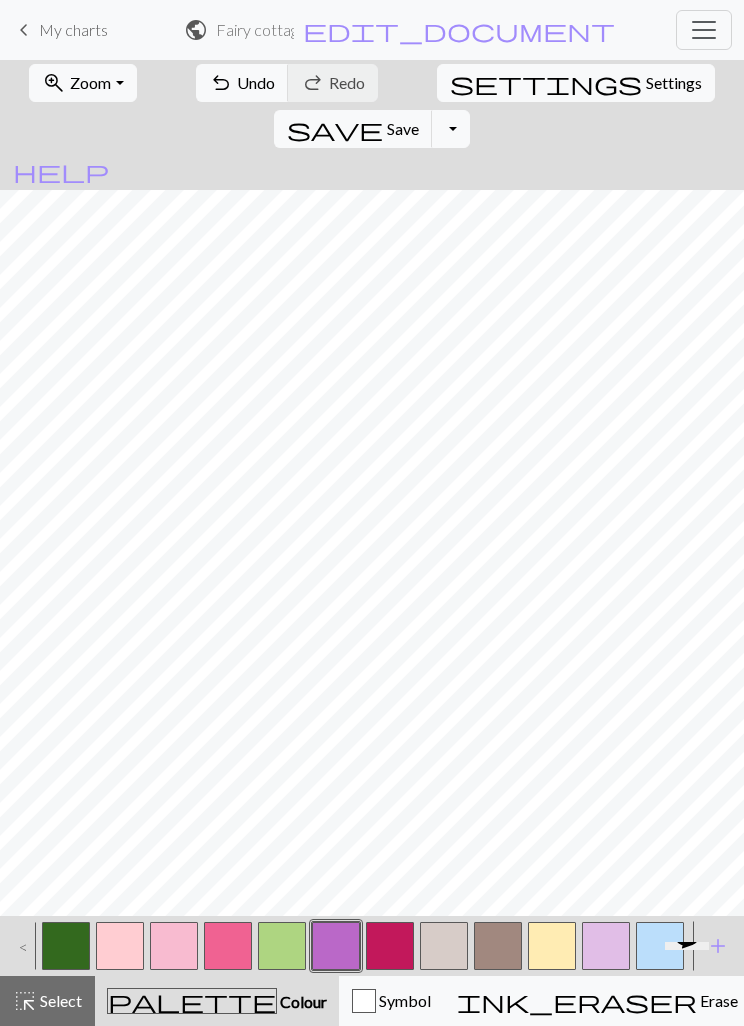 click at bounding box center (552, 946) 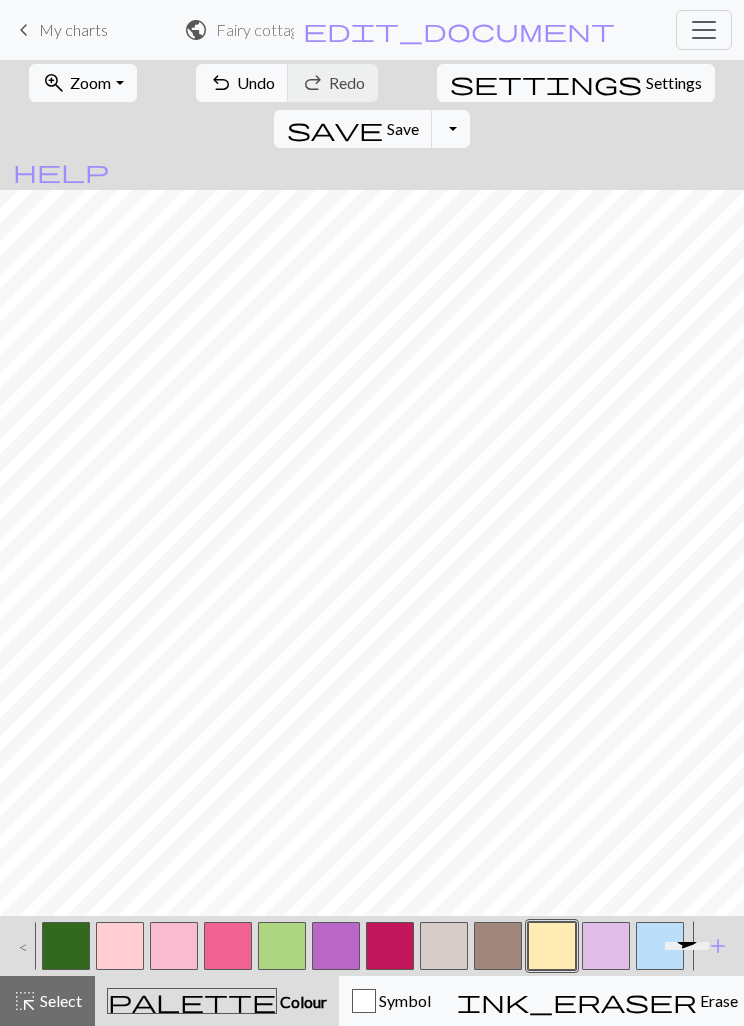 click on "Undo" at bounding box center (256, 82) 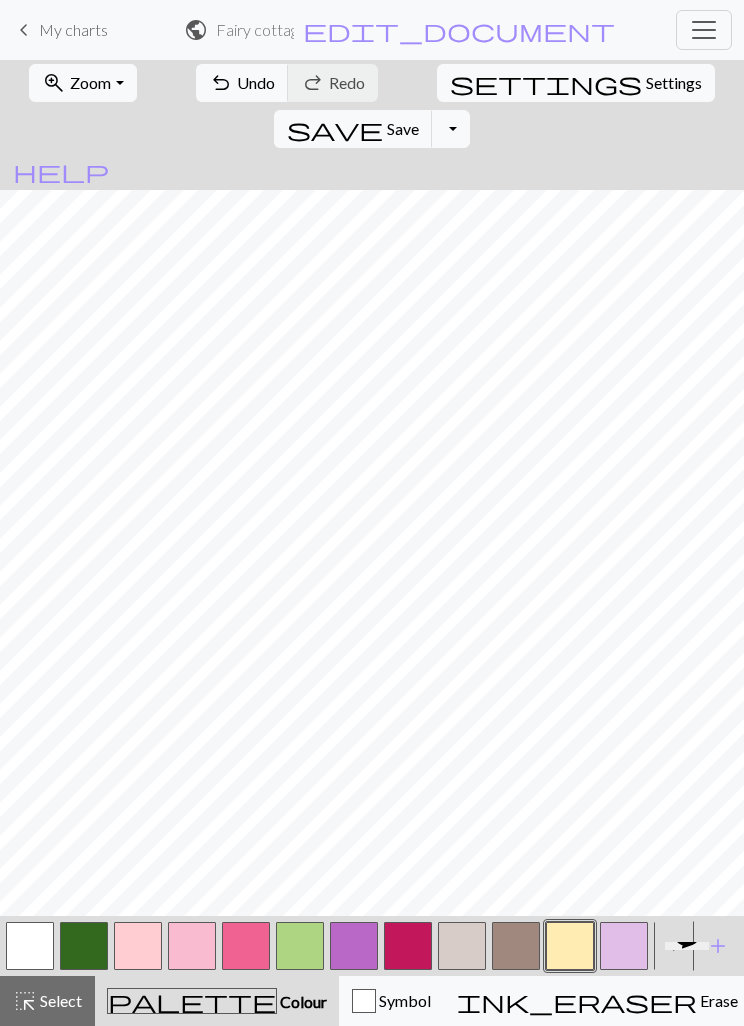 scroll, scrollTop: 0, scrollLeft: 0, axis: both 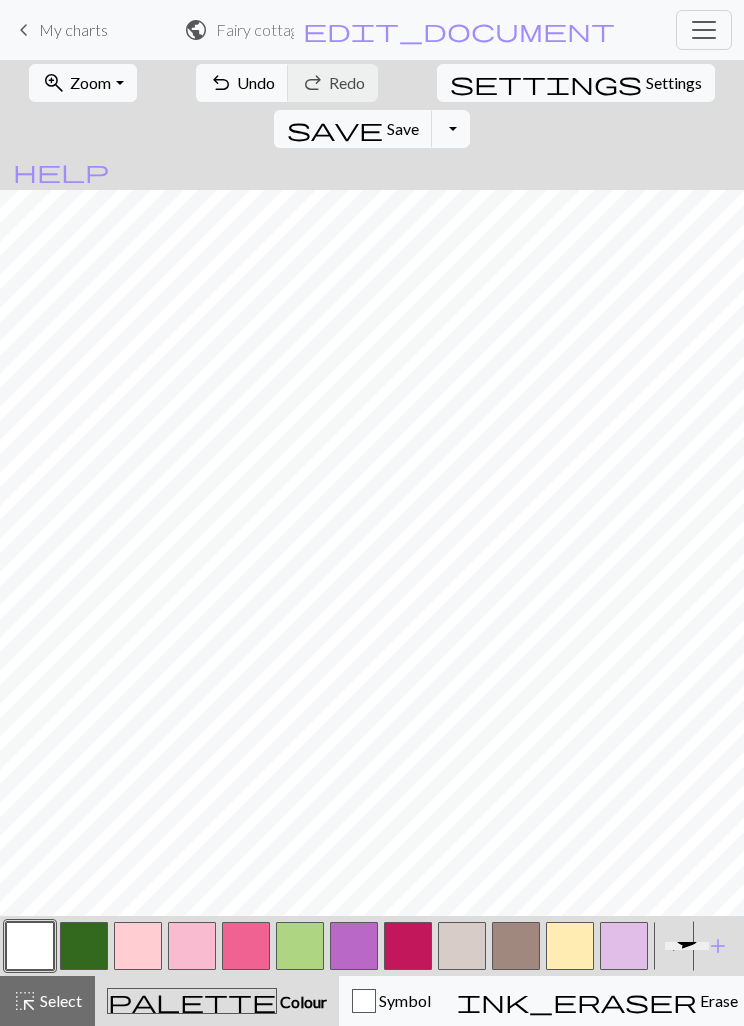 click at bounding box center [570, 946] 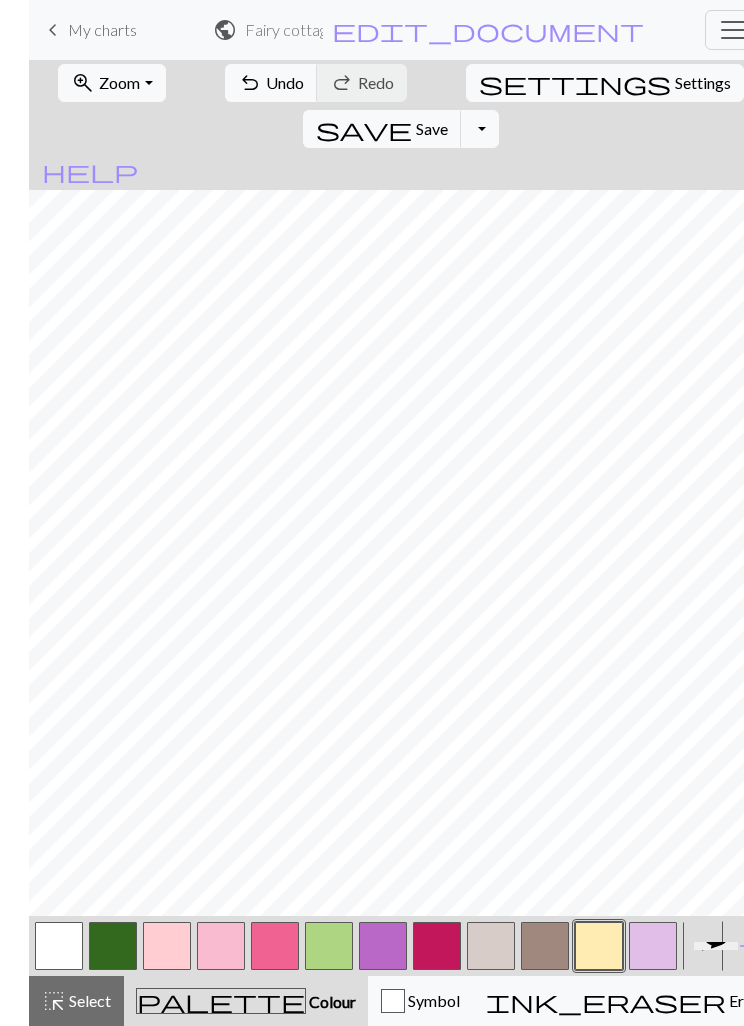 scroll, scrollTop: 0, scrollLeft: 2, axis: horizontal 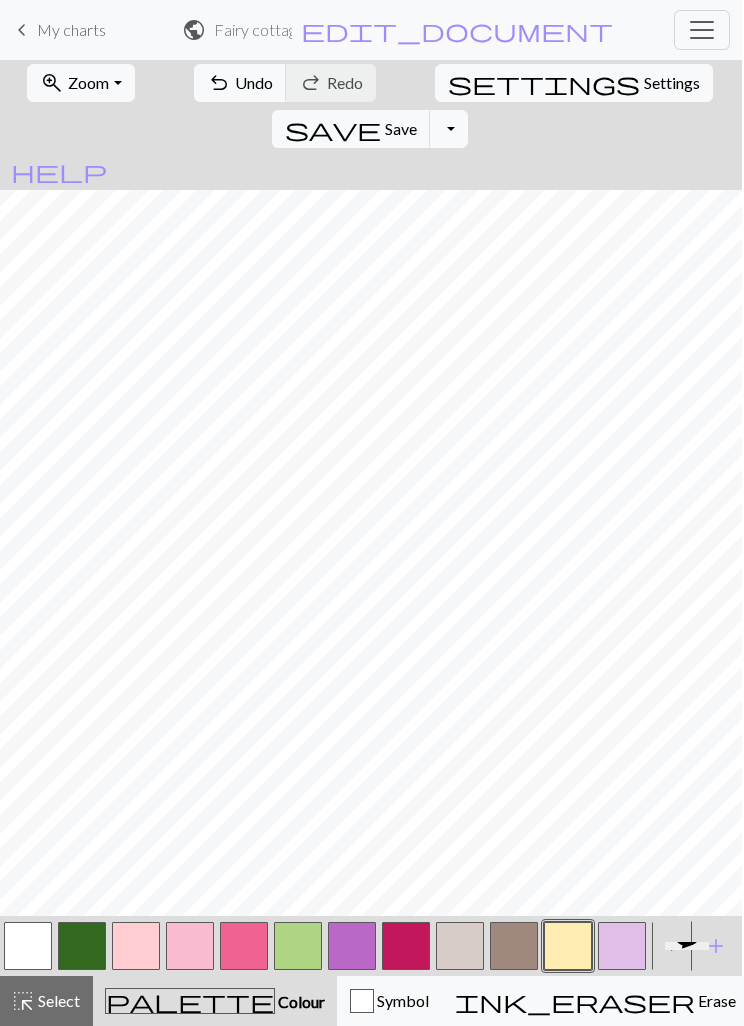 click on ">" at bounding box center [669, 946] 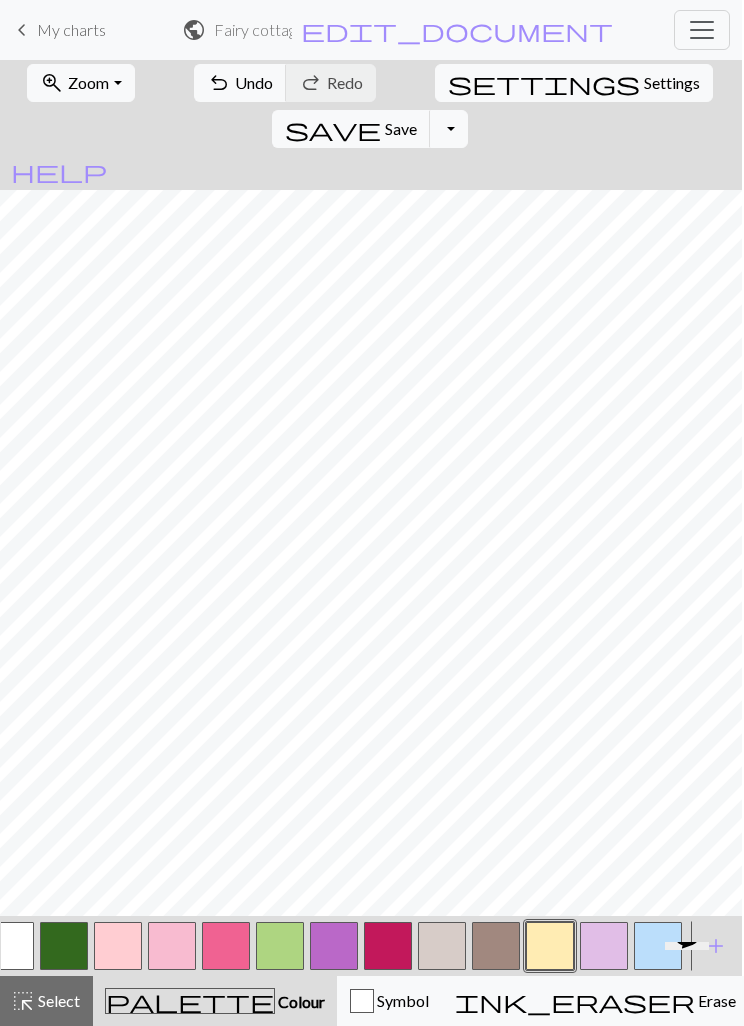 scroll, scrollTop: 0, scrollLeft: 18, axis: horizontal 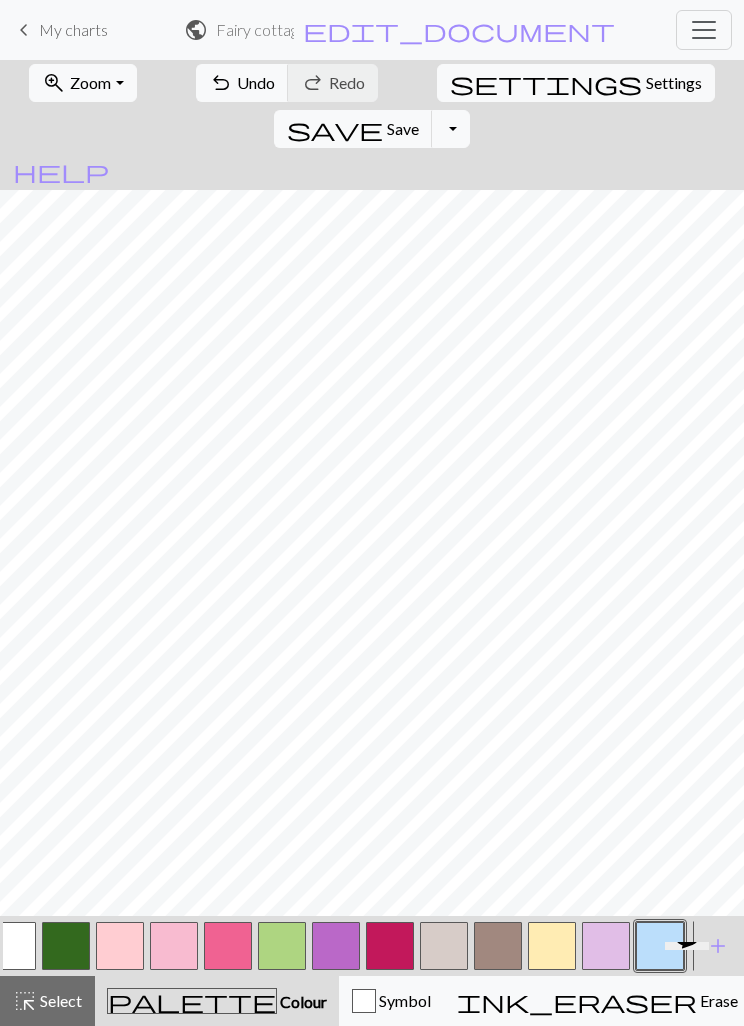 click at bounding box center [12, 946] 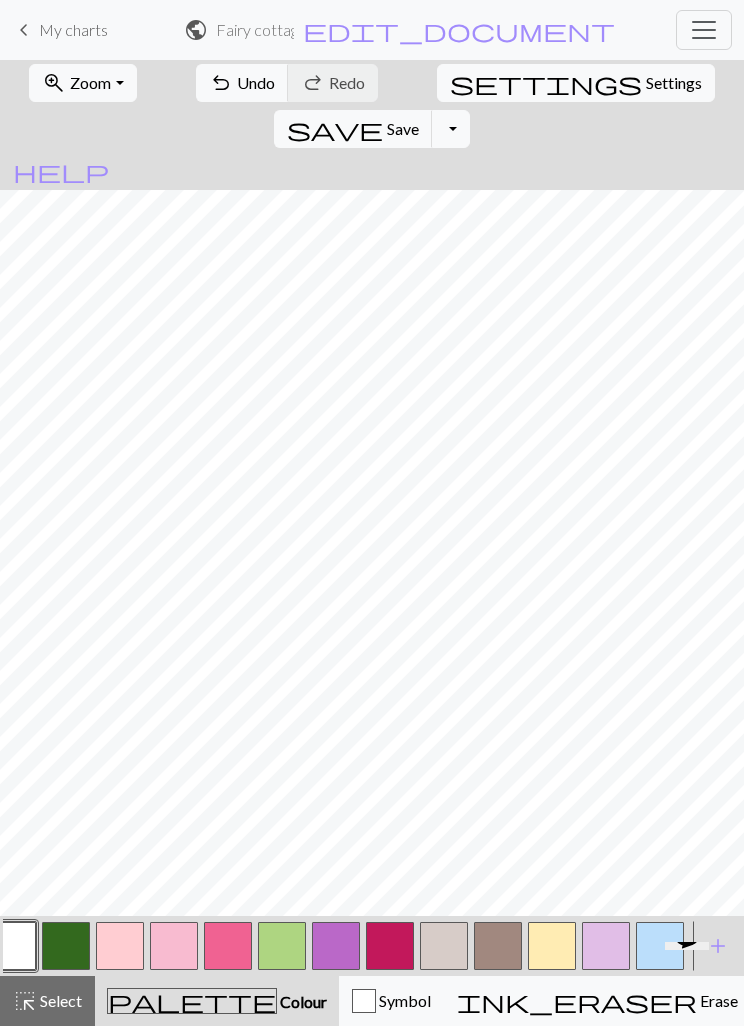 click at bounding box center (552, 946) 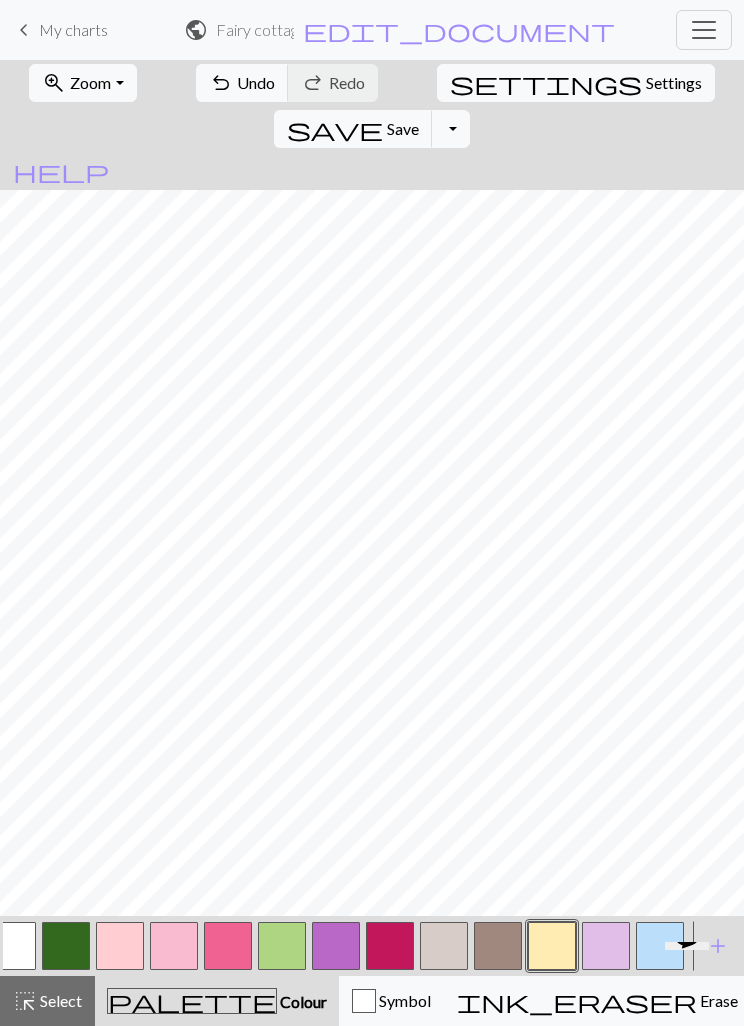 click on "Undo" at bounding box center [256, 82] 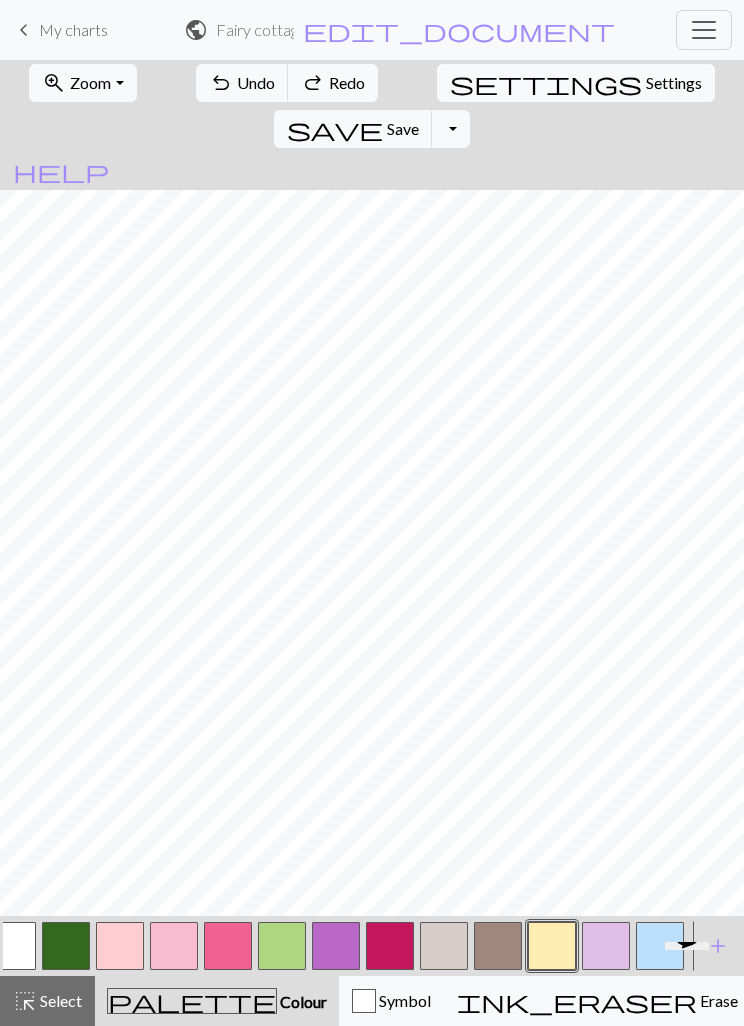 click on "Undo" at bounding box center [256, 82] 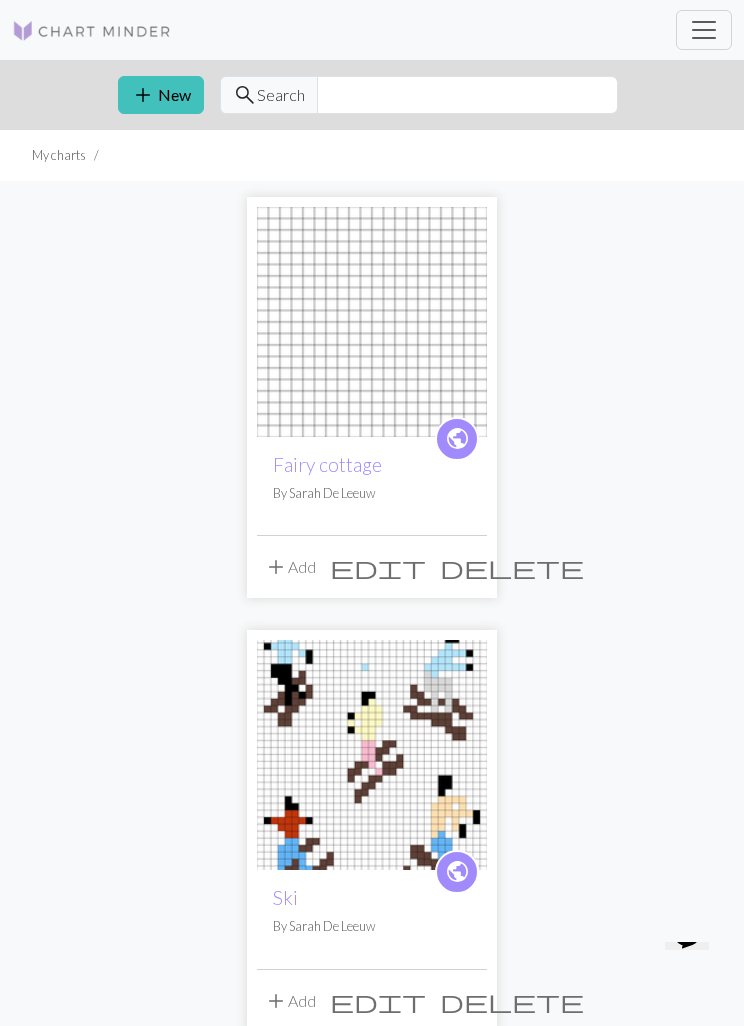 click on "add   New" at bounding box center [161, 95] 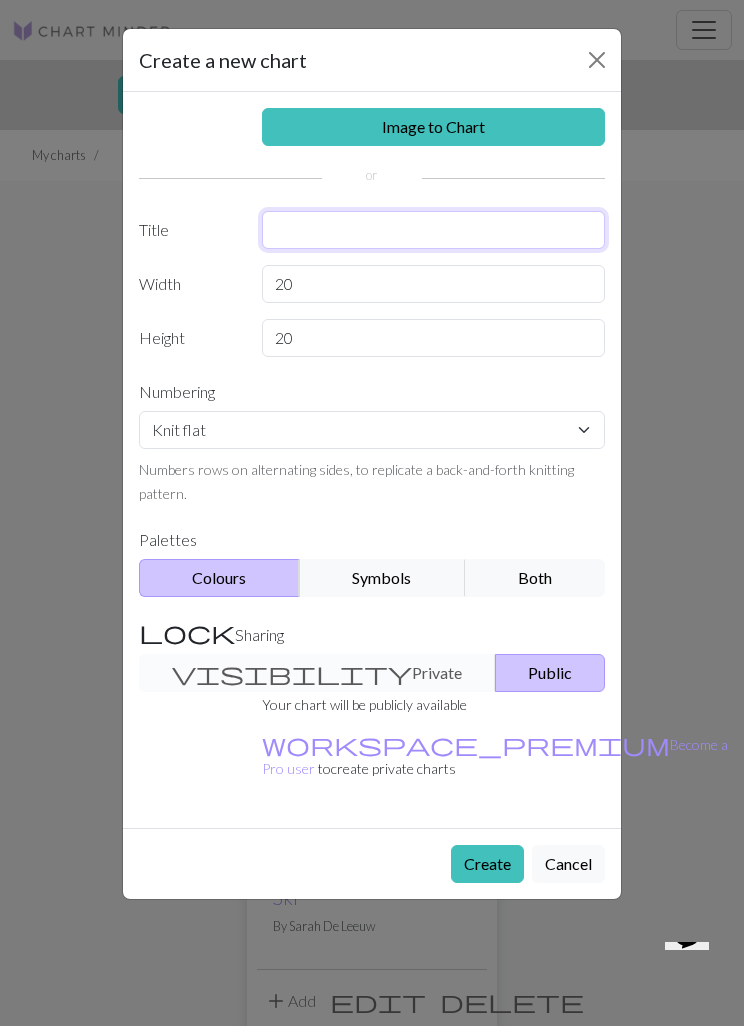 click at bounding box center [434, 230] 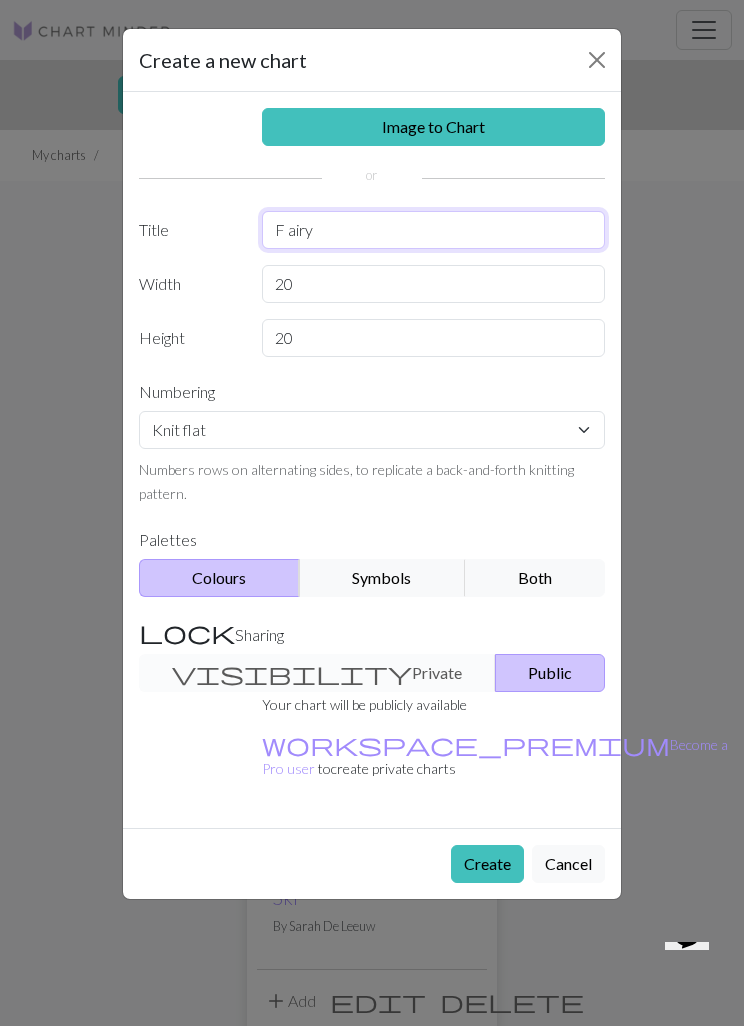 click on "F airy" at bounding box center (434, 230) 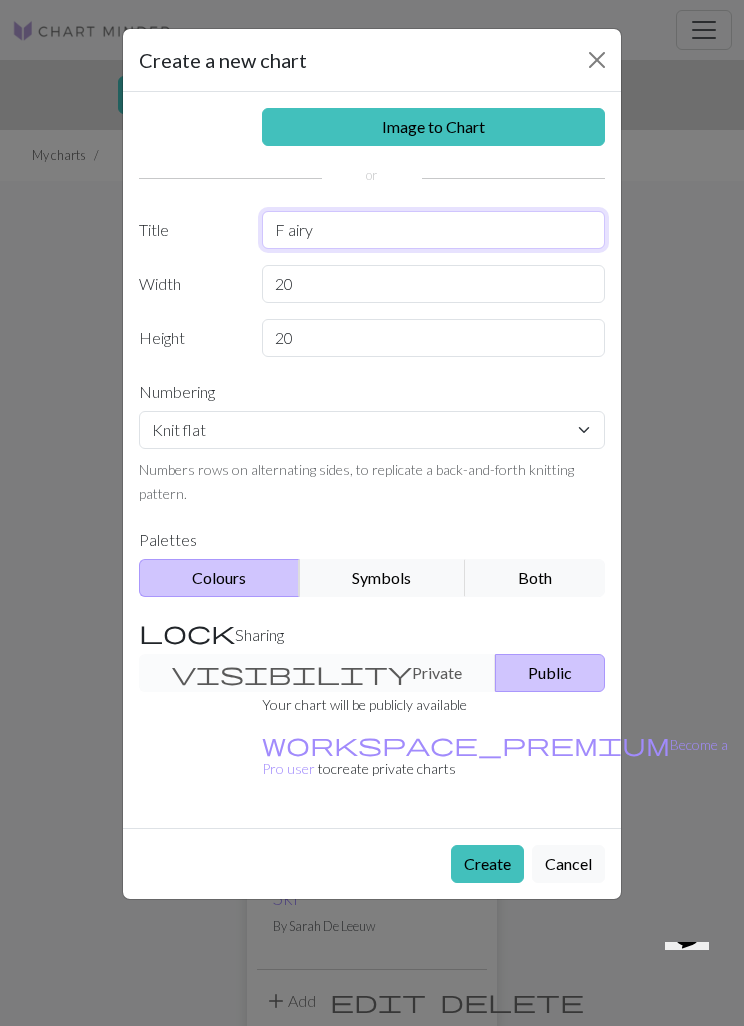 click on "F airy" at bounding box center (434, 230) 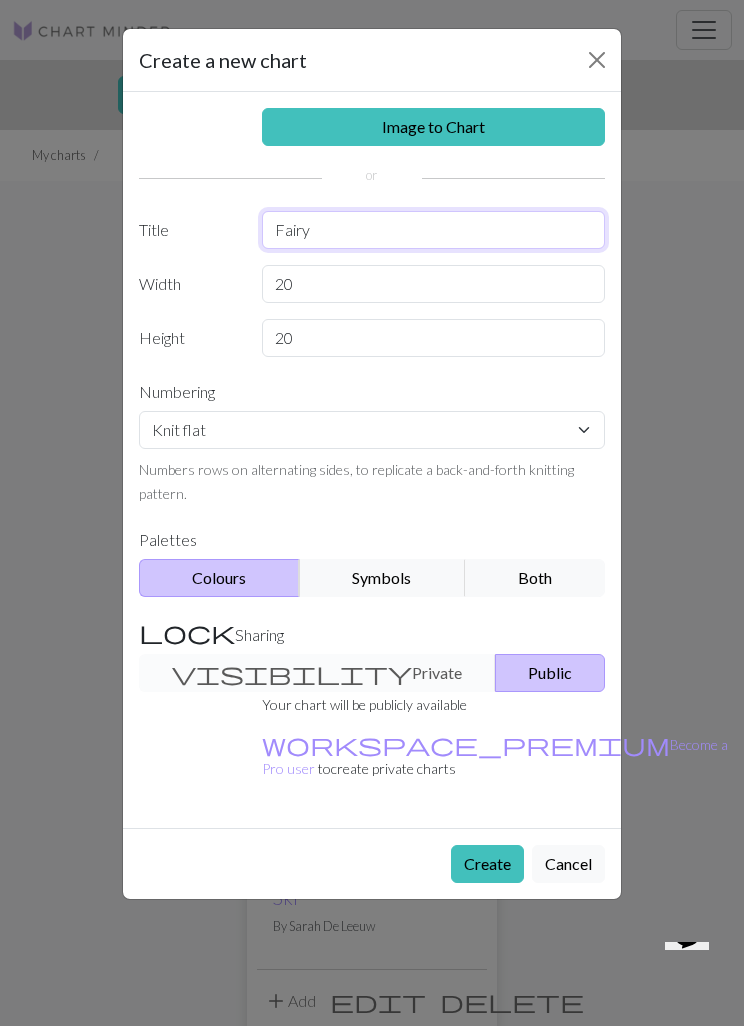 type on "Fairy" 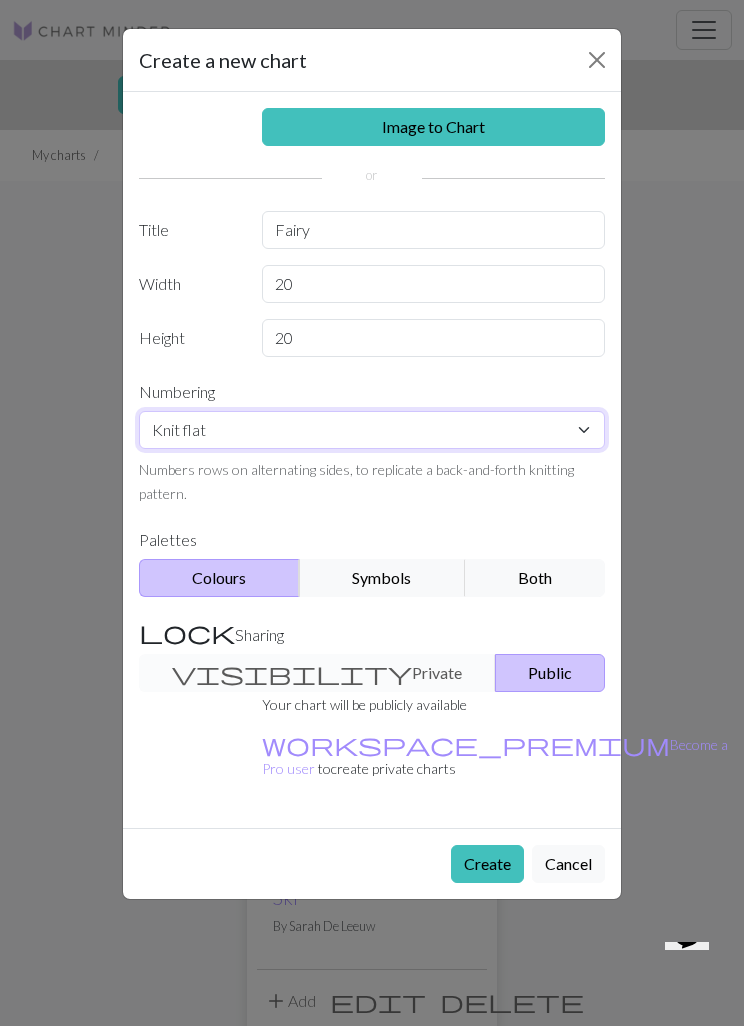 click on "Knit flat Knit in the round Lace knitting Cross stitch" at bounding box center [372, 430] 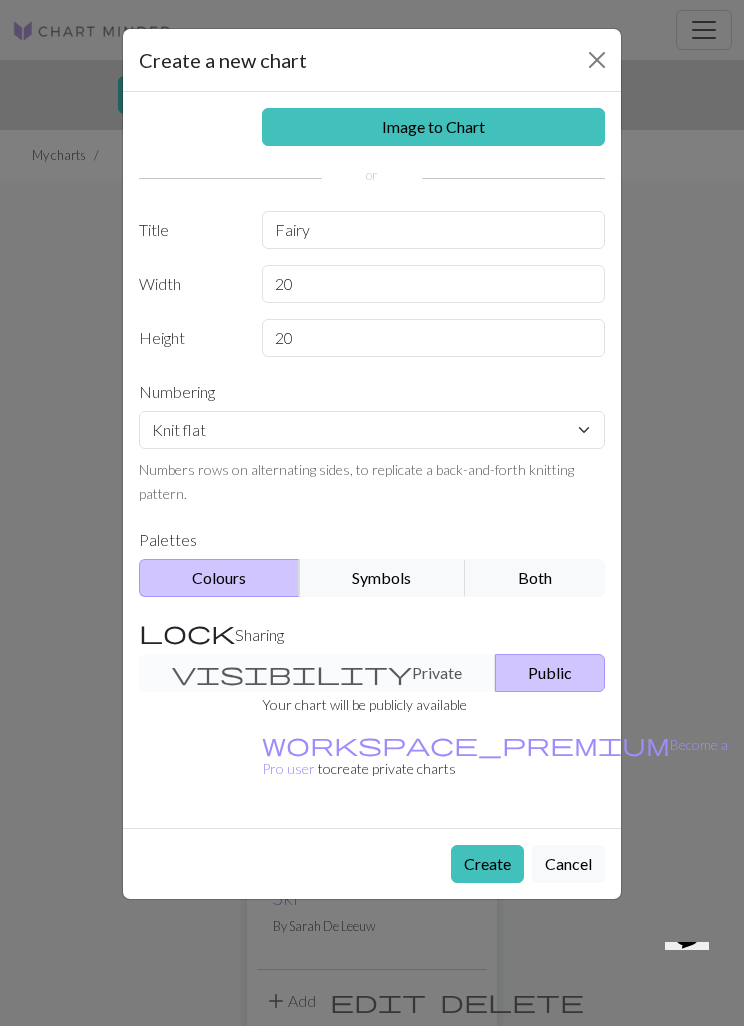 click on "Image to Chart" at bounding box center [434, 127] 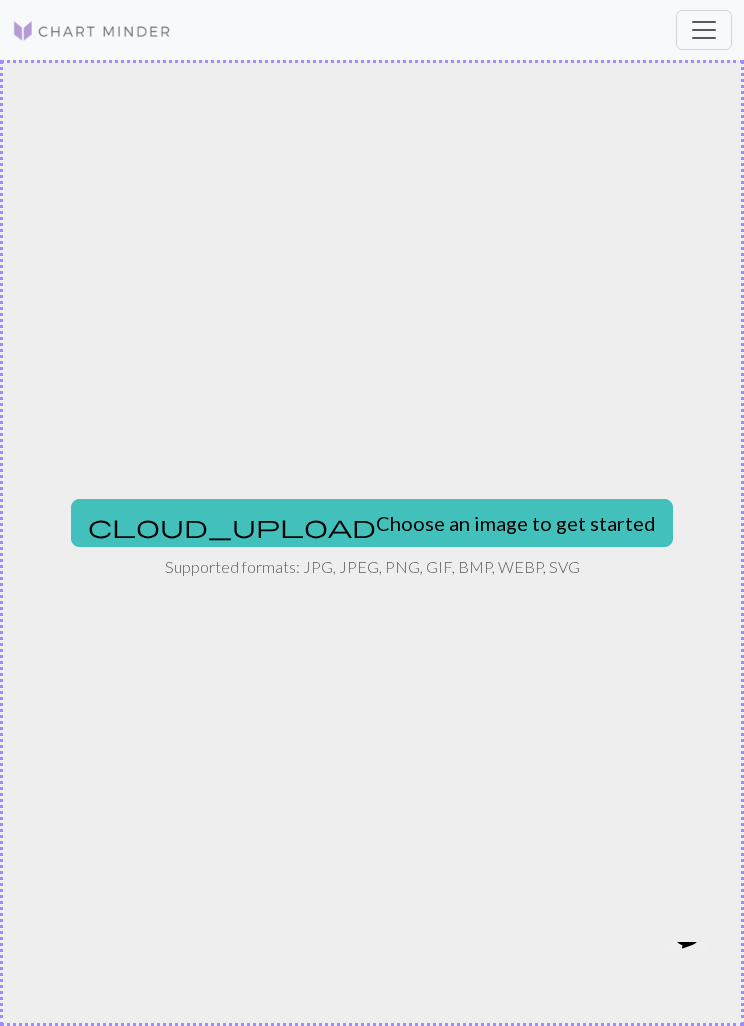 click on "cloud_upload  Choose an image to get started" at bounding box center [372, 523] 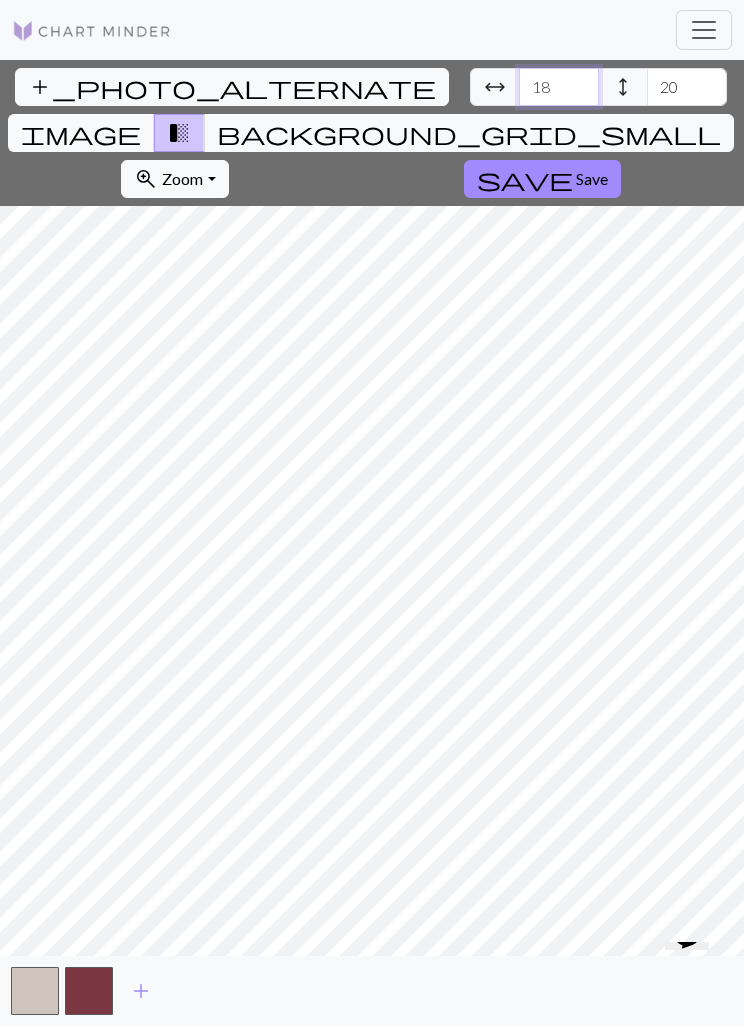 click on "18" at bounding box center (559, 87) 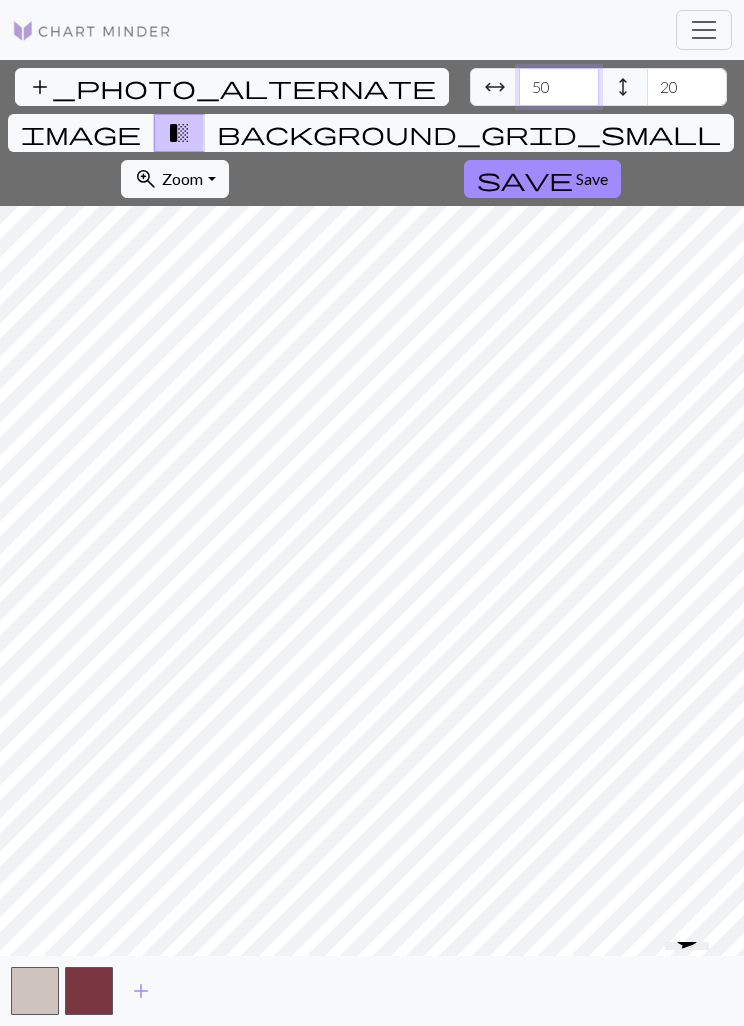 type on "50" 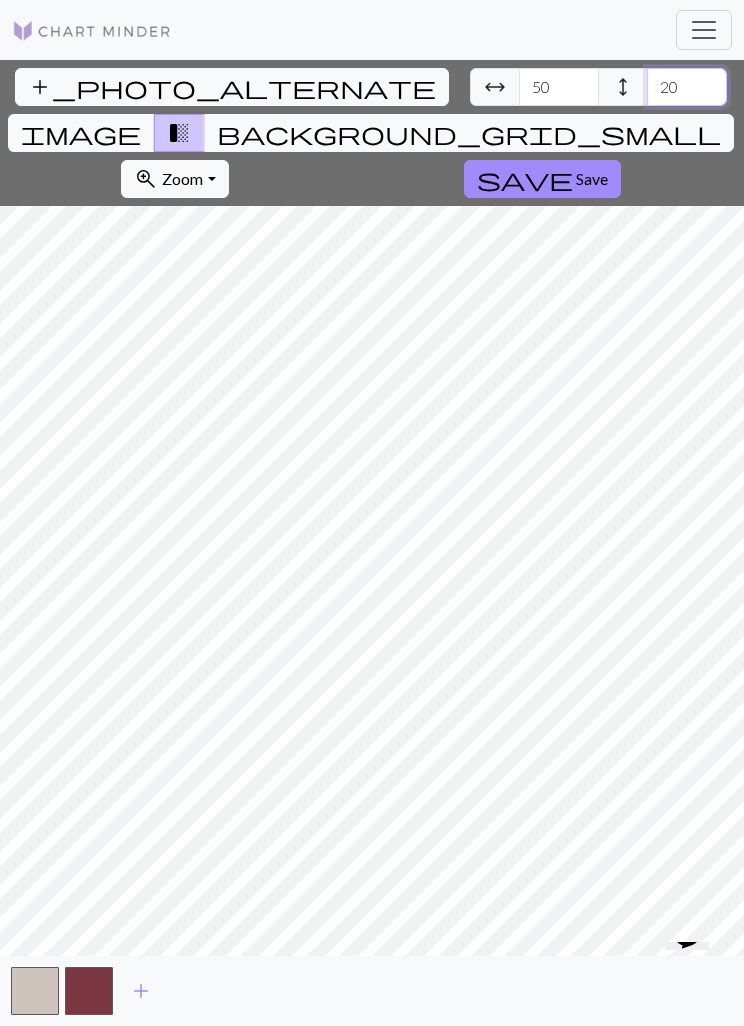 click on "20" at bounding box center (687, 87) 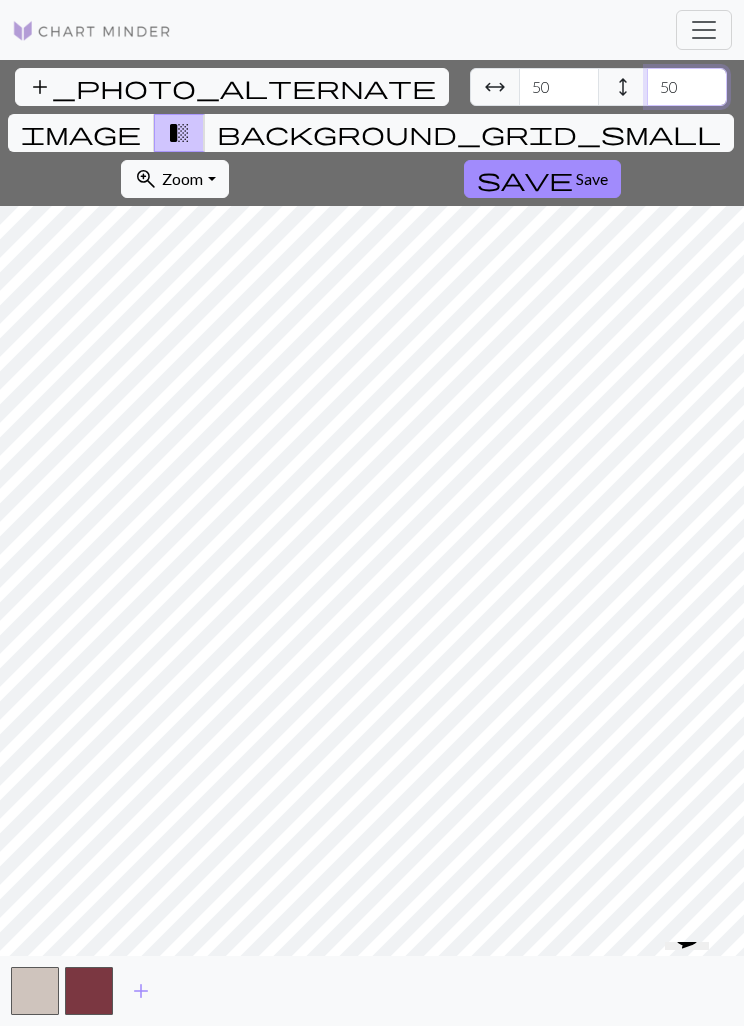 type on "5" 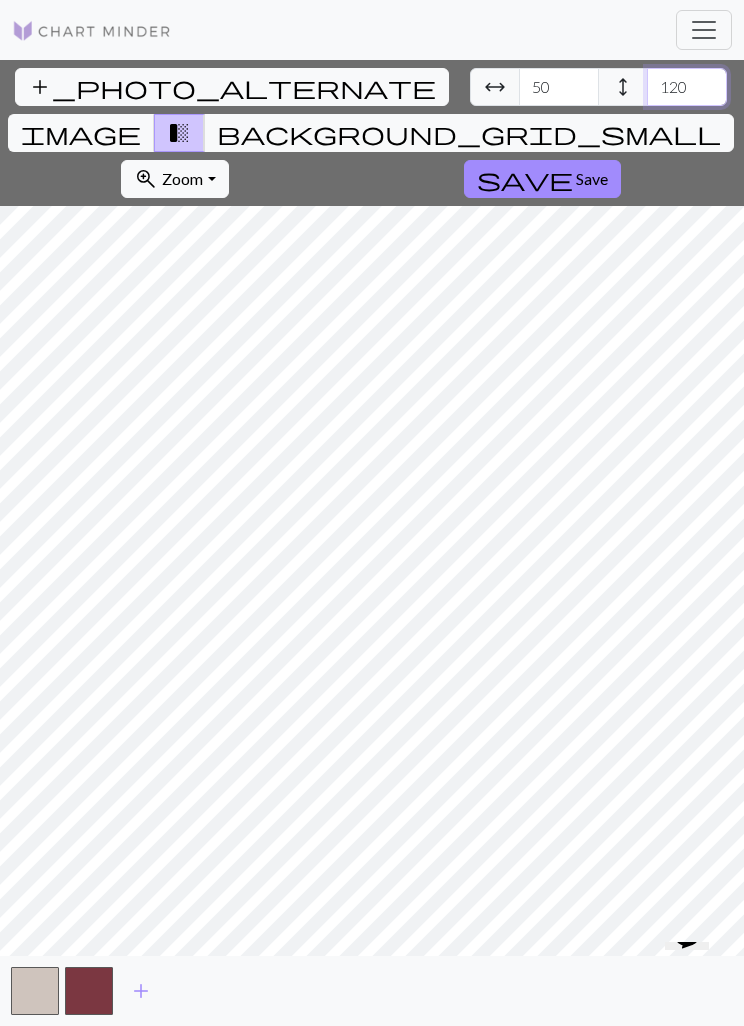 type on "120" 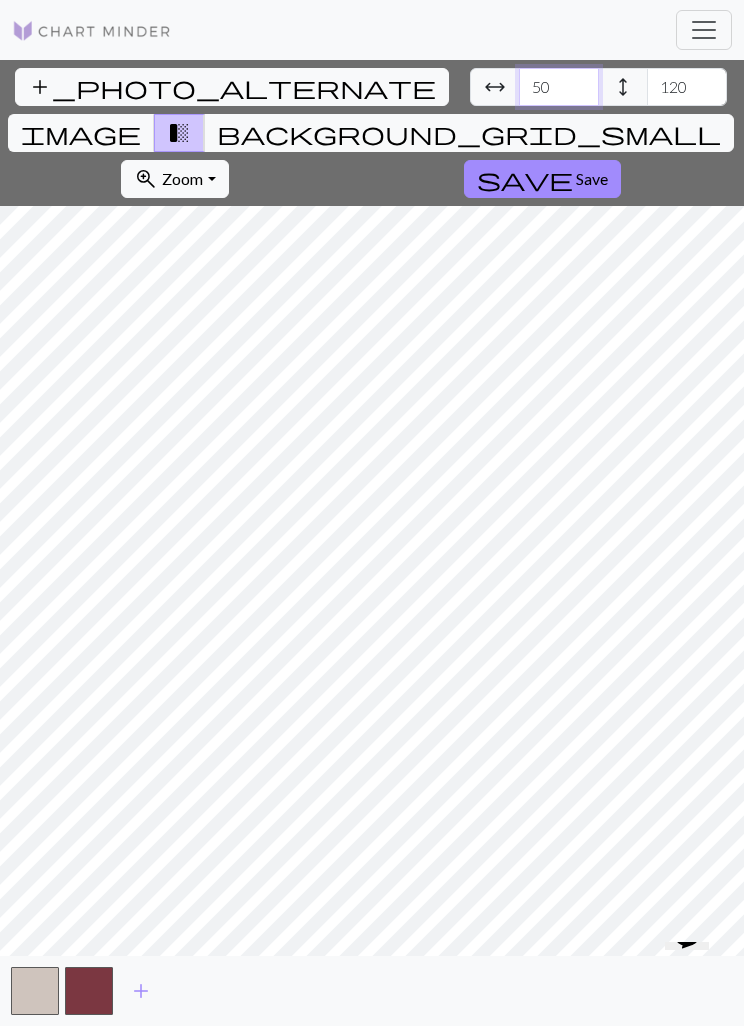 click on "50" at bounding box center (559, 87) 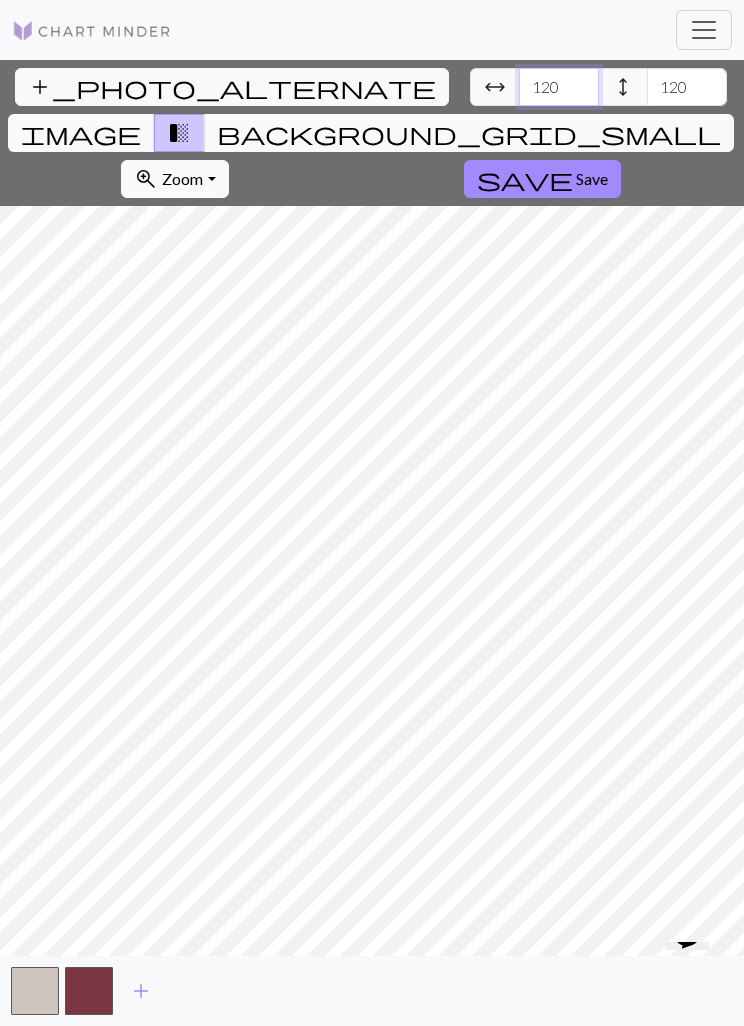 click on "120" at bounding box center (559, 87) 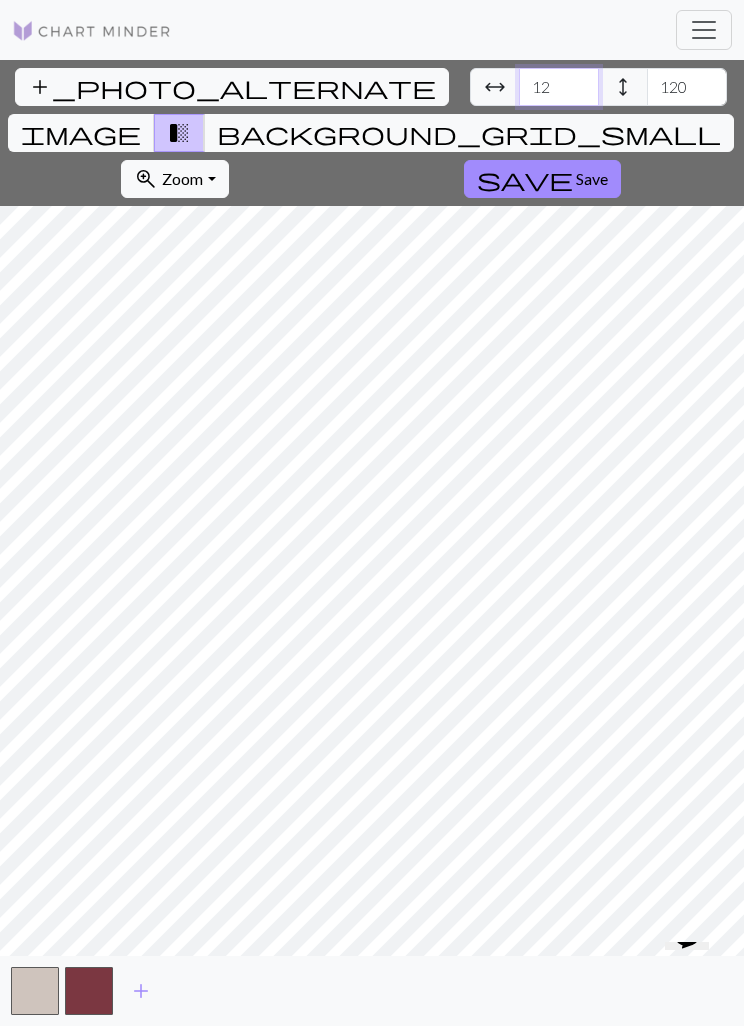 type on "1" 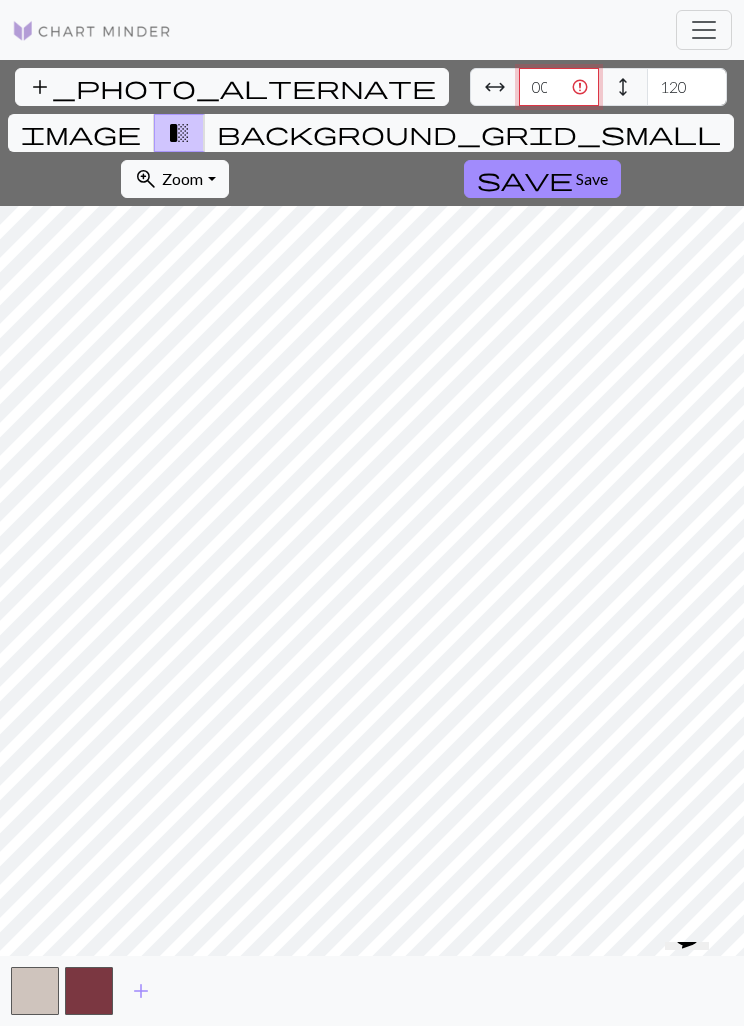 type on "0" 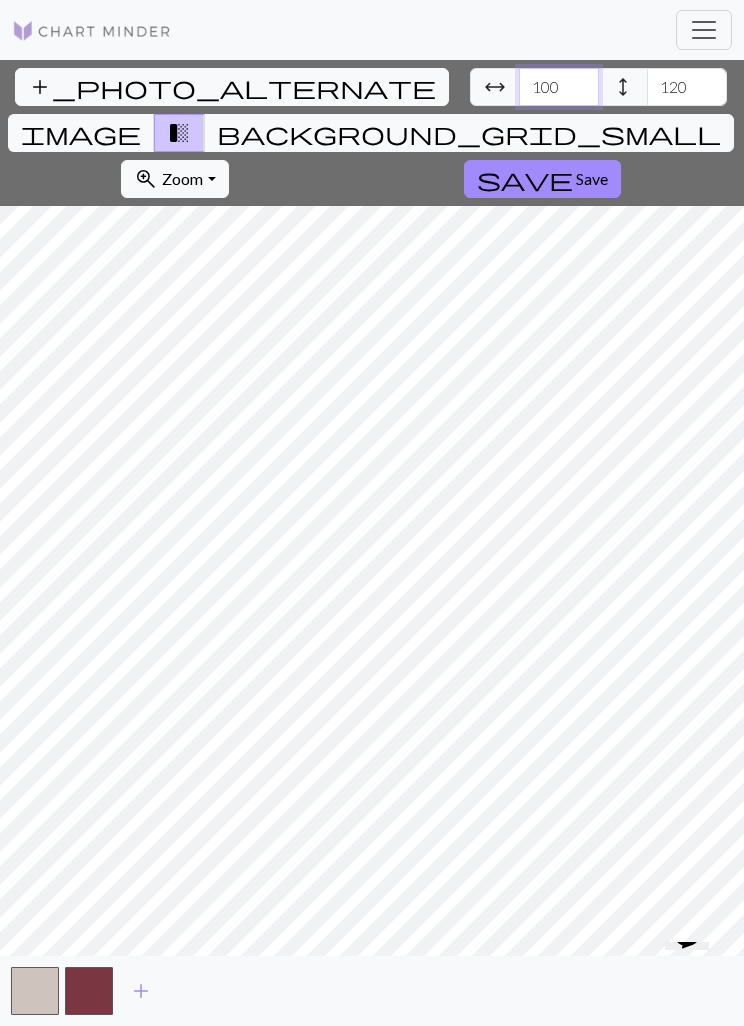 type on "100" 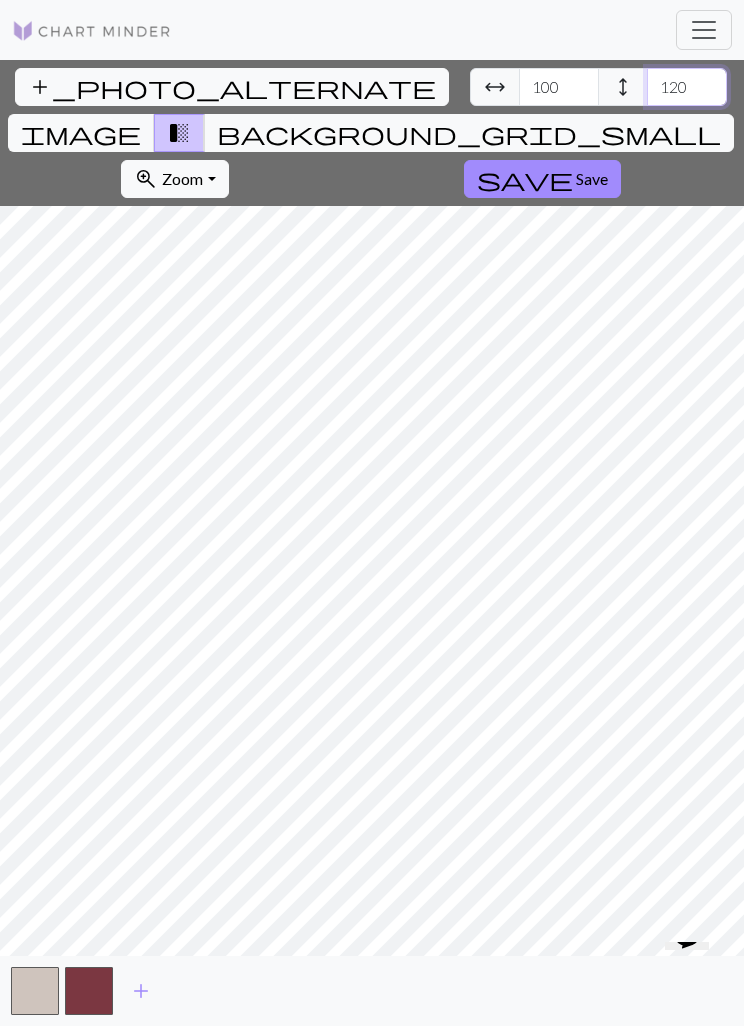 click on "120" at bounding box center (687, 87) 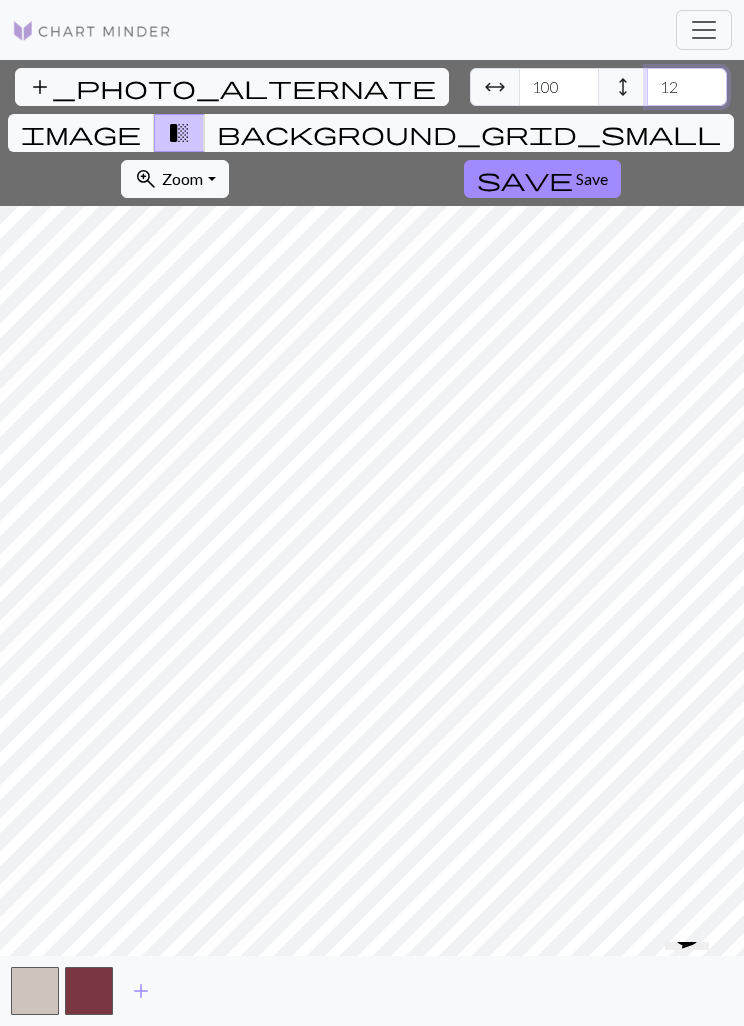 type on "1" 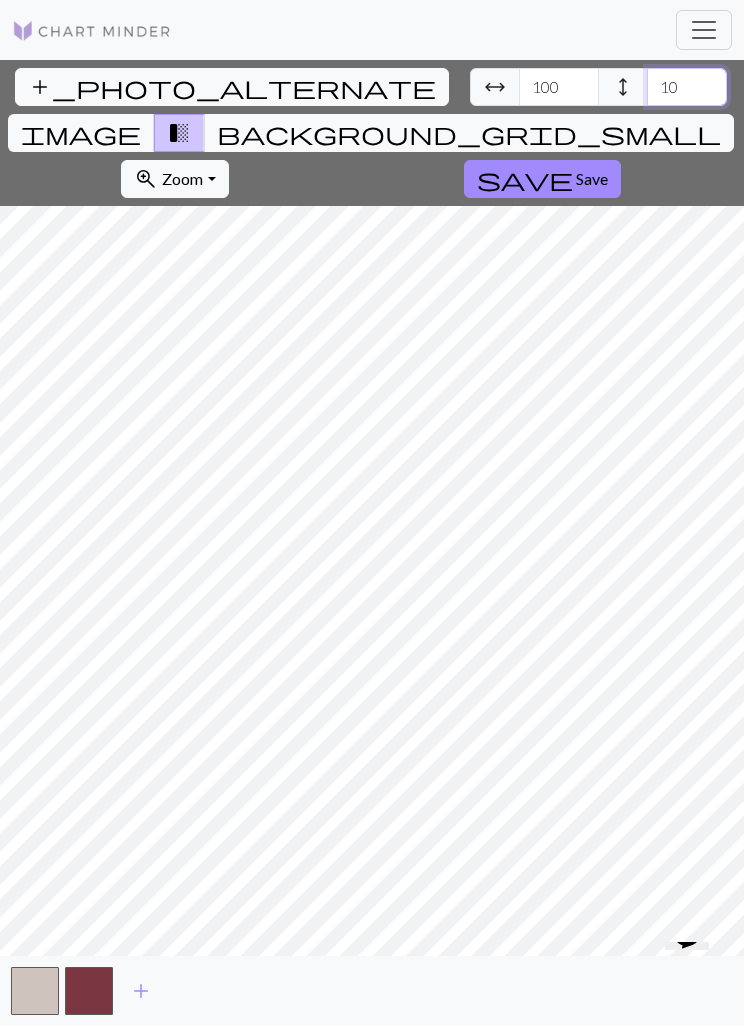 type on "100" 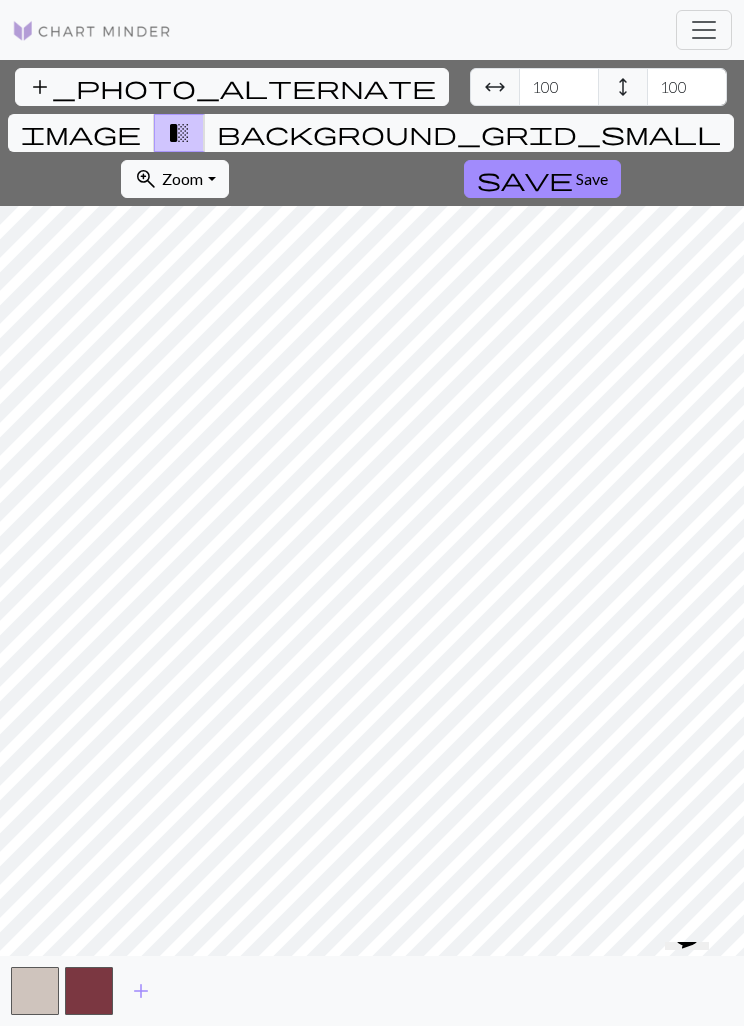 click on "Save" at bounding box center [592, 178] 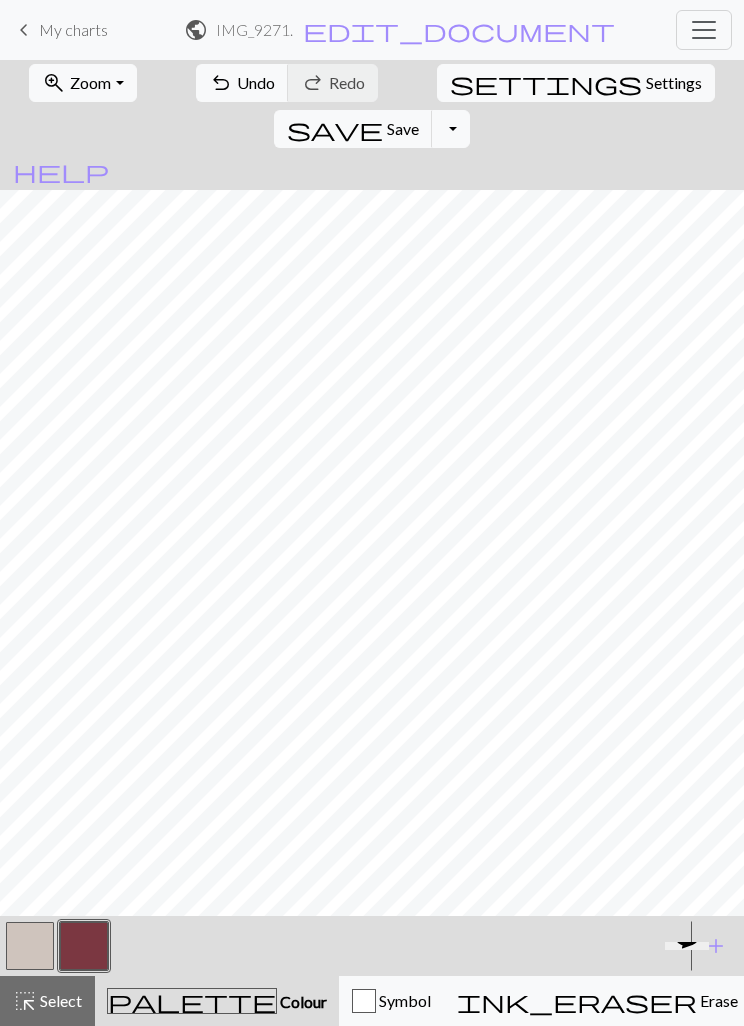 scroll, scrollTop: 258, scrollLeft: 216, axis: both 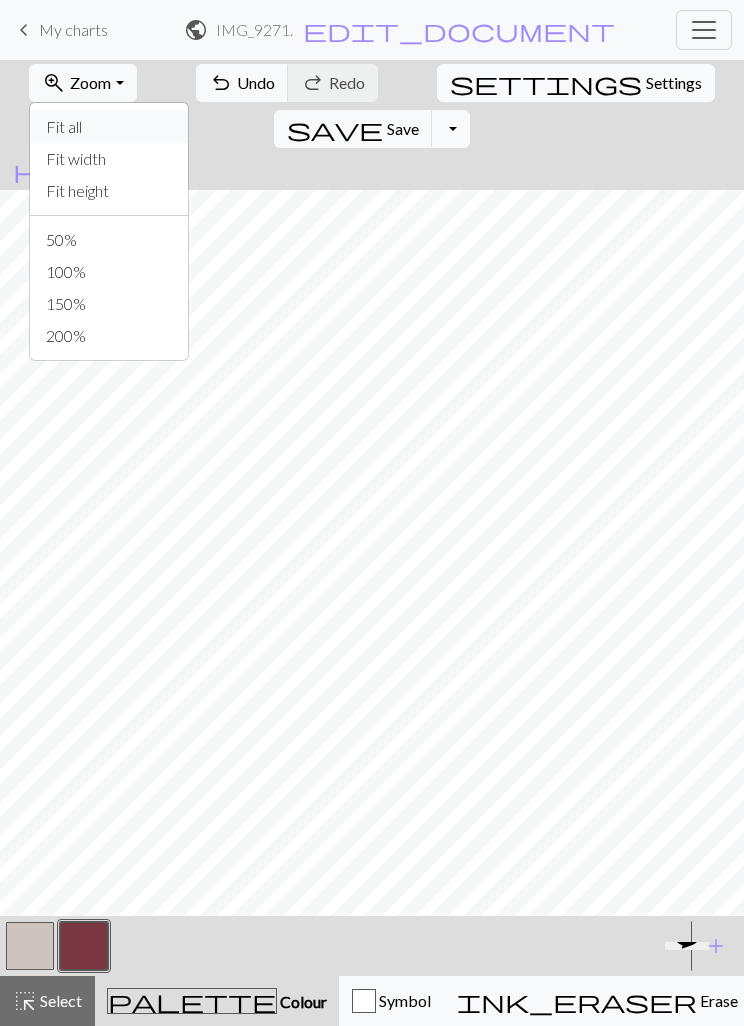 click on "Fit all" at bounding box center [109, 127] 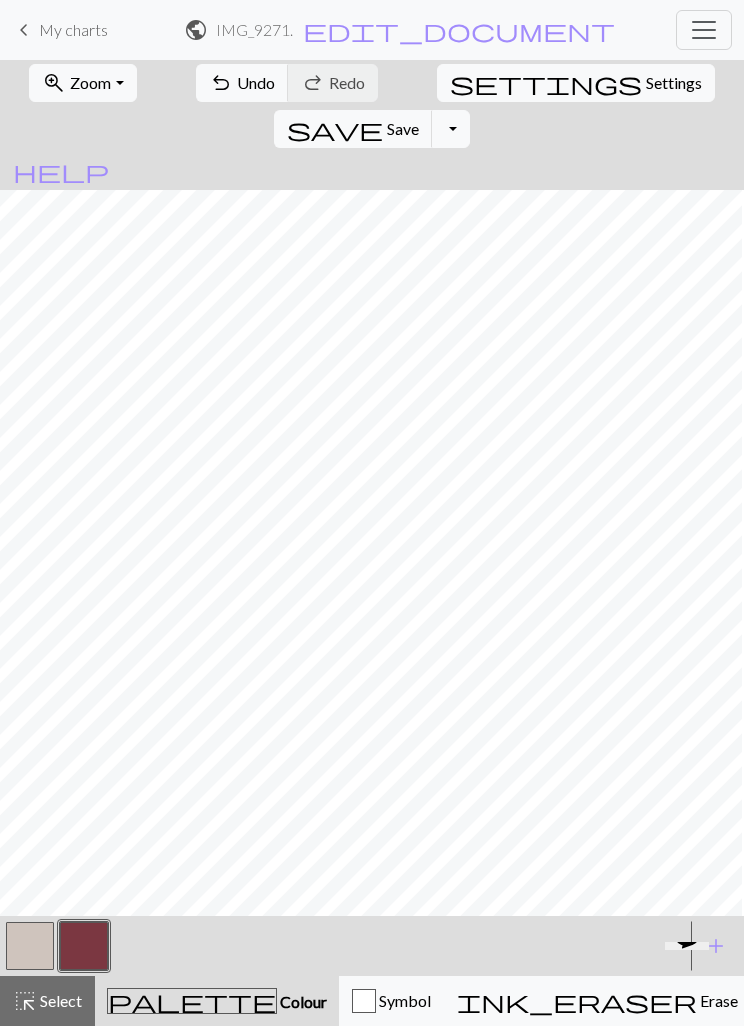 scroll, scrollTop: 317, scrollLeft: 90, axis: both 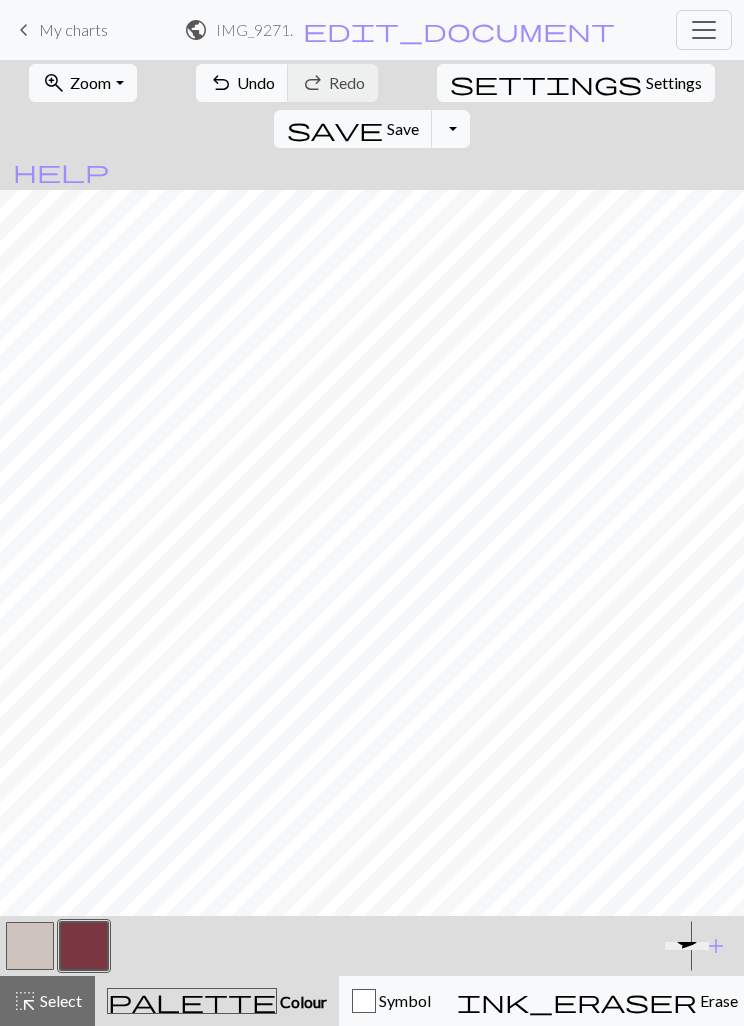click on "zoom_in Zoom Zoom" at bounding box center (82, 83) 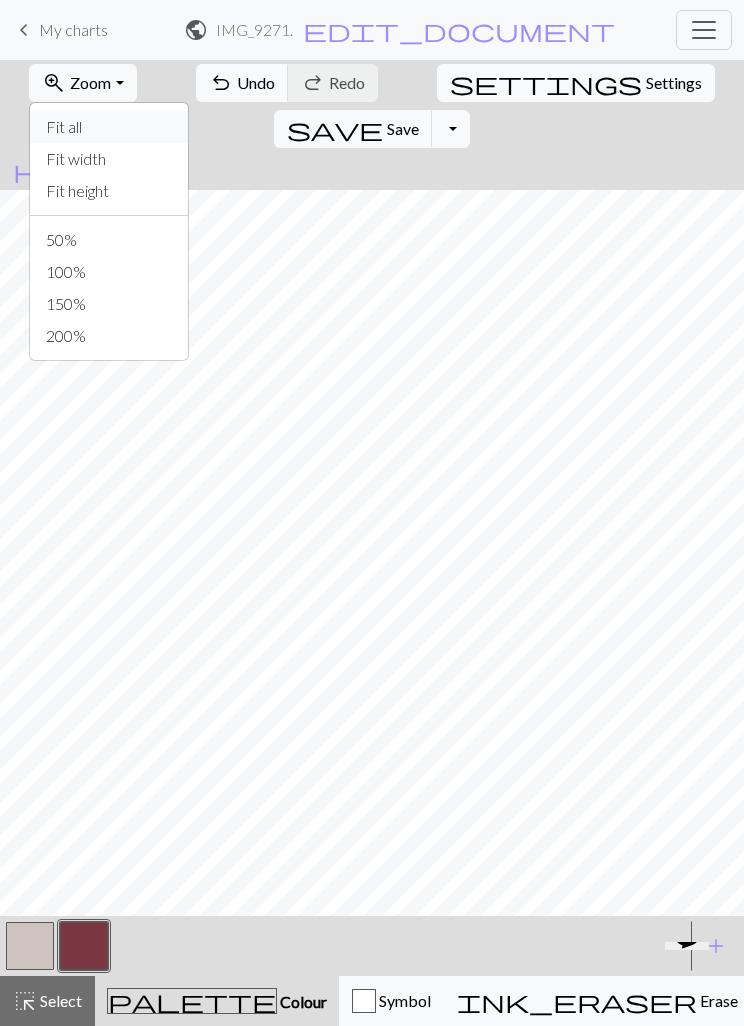 click on "Fit all" at bounding box center (109, 127) 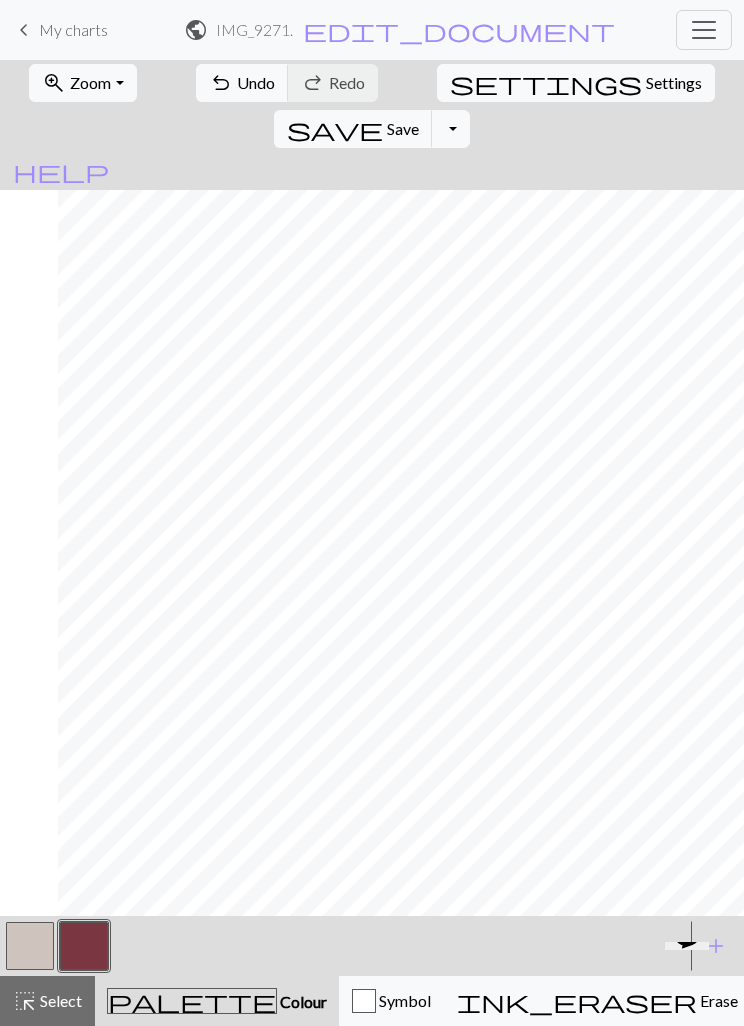 scroll, scrollTop: 317, scrollLeft: 142, axis: both 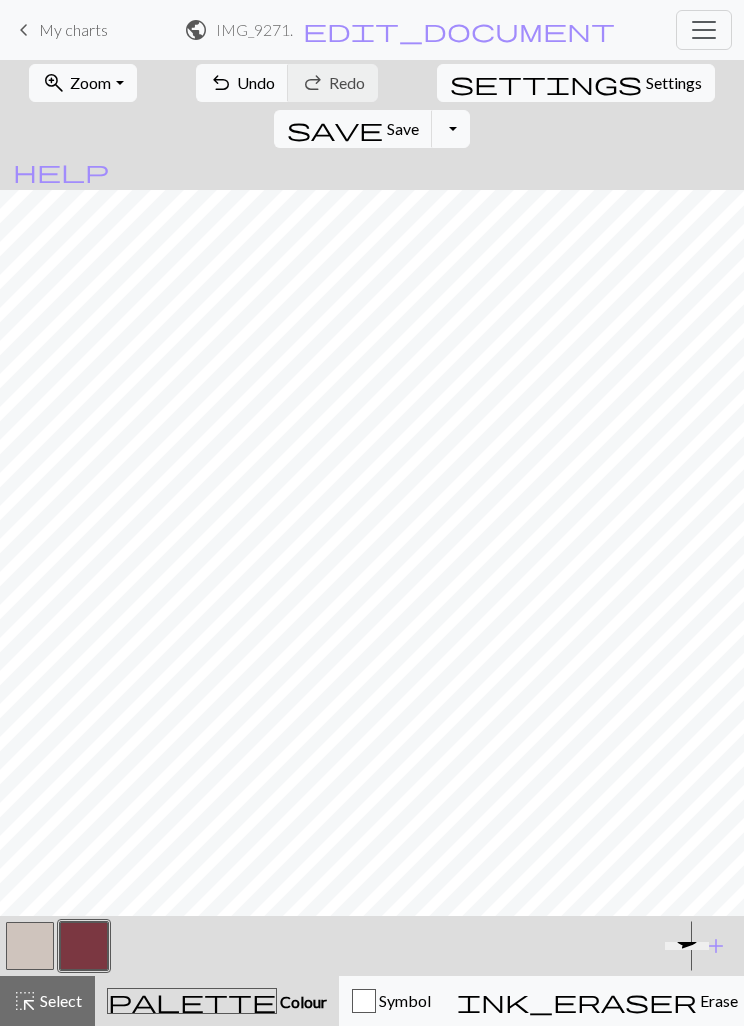 click on "IMG_9271.png  /  IMG_9271.png" at bounding box center (255, 29) 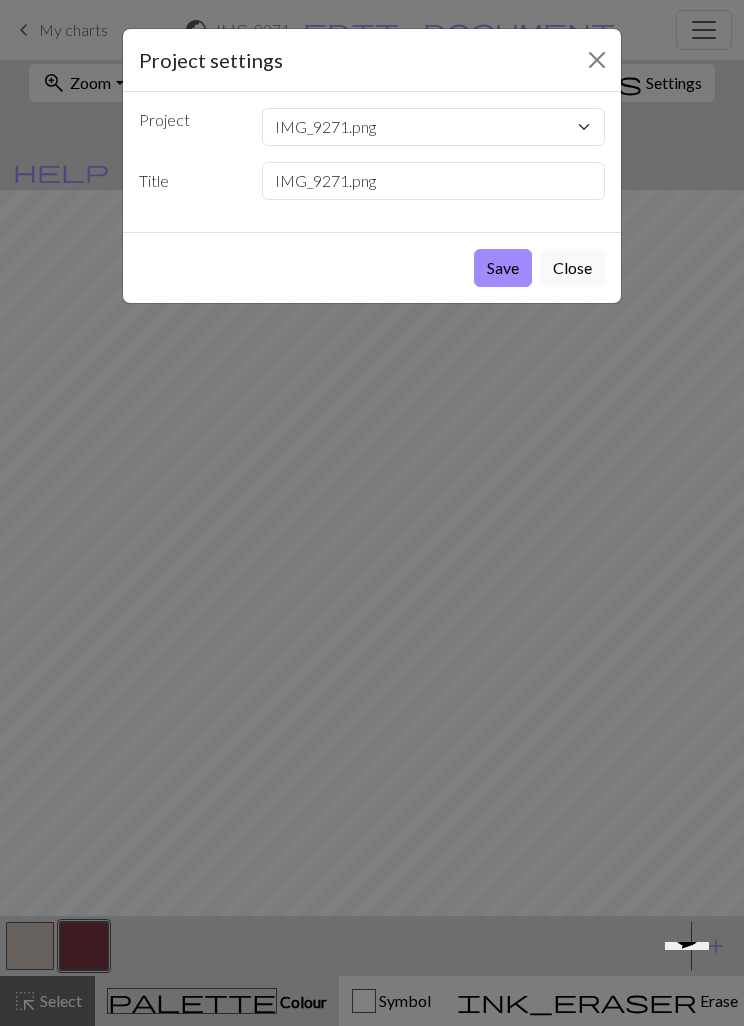 click on "Save" at bounding box center (503, 268) 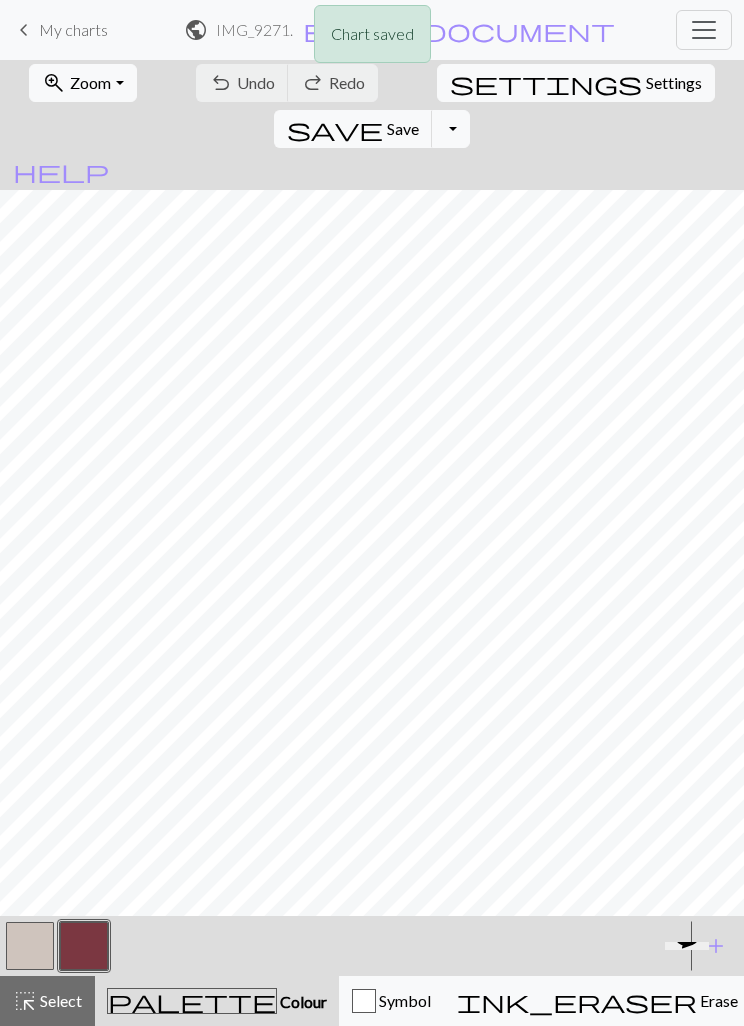 click on "Chart saved" at bounding box center (372, 39) 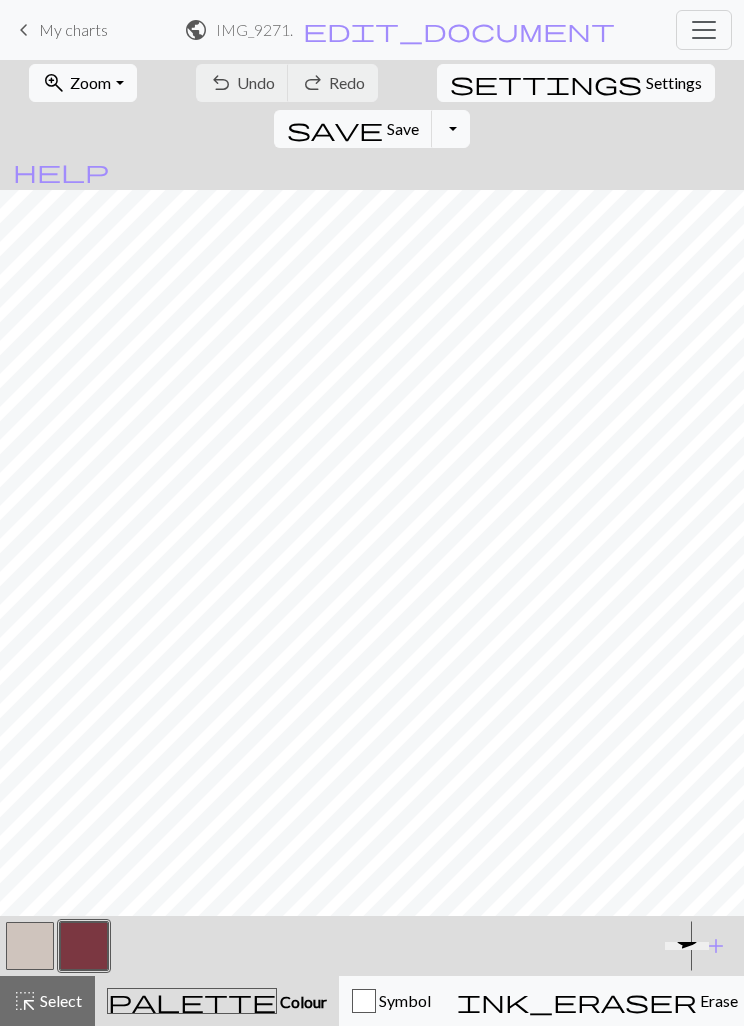 click on "keyboard_arrow_left" at bounding box center (24, 30) 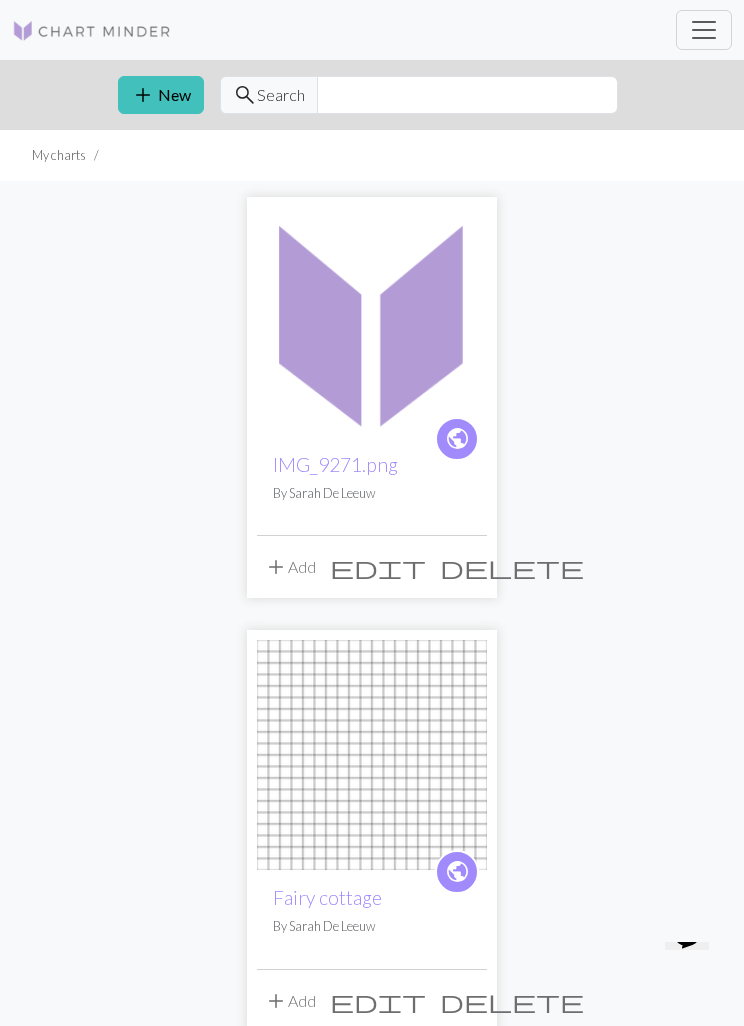 click on "delete" at bounding box center (512, 567) 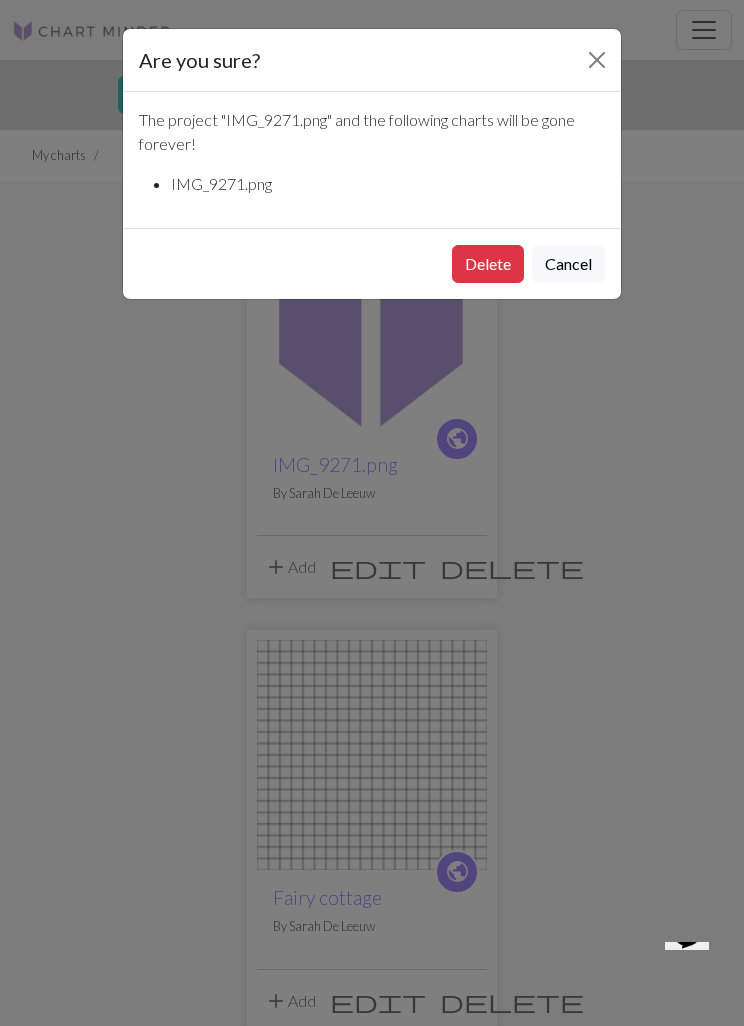 click on "Delete" at bounding box center [488, 264] 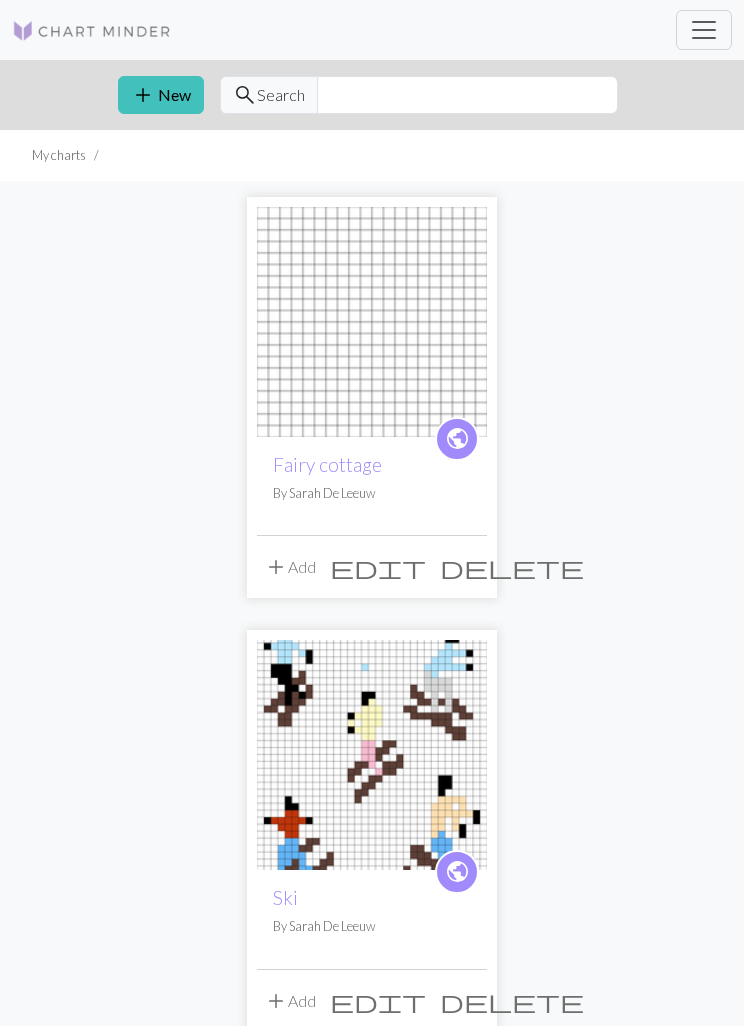 scroll, scrollTop: 0, scrollLeft: 0, axis: both 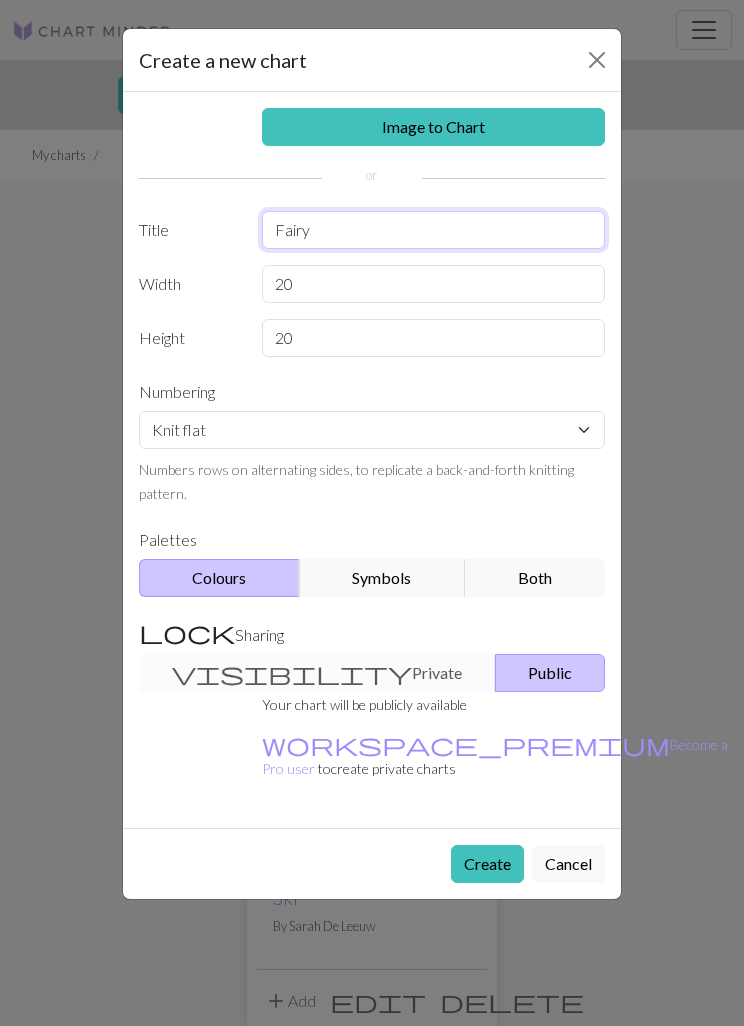 type on "Fairy" 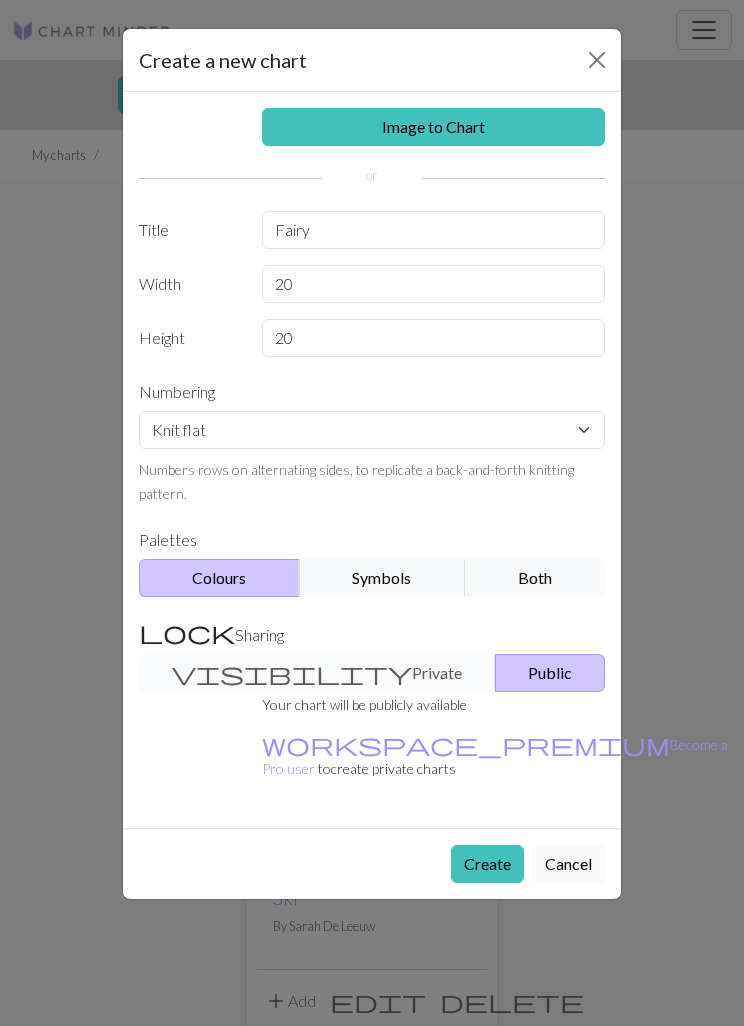 click on "Image to Chart" at bounding box center [434, 127] 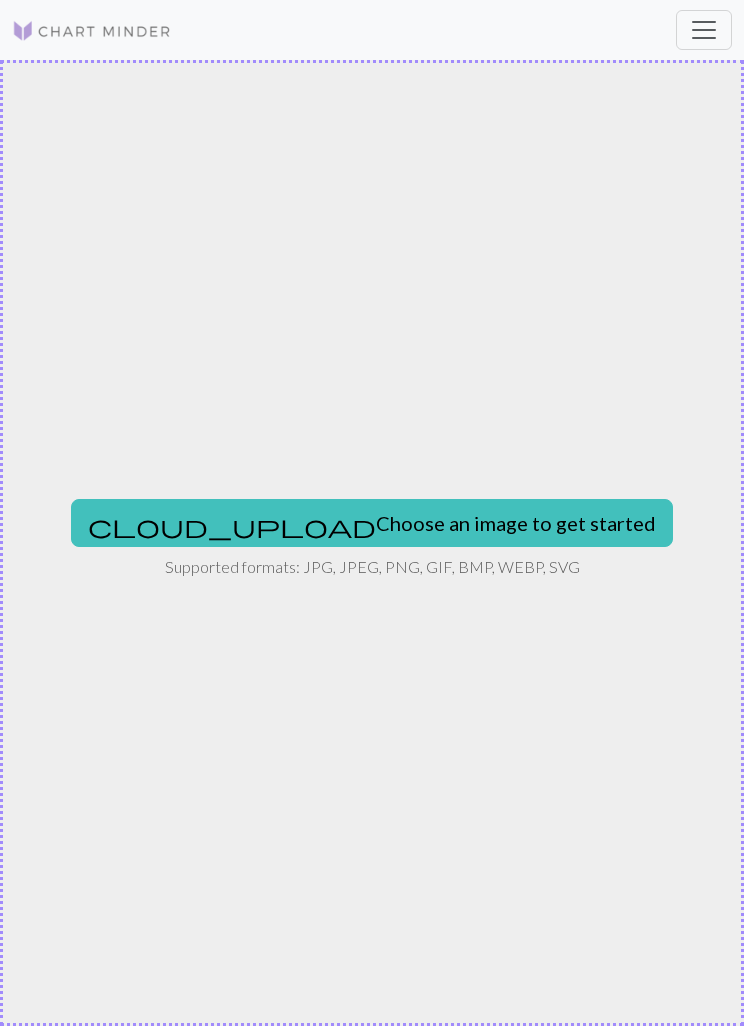 click on "cloud_upload  Choose an image to get started" at bounding box center [372, 523] 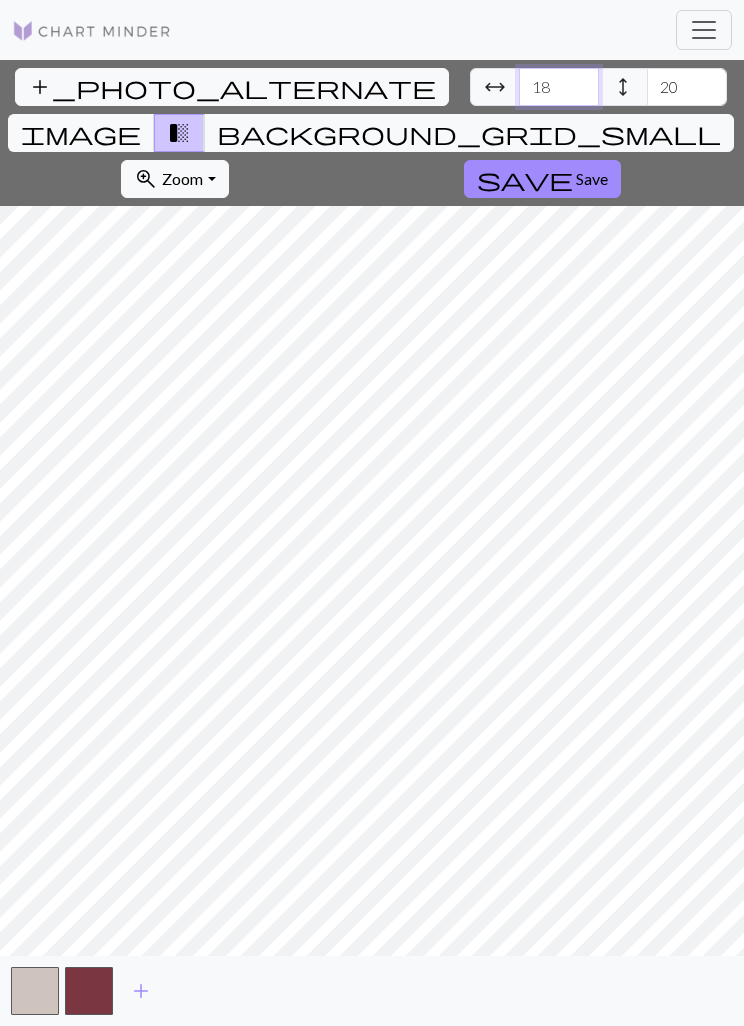 type on "1" 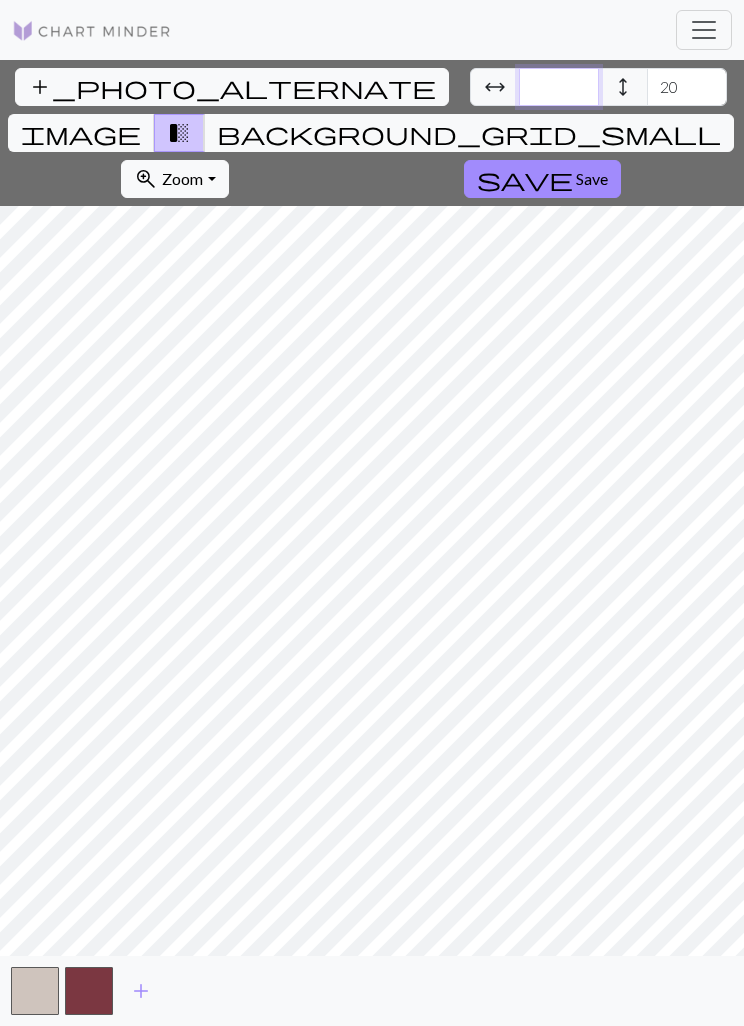 type on "1" 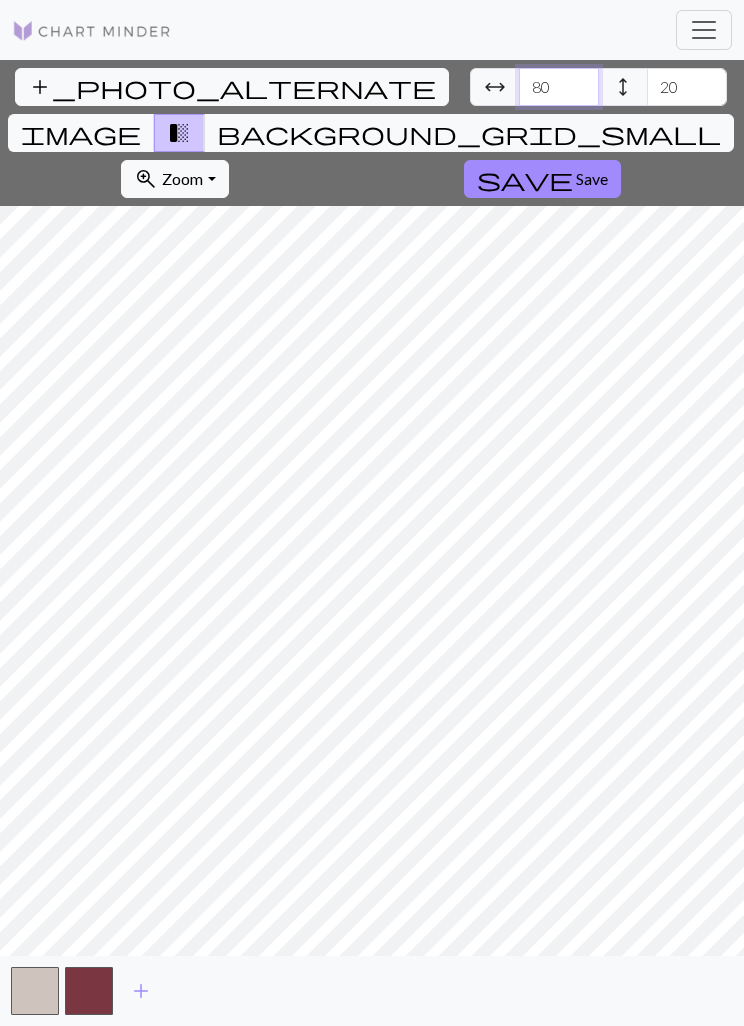 type on "80" 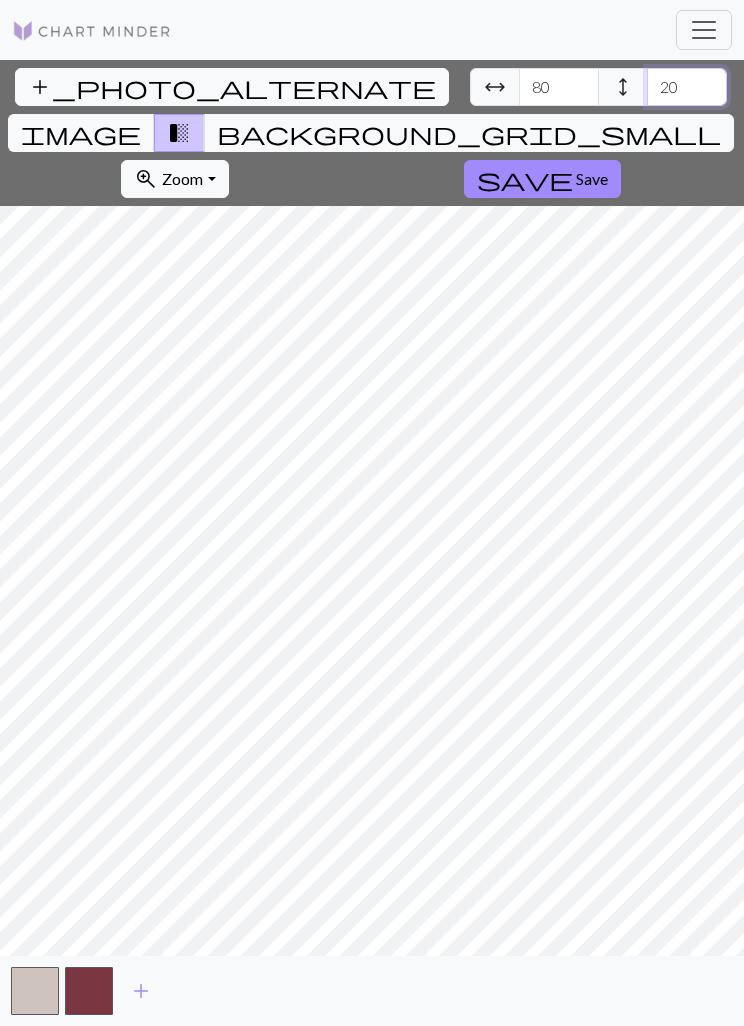 type on "2" 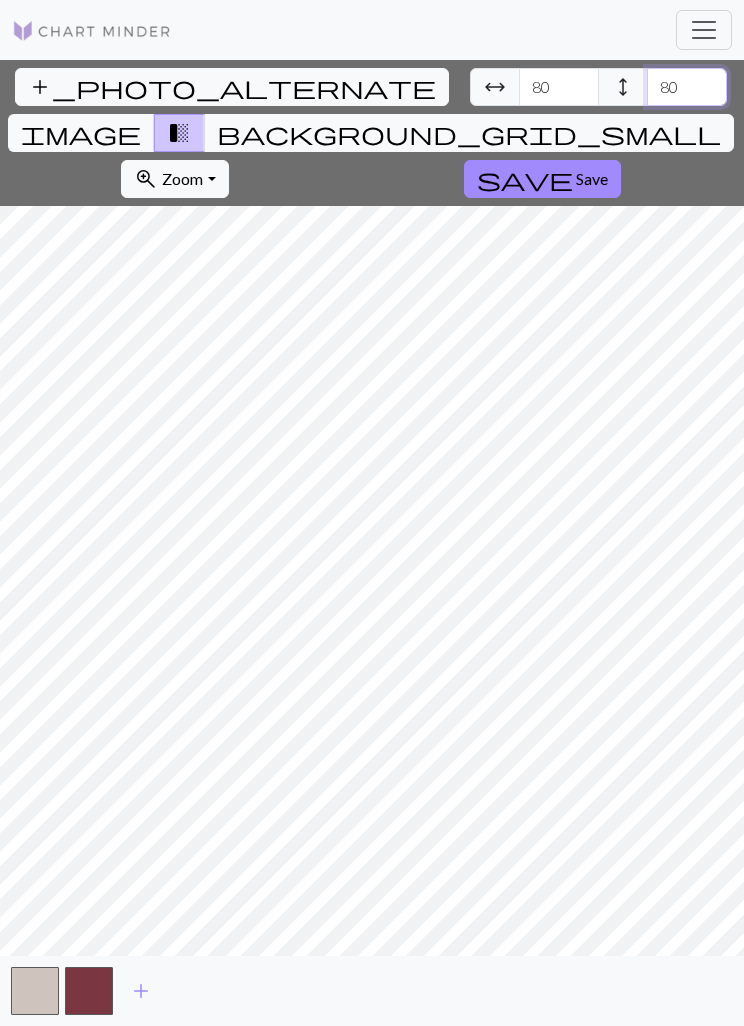 type on "80" 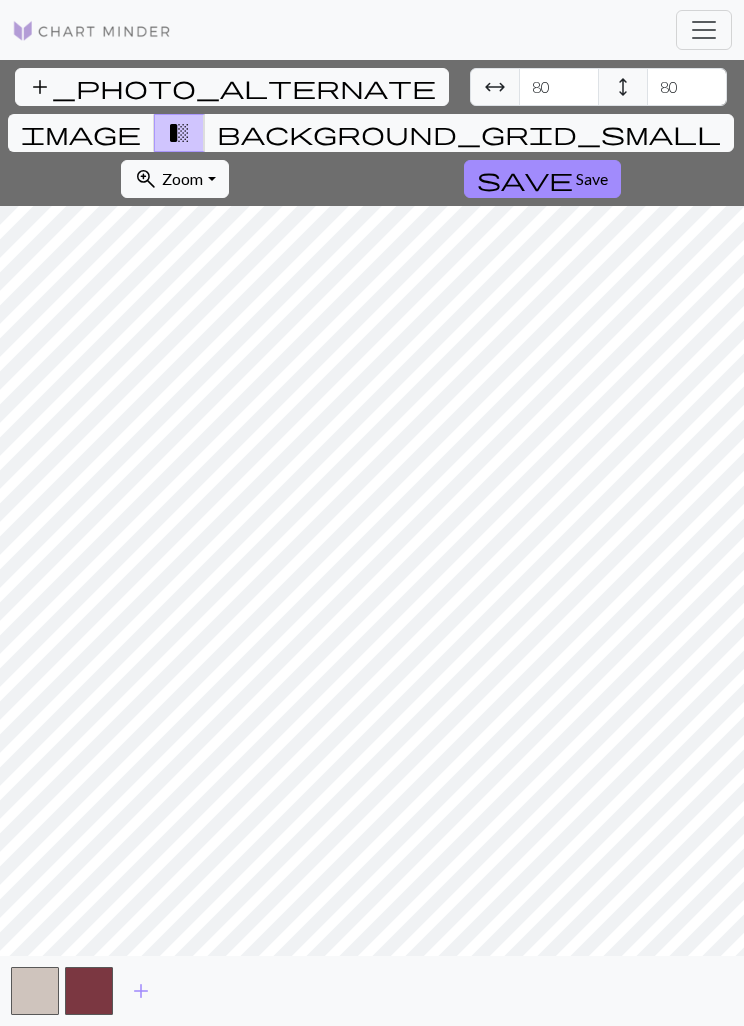 click on "image" at bounding box center [81, 133] 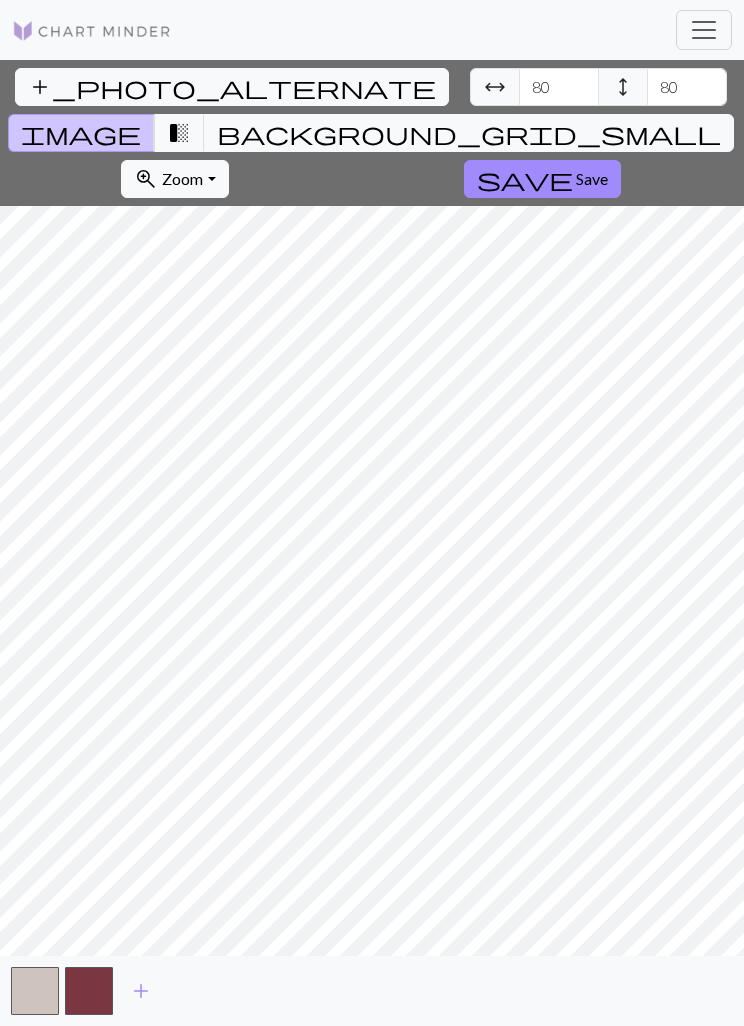 click on "transition_fade" at bounding box center (179, 133) 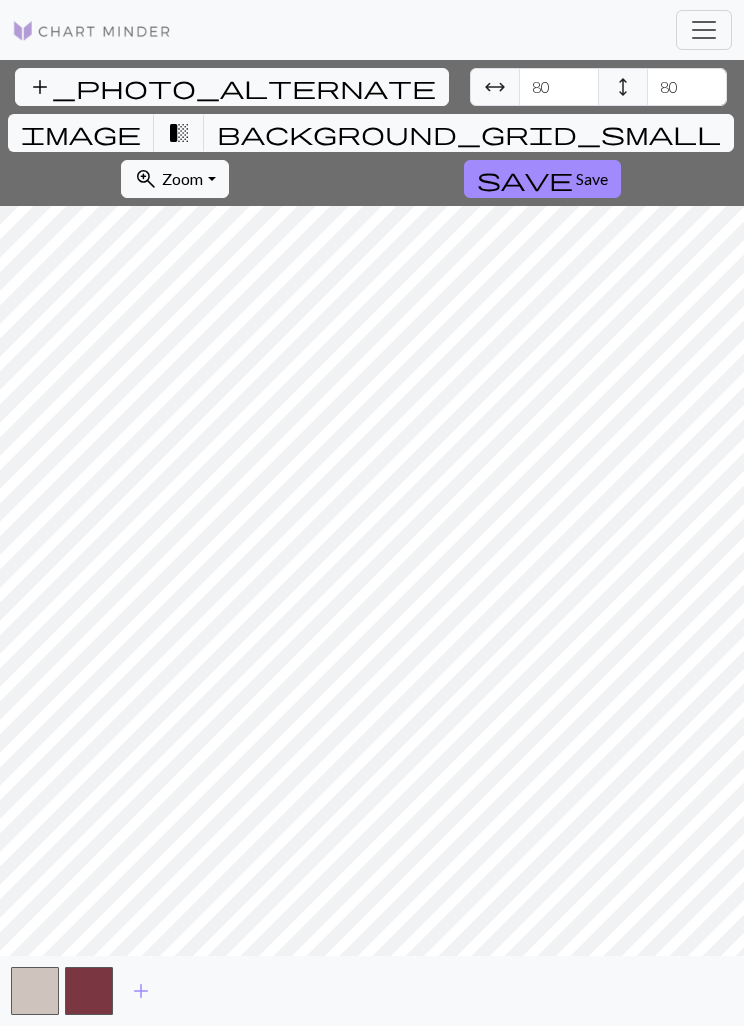 click on "background_grid_small" at bounding box center (469, 133) 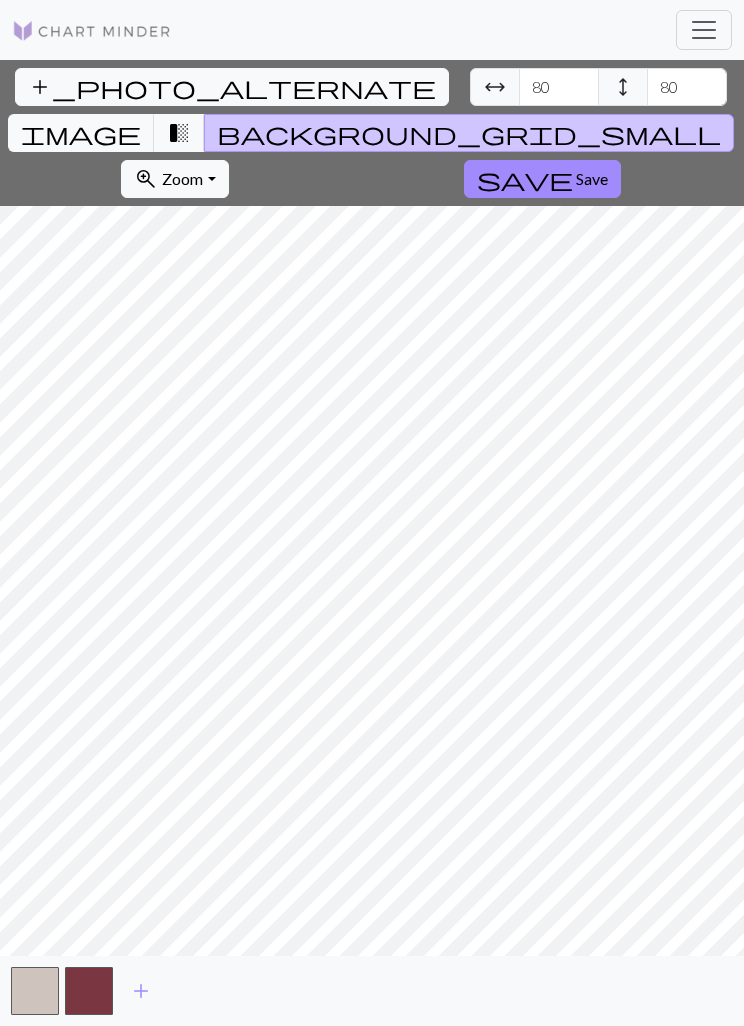 click on "background_grid_small" at bounding box center (469, 133) 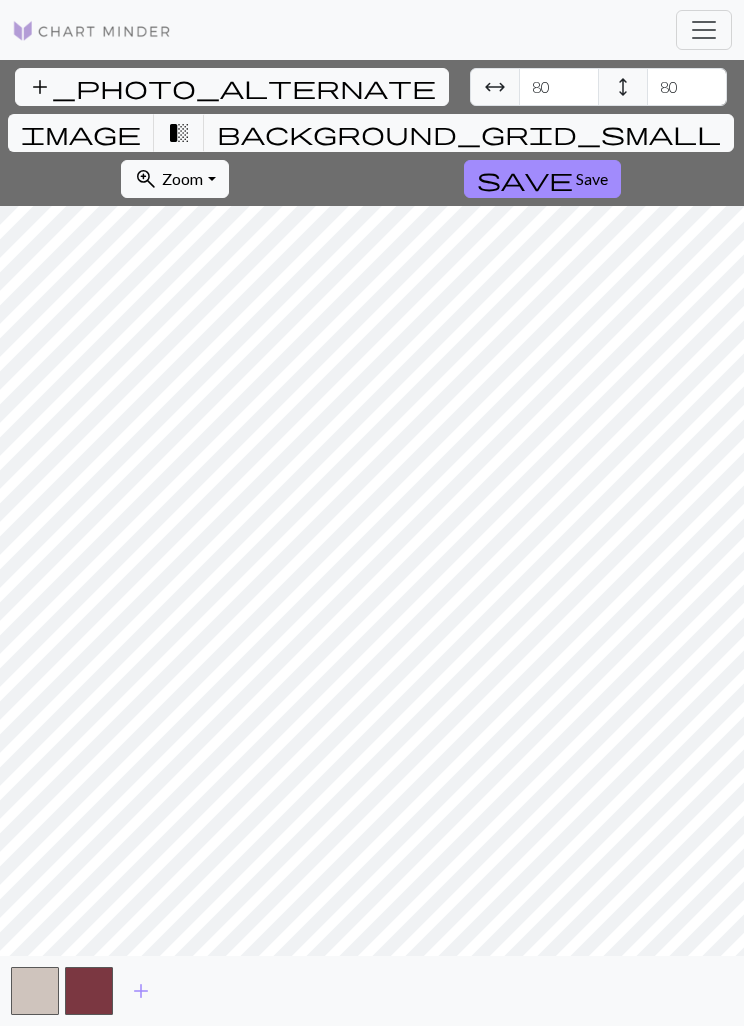click on "transition_fade" at bounding box center [179, 133] 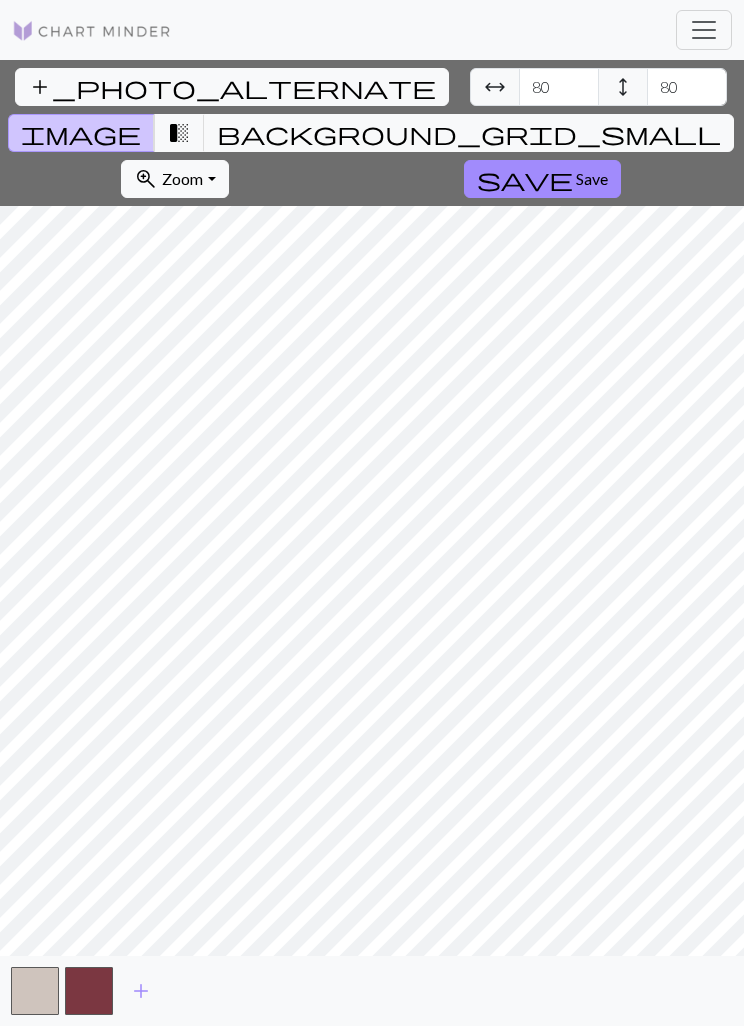 click on "add_photo_alternate   Change image" at bounding box center [232, 87] 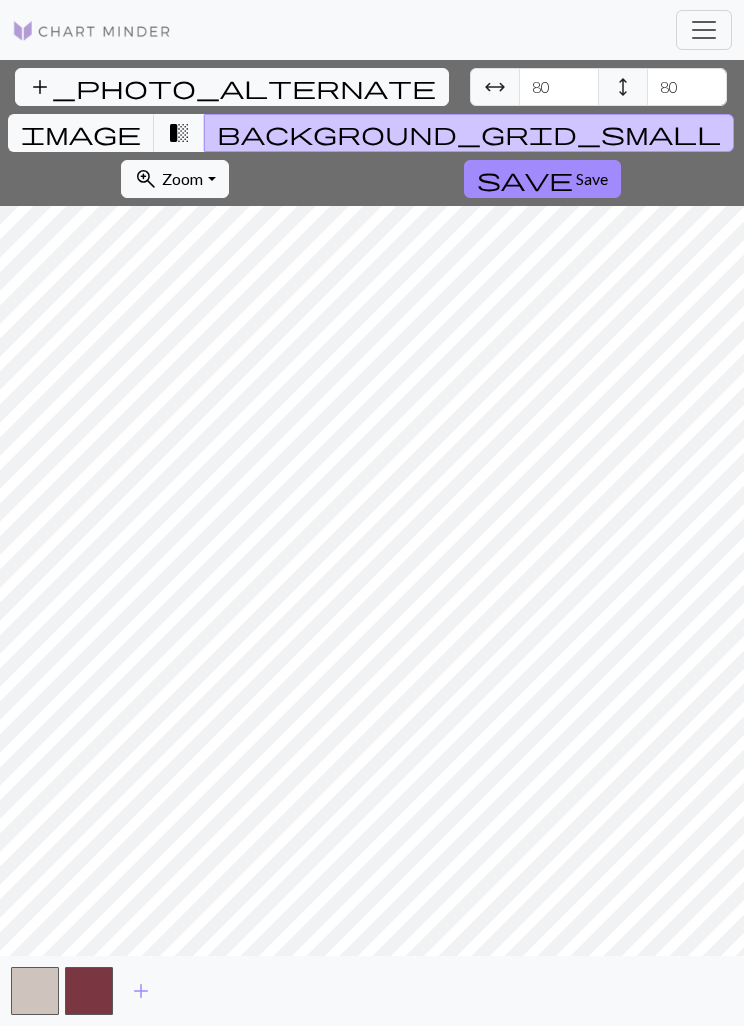 click on "image" at bounding box center [81, 133] 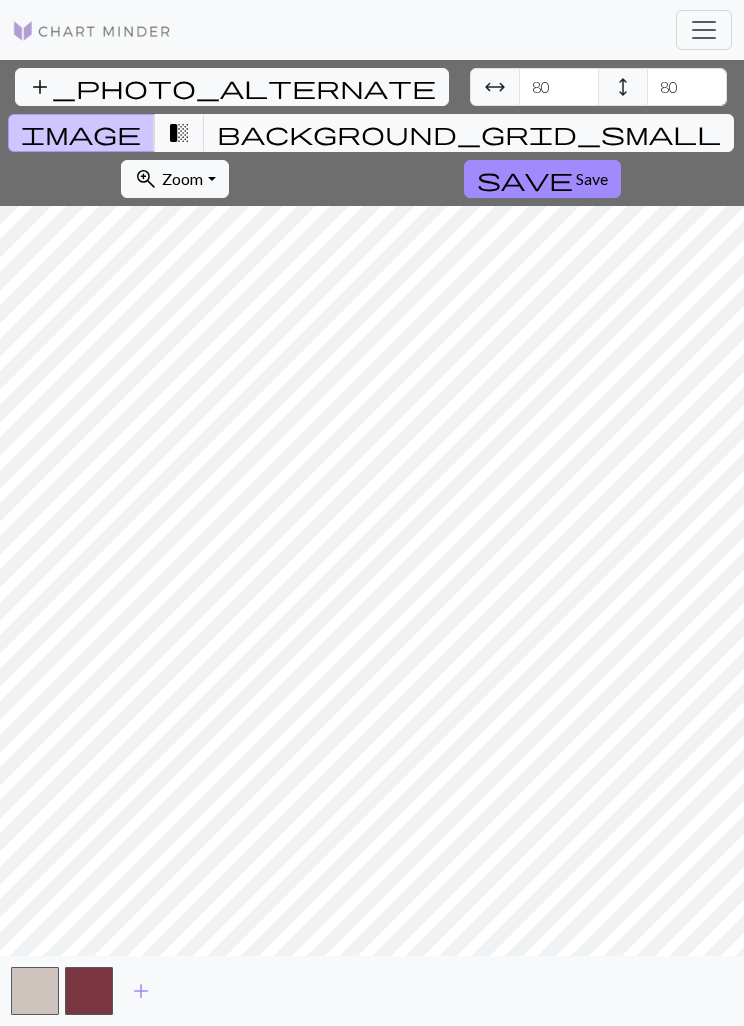 click on "Save" at bounding box center [592, 178] 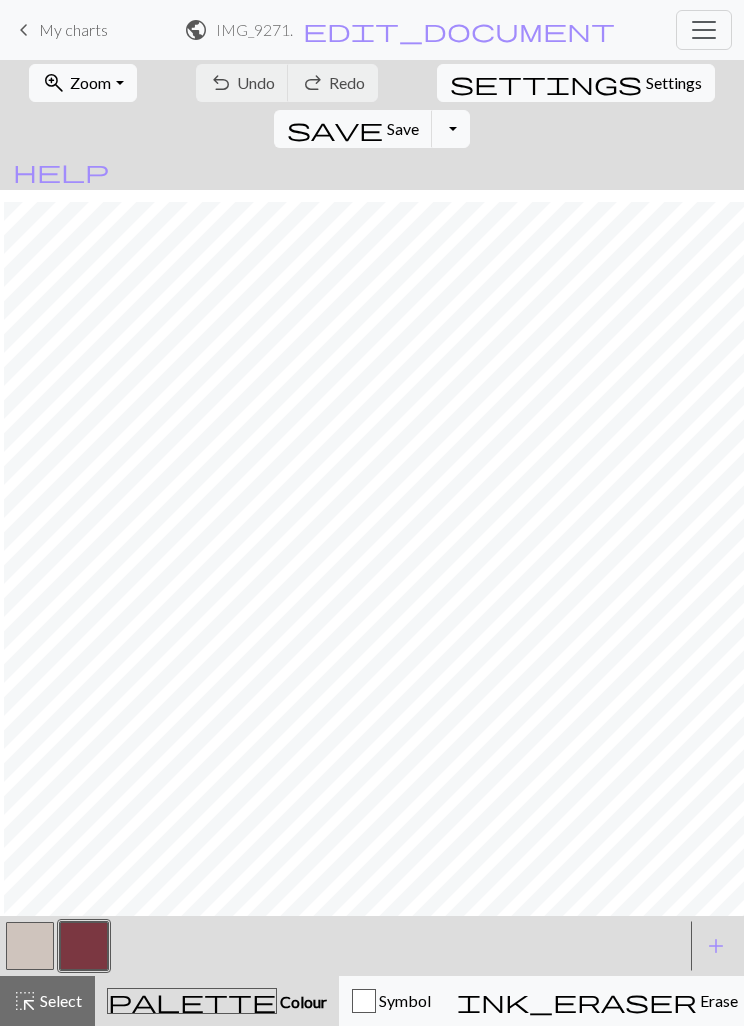 scroll, scrollTop: 192, scrollLeft: 22, axis: both 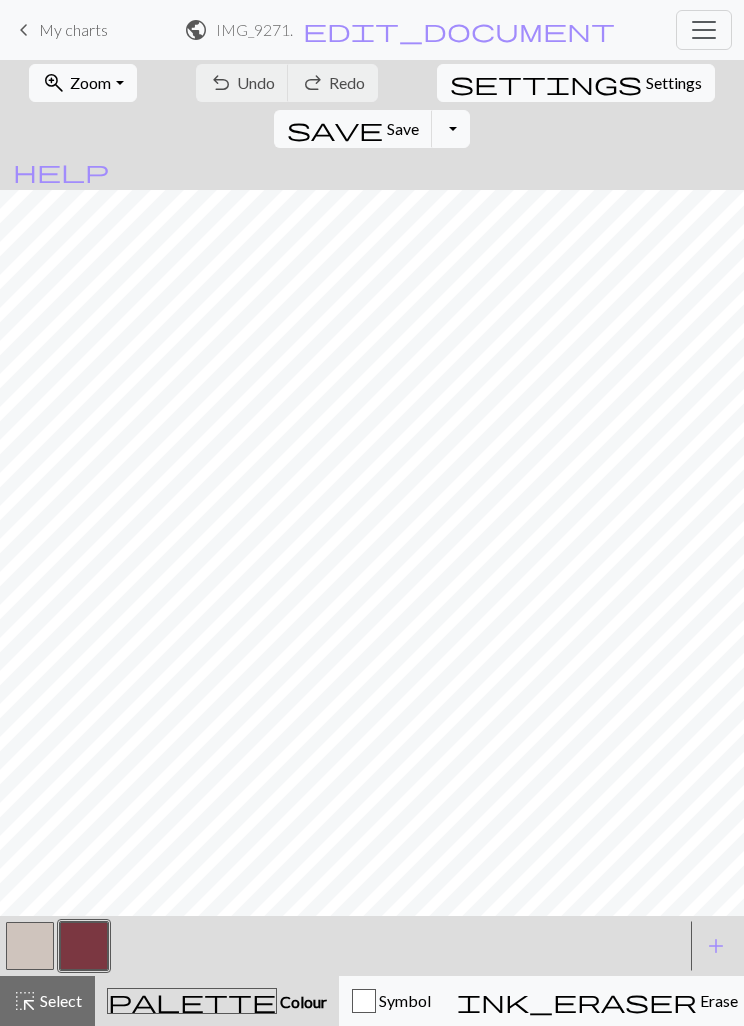 click on "add Add a  colour" at bounding box center [716, 946] 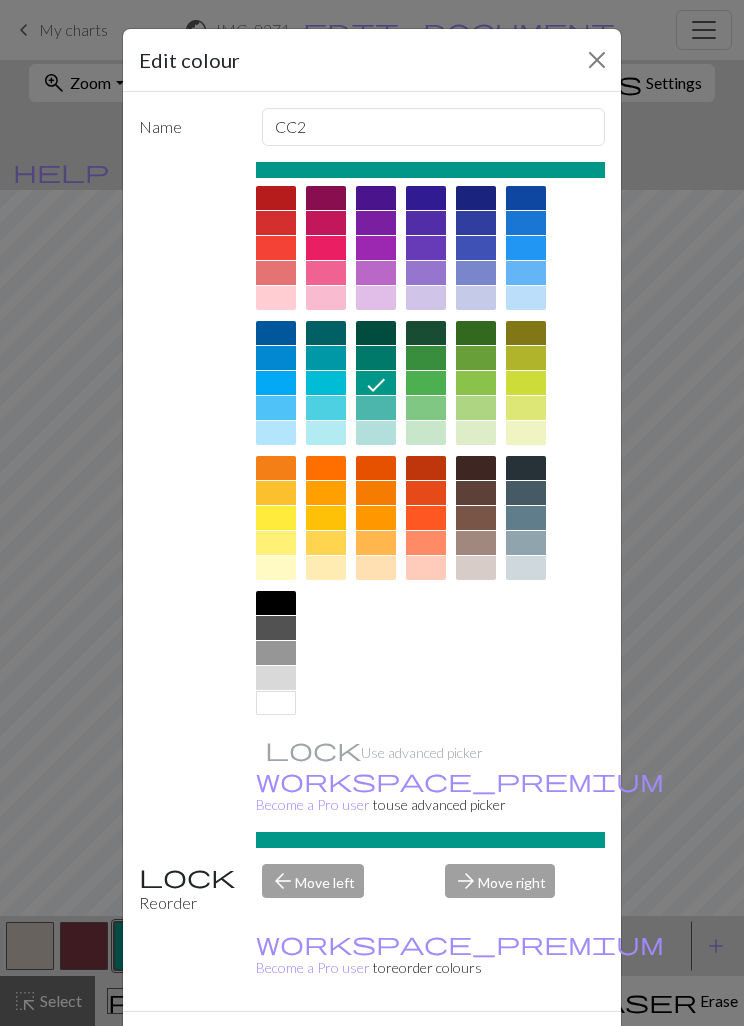 click at bounding box center (276, 298) 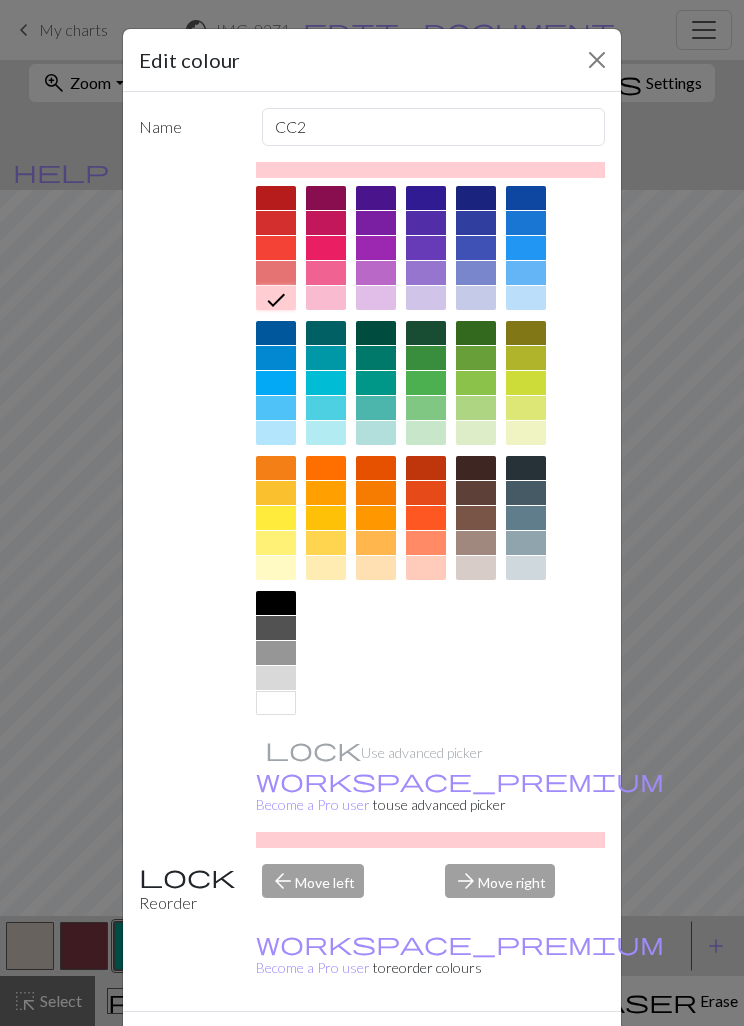 click on "Done" at bounding box center [492, 1047] 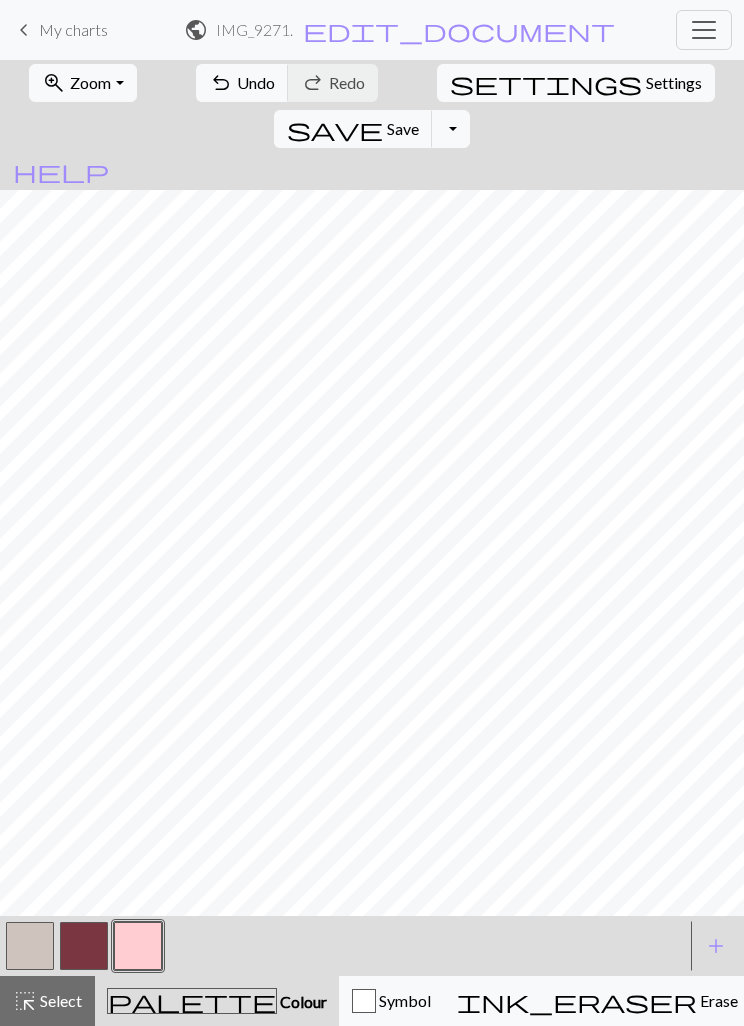 click at bounding box center (84, 946) 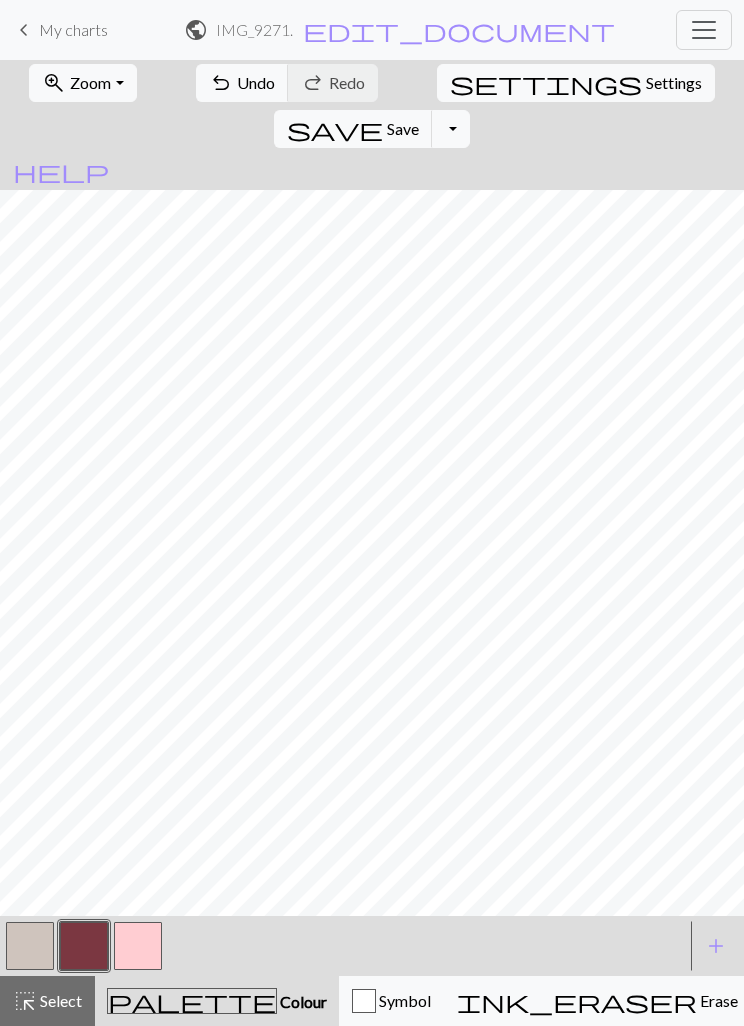 click on "add" at bounding box center [716, 946] 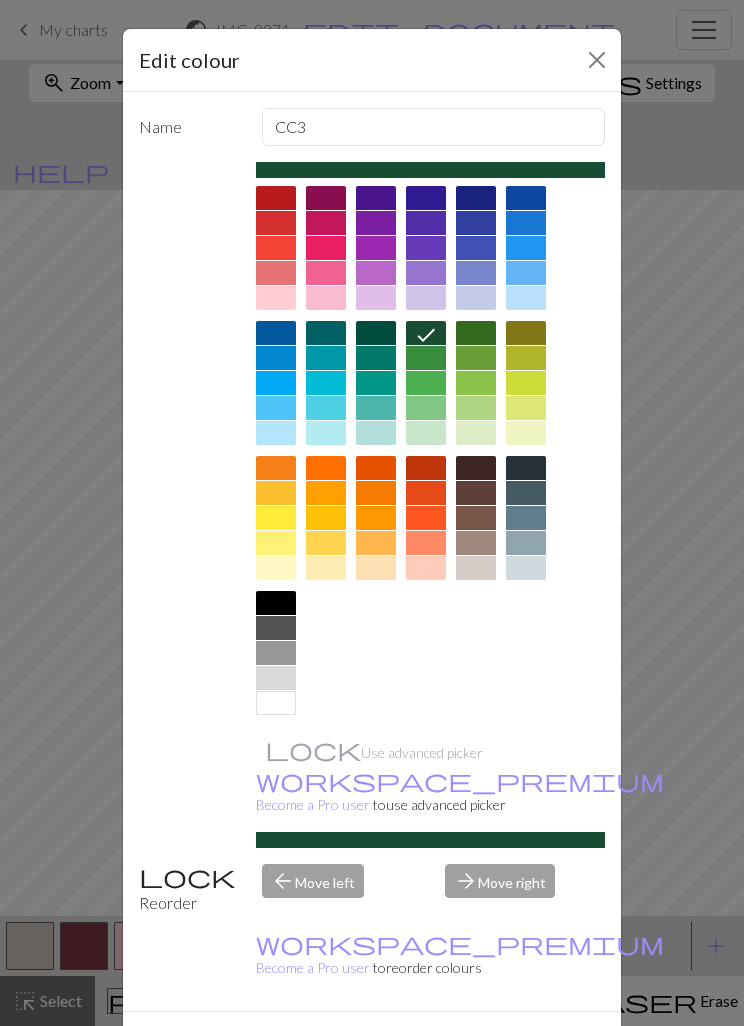 click at bounding box center [276, 703] 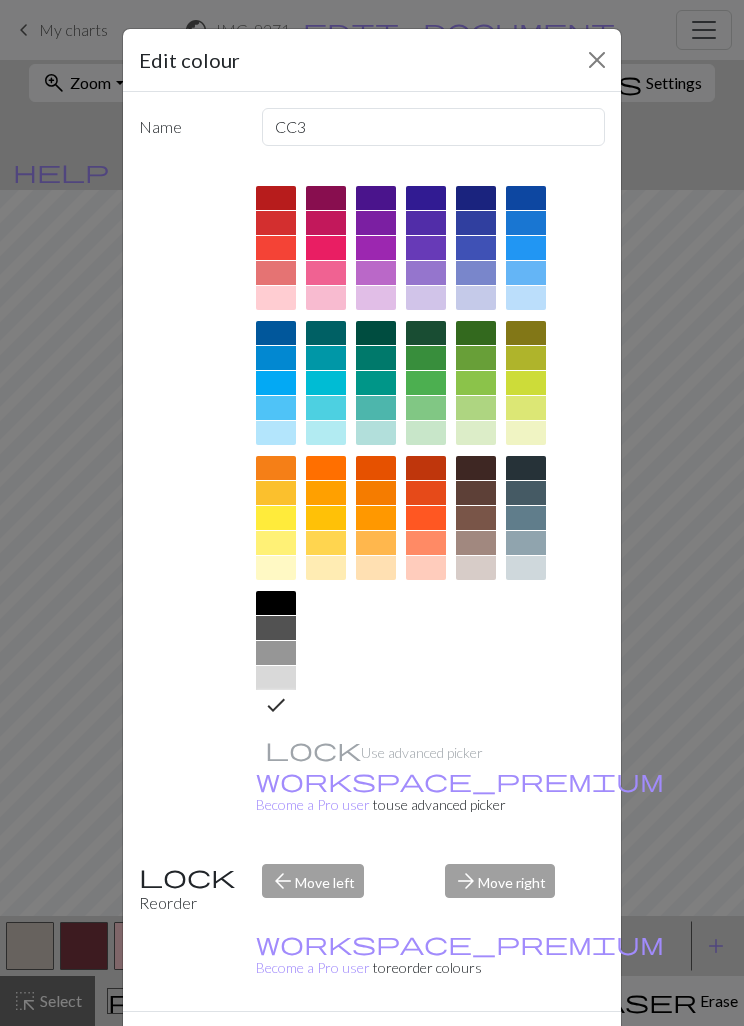 click on "Done" at bounding box center (492, 1047) 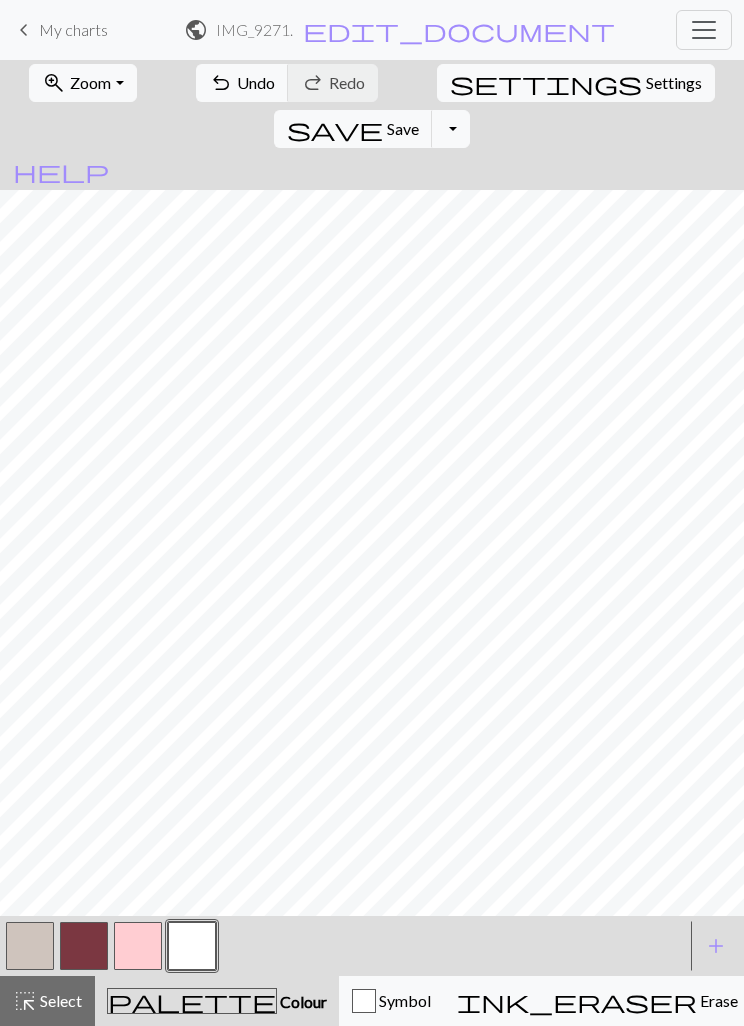 click at bounding box center [30, 946] 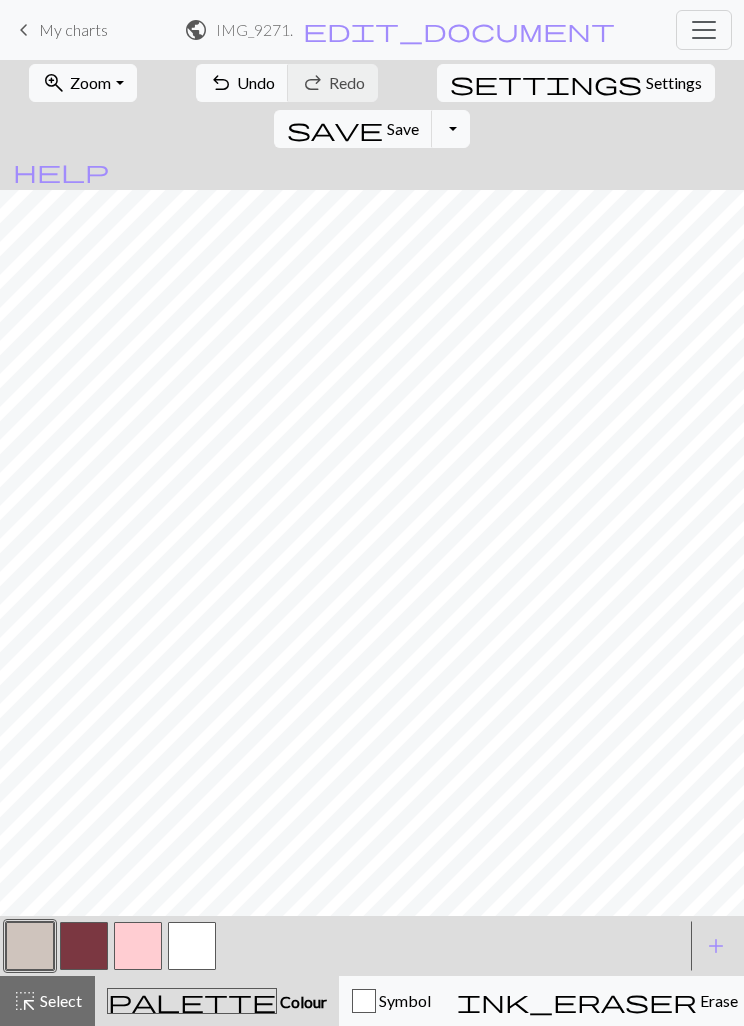 click on "Symbol" at bounding box center (403, 1000) 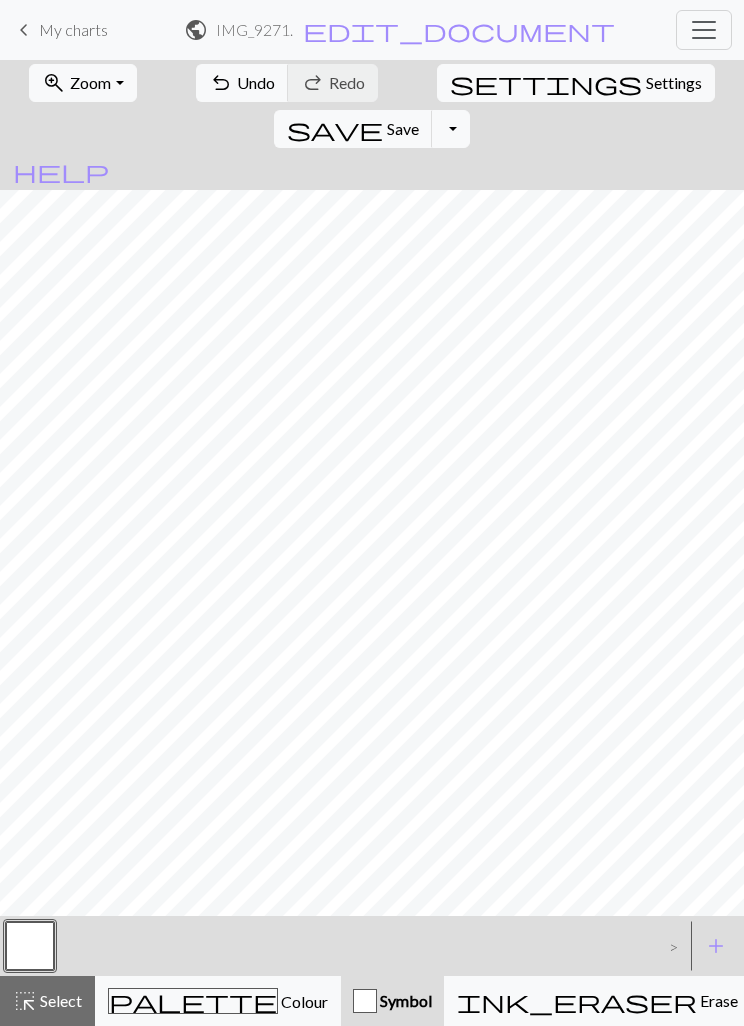 click at bounding box center [30, 946] 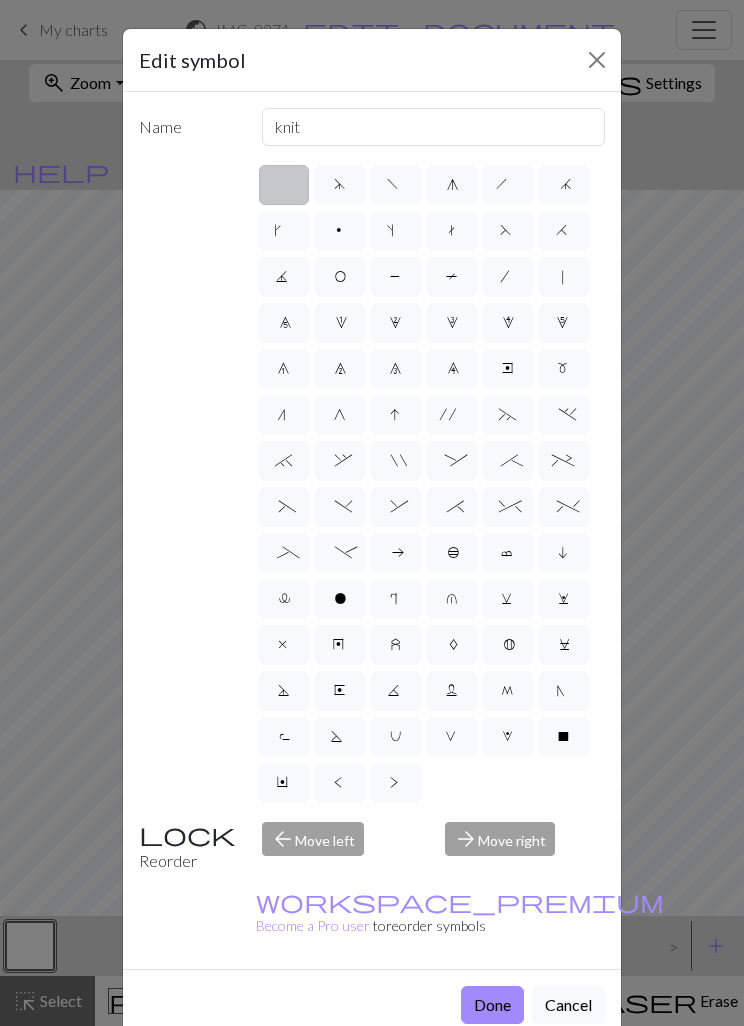 click at bounding box center (597, 60) 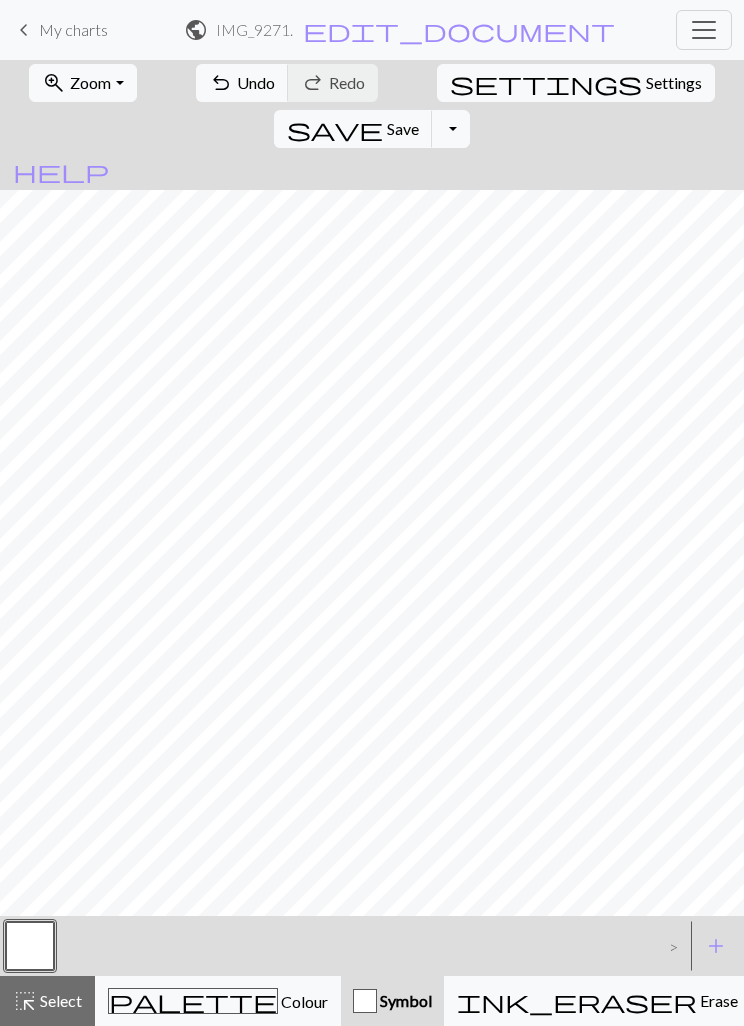 click at bounding box center [30, 946] 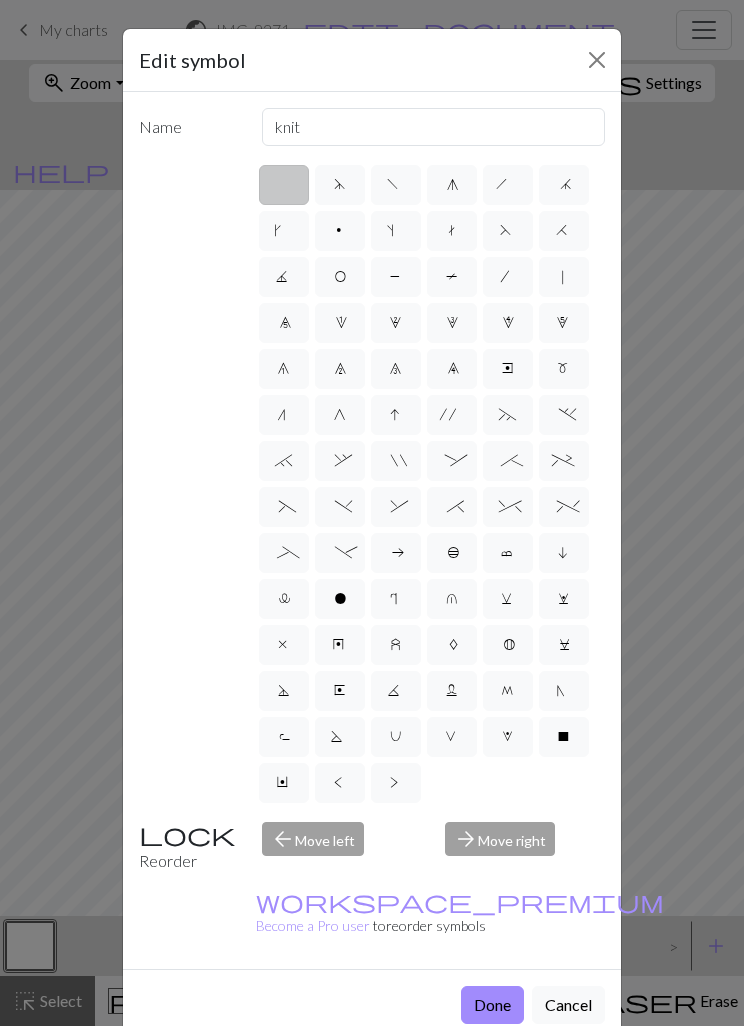 click on "Edit symbol Name knit d f g h j k p s t F H J O P T / | 0 1 2 3 4 5 6 7 8 9 e m n G I ' ~ . ` , " : ; + ( ) & * ^ % _ - a b c i l o r u v w x y z A B C D E K L M N R S U V W X Y < > Reorder arrow_back Move left arrow_forward Move right workspace_premium Become a Pro user   to  reorder symbols Done Cancel" at bounding box center [372, 513] 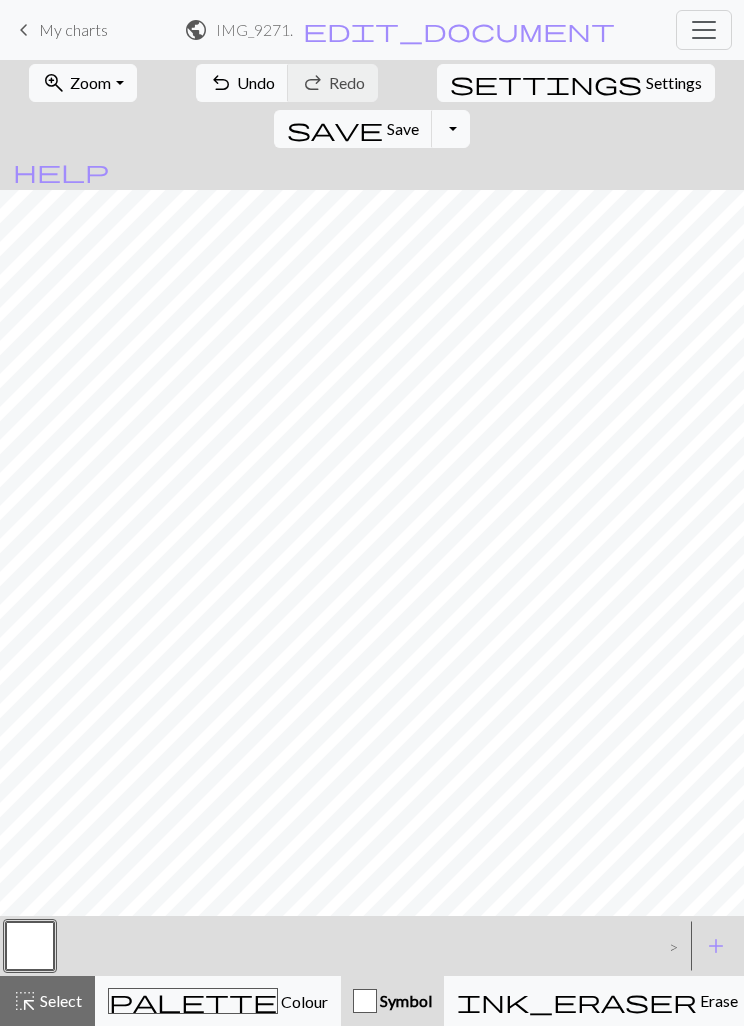 click on "Colour" at bounding box center [303, 1001] 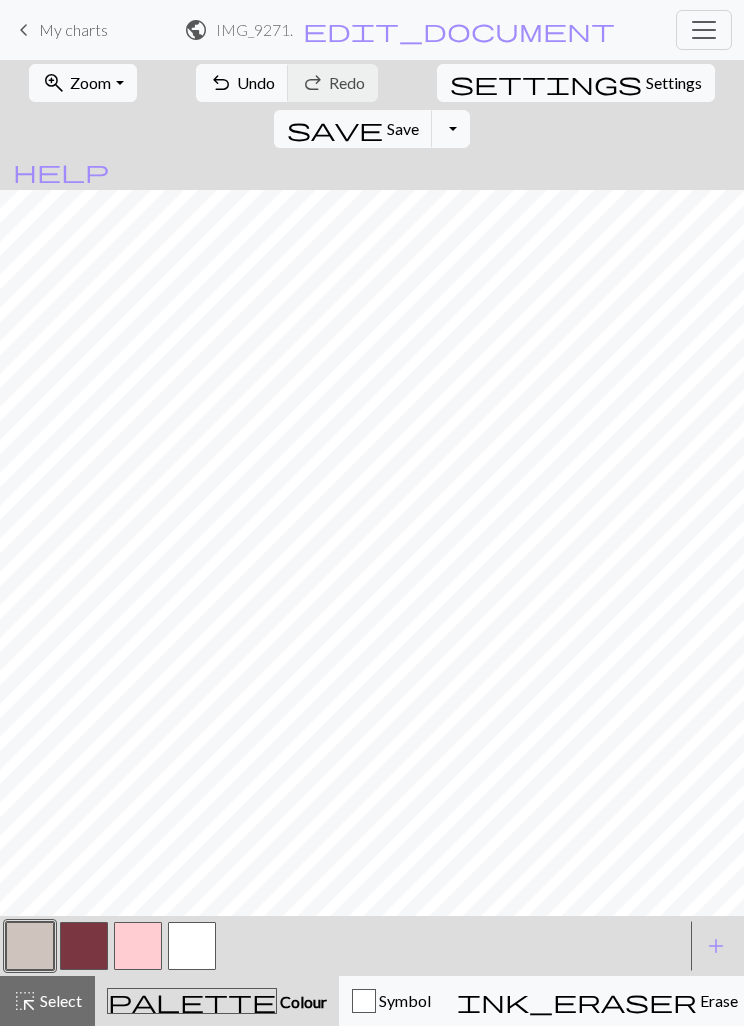 click on "Colour" at bounding box center [302, 1001] 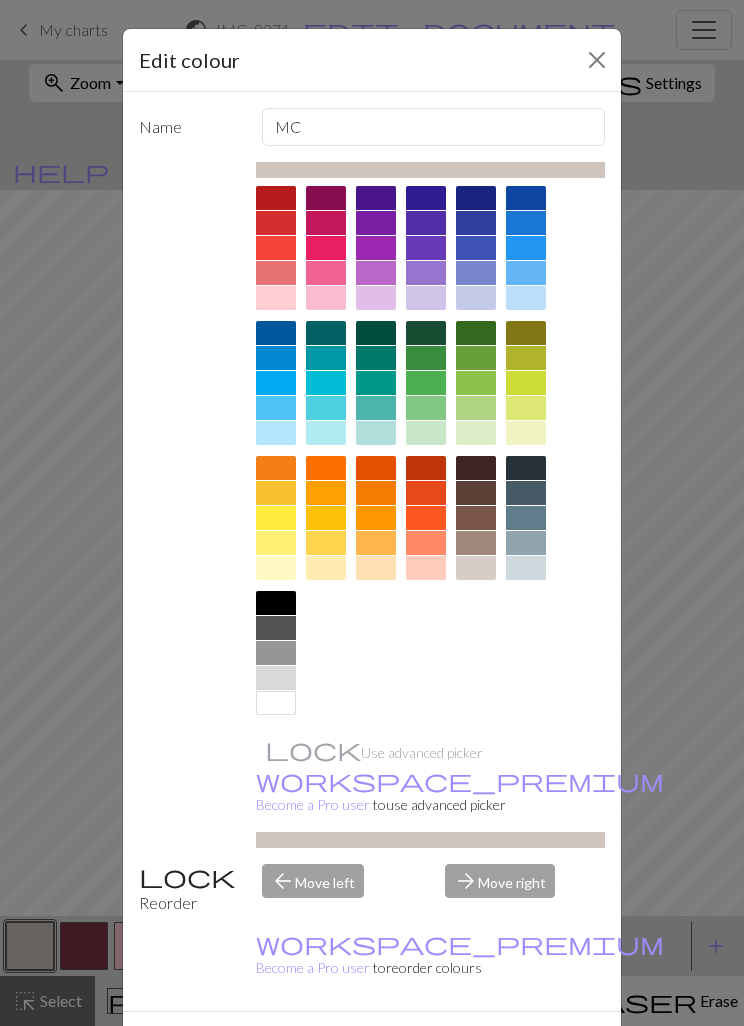 click at bounding box center (276, 703) 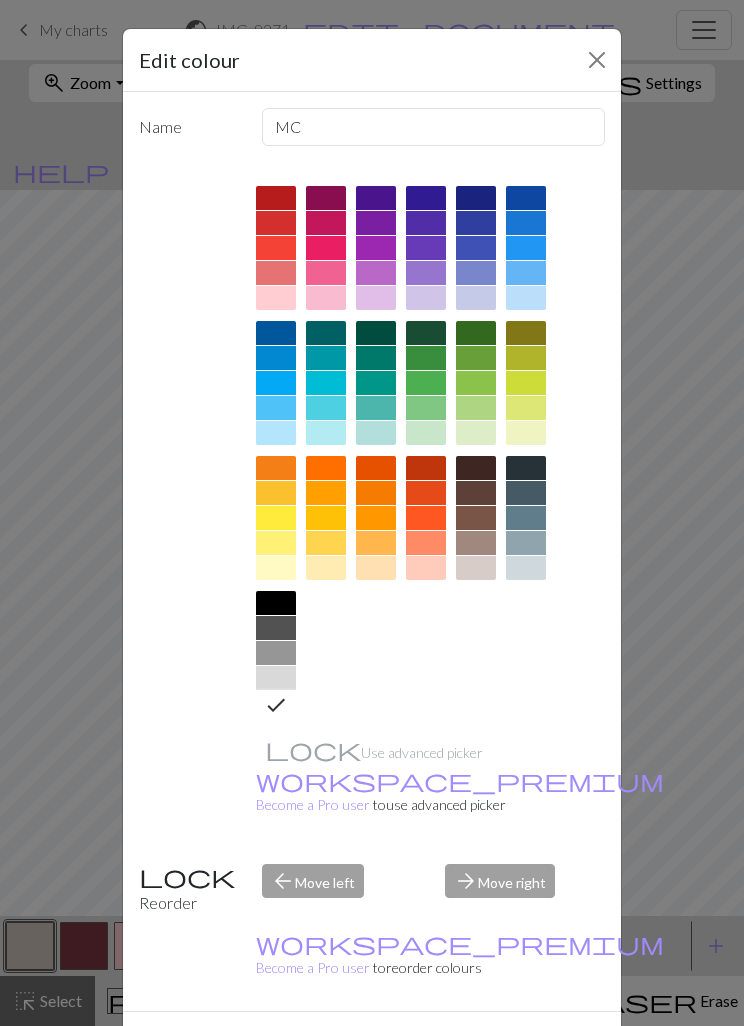 click on "Done" at bounding box center (492, 1047) 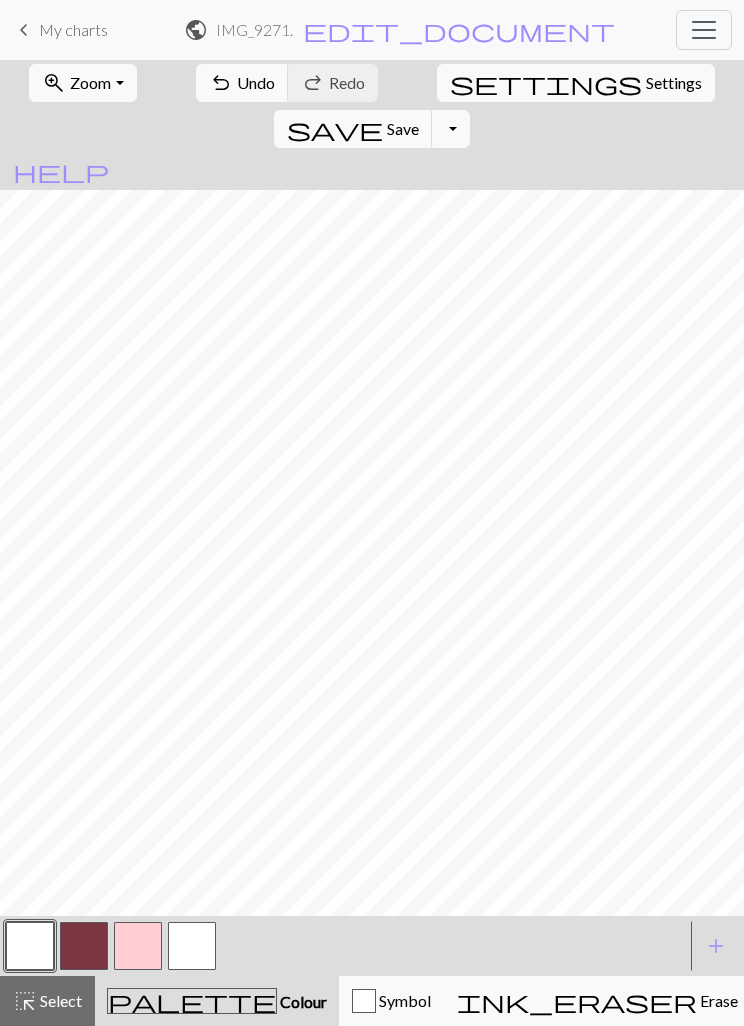 click on "Settings" at bounding box center [674, 83] 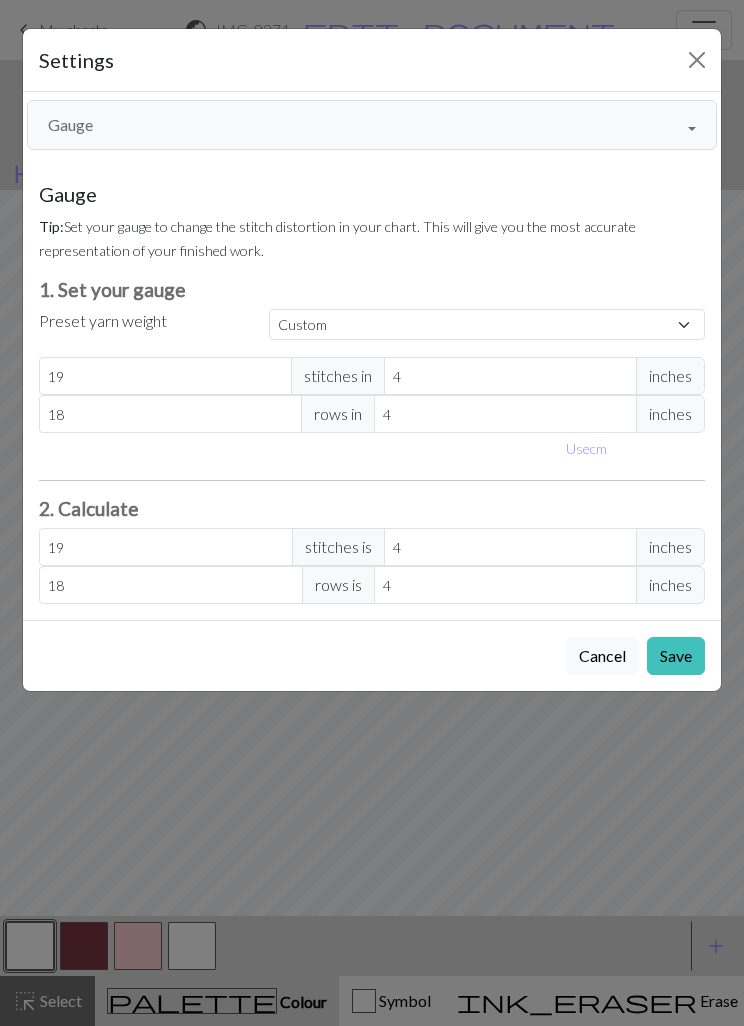 click on "Gauge" at bounding box center (372, 125) 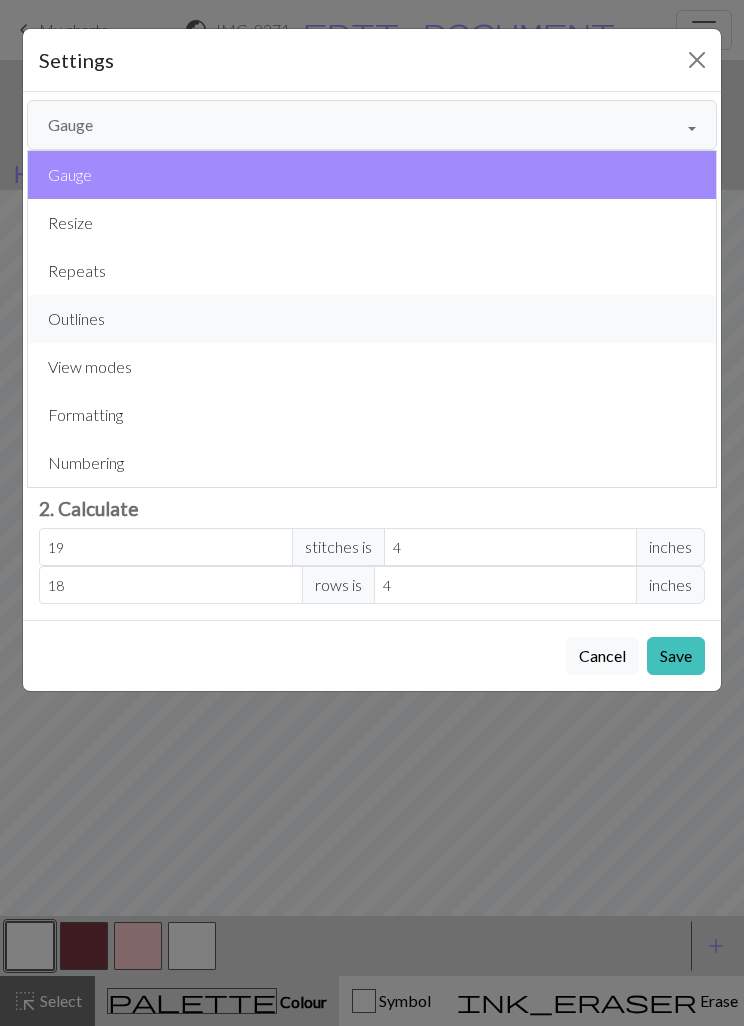 click on "Outlines" at bounding box center [372, 319] 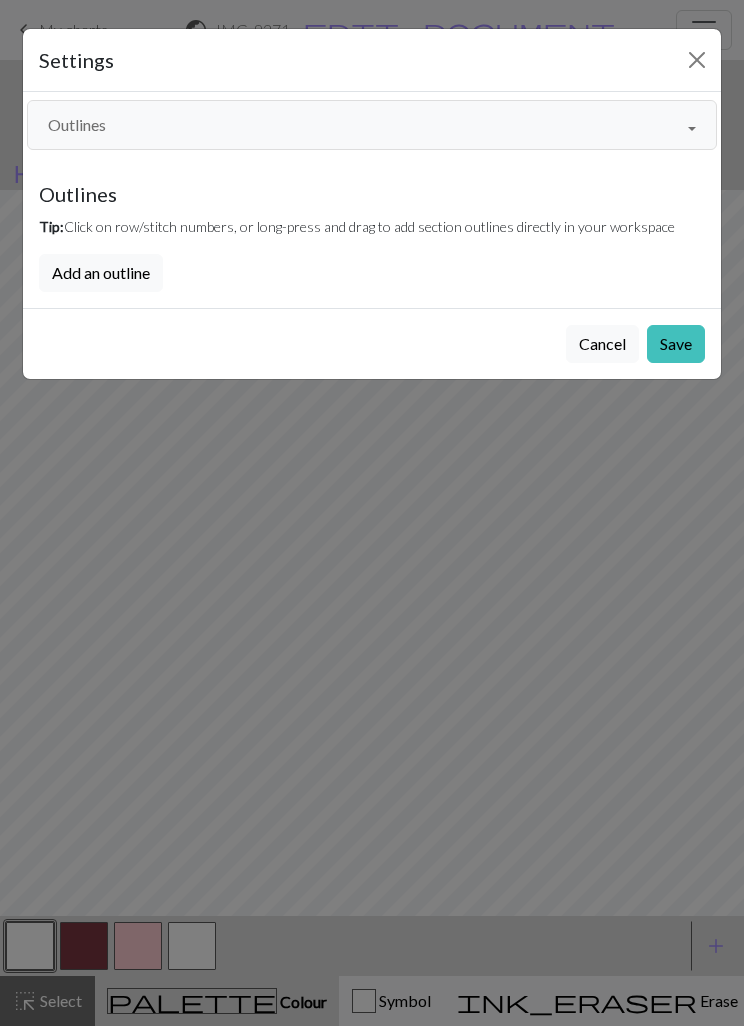 click on "Add an outline" at bounding box center [101, 273] 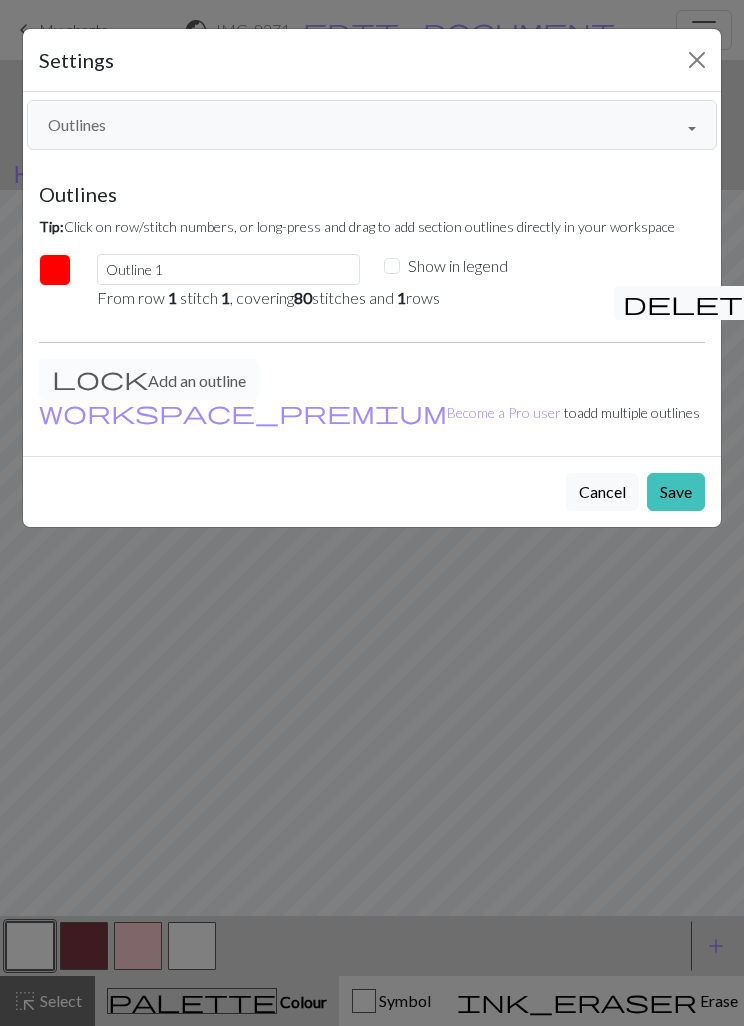 click at bounding box center [697, 60] 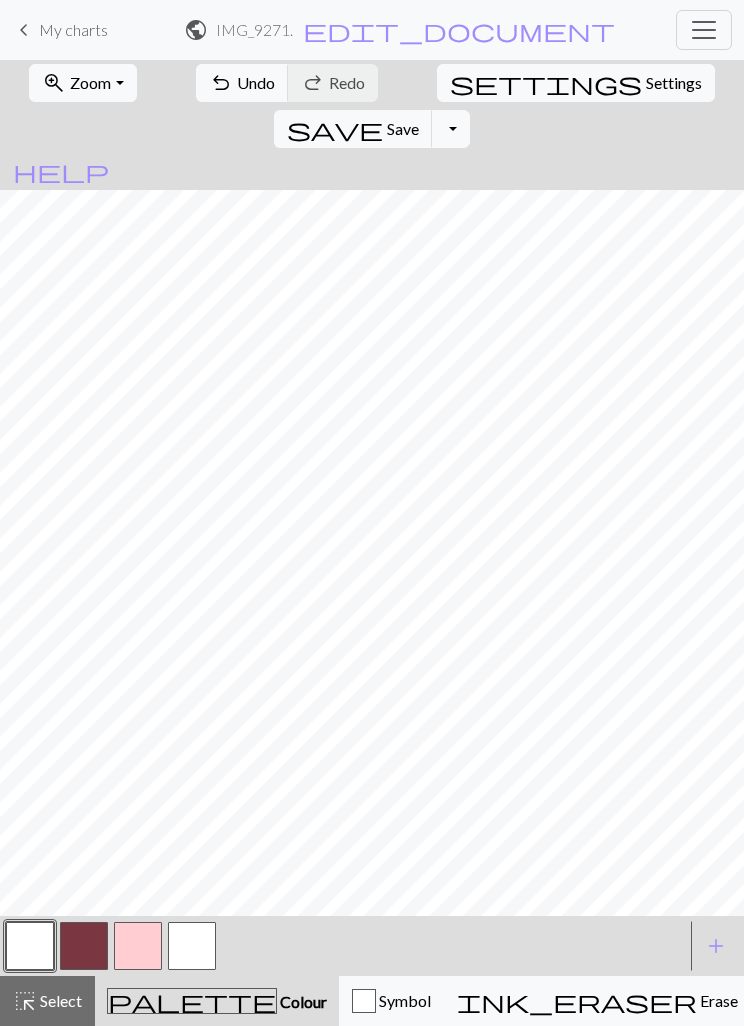 click on "Settings" at bounding box center [674, 83] 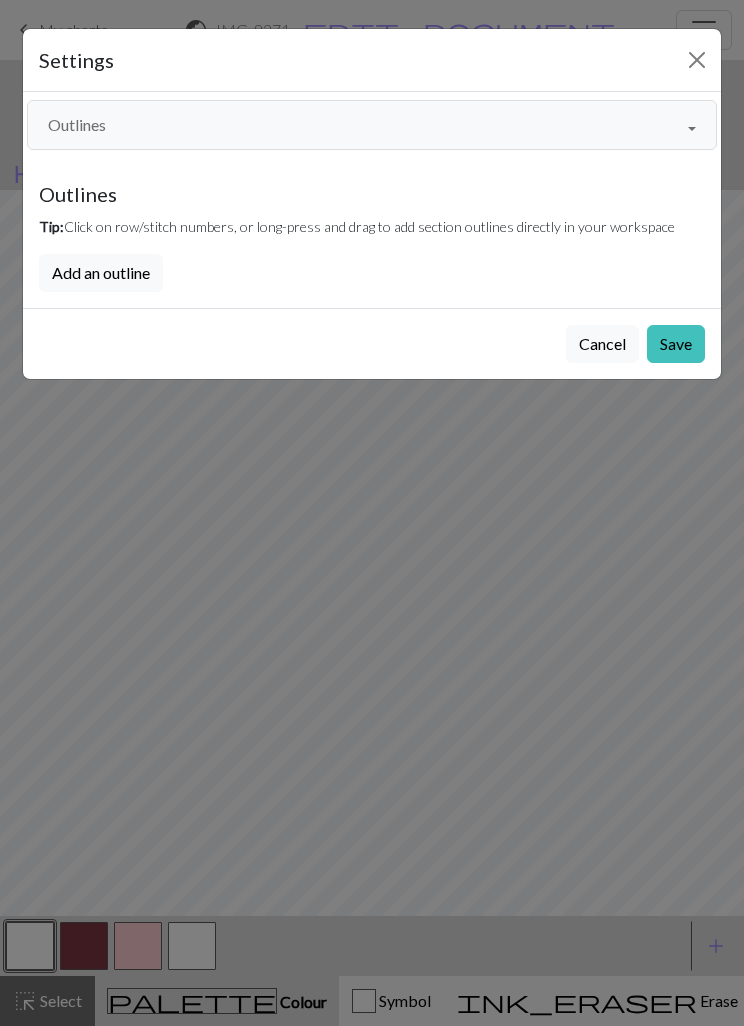 click on "Outlines" at bounding box center [372, 125] 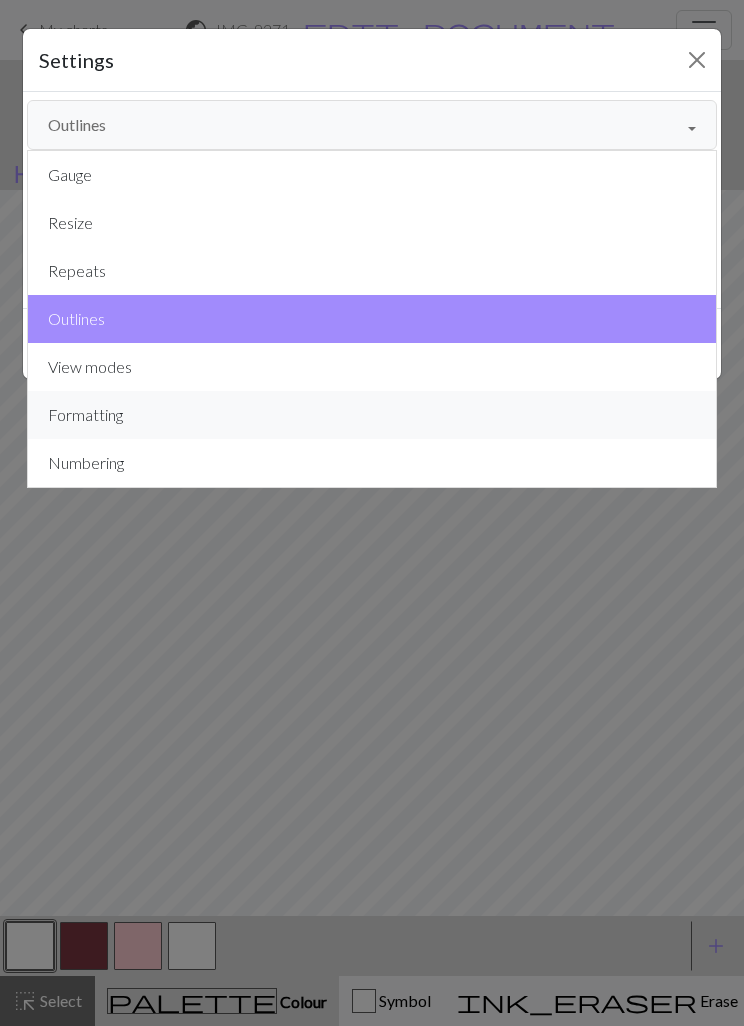 click on "Formatting" at bounding box center (372, 415) 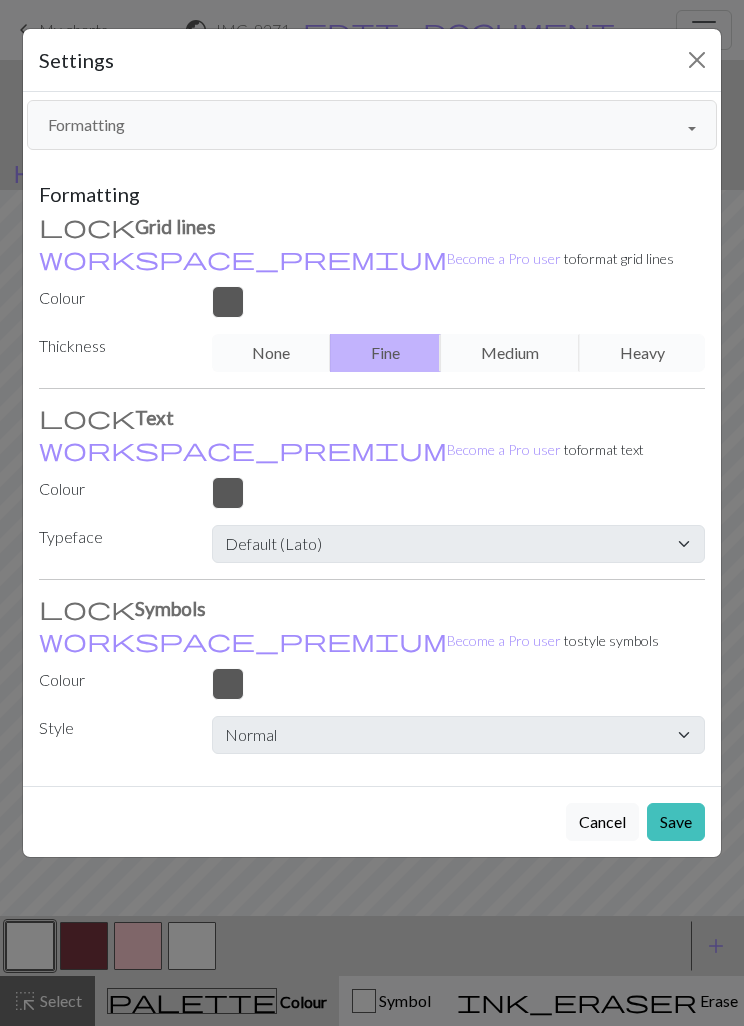 click on "Formatting" at bounding box center [372, 125] 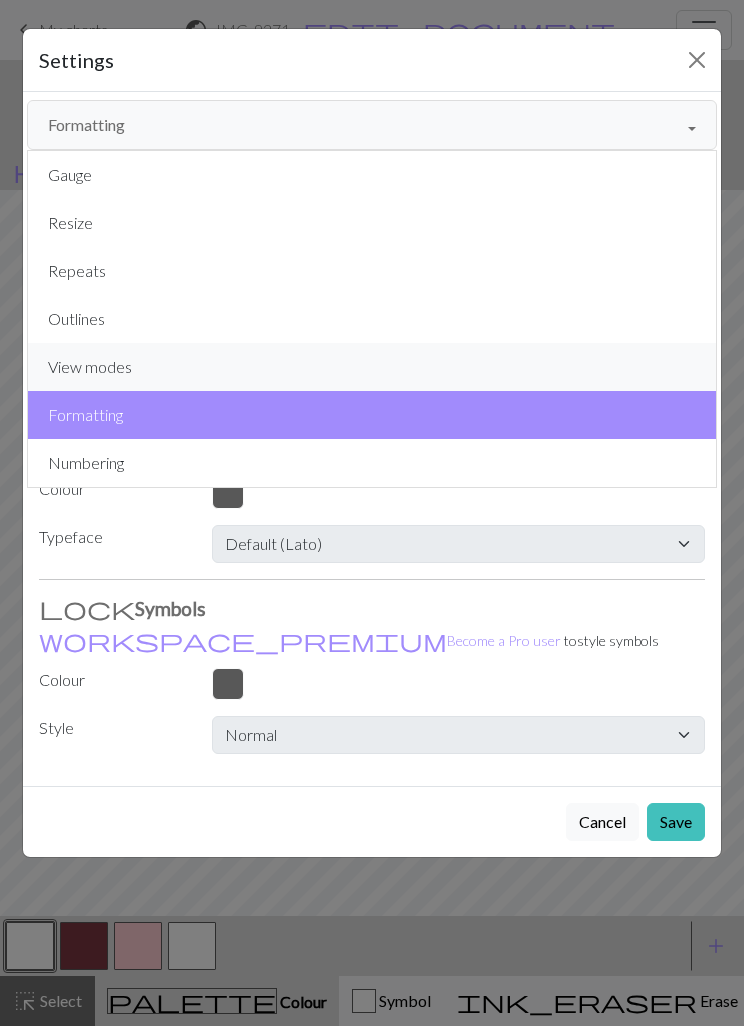 click on "View modes" at bounding box center (372, 367) 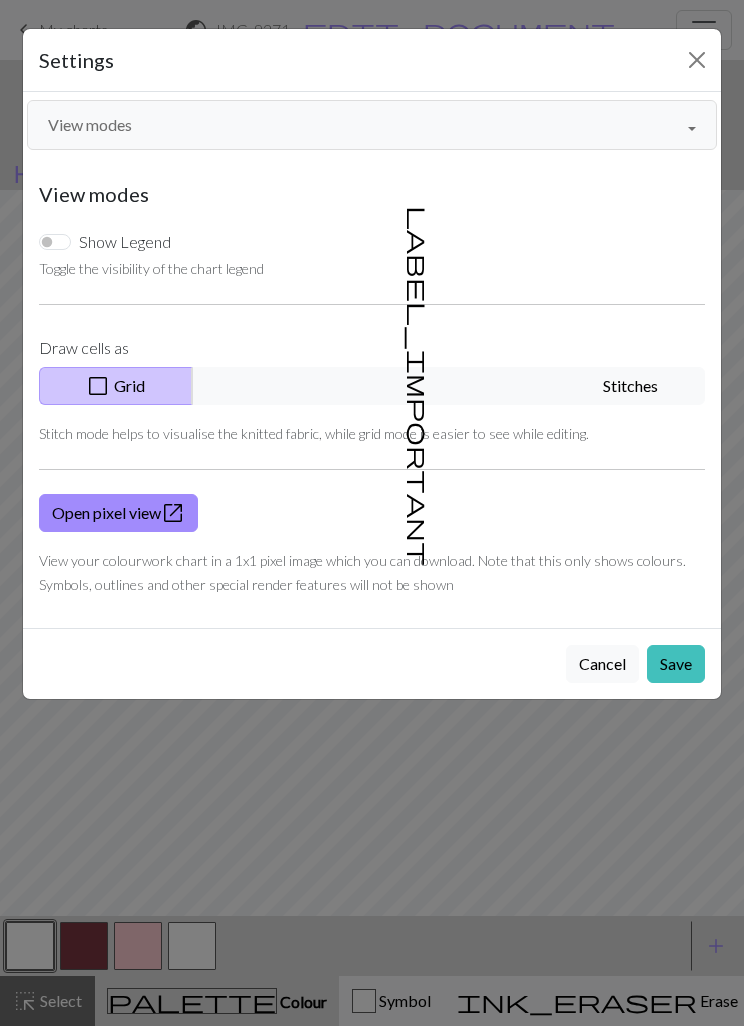 click on "label_important Stitches" at bounding box center (448, 386) 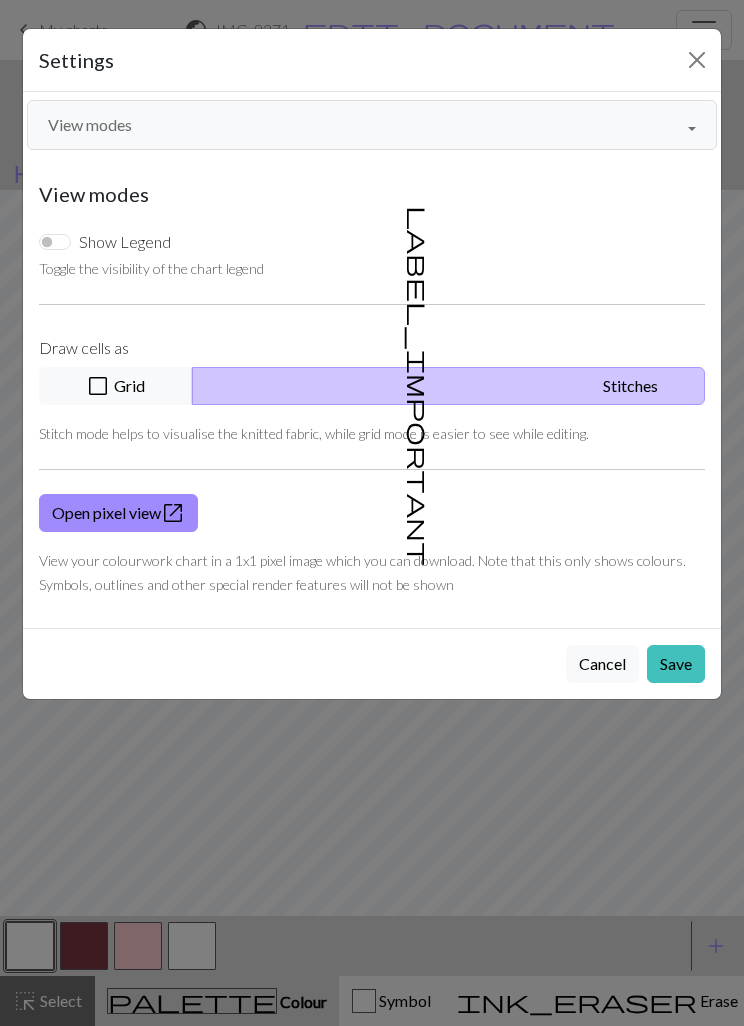 click on "open_in_new" at bounding box center (173, 513) 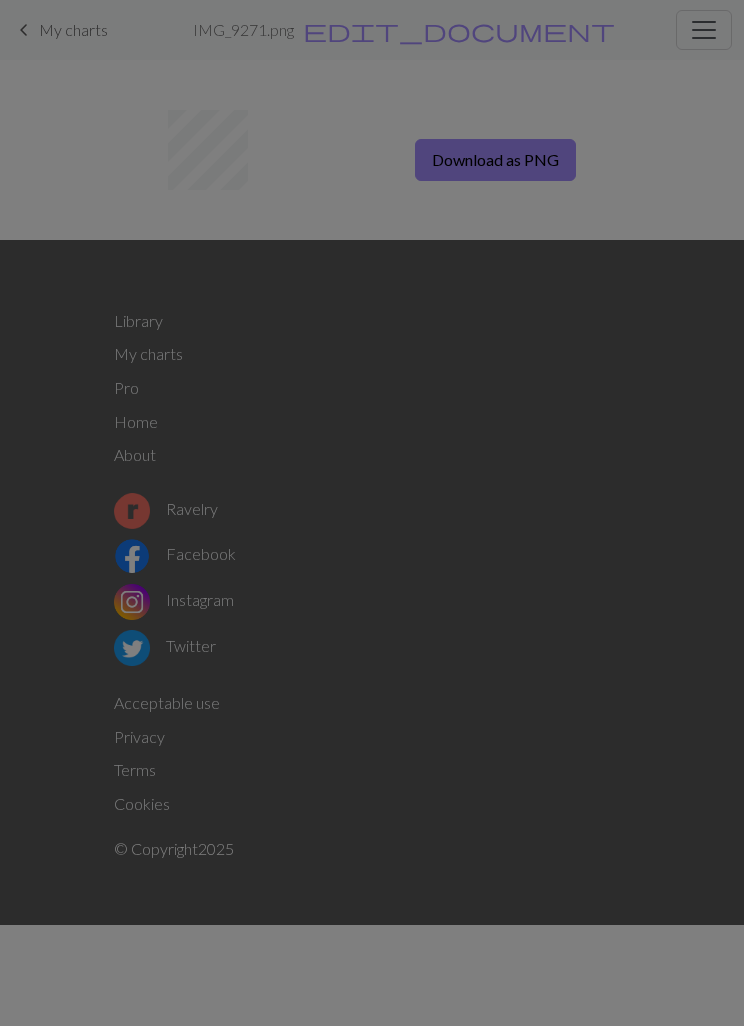scroll, scrollTop: 0, scrollLeft: 0, axis: both 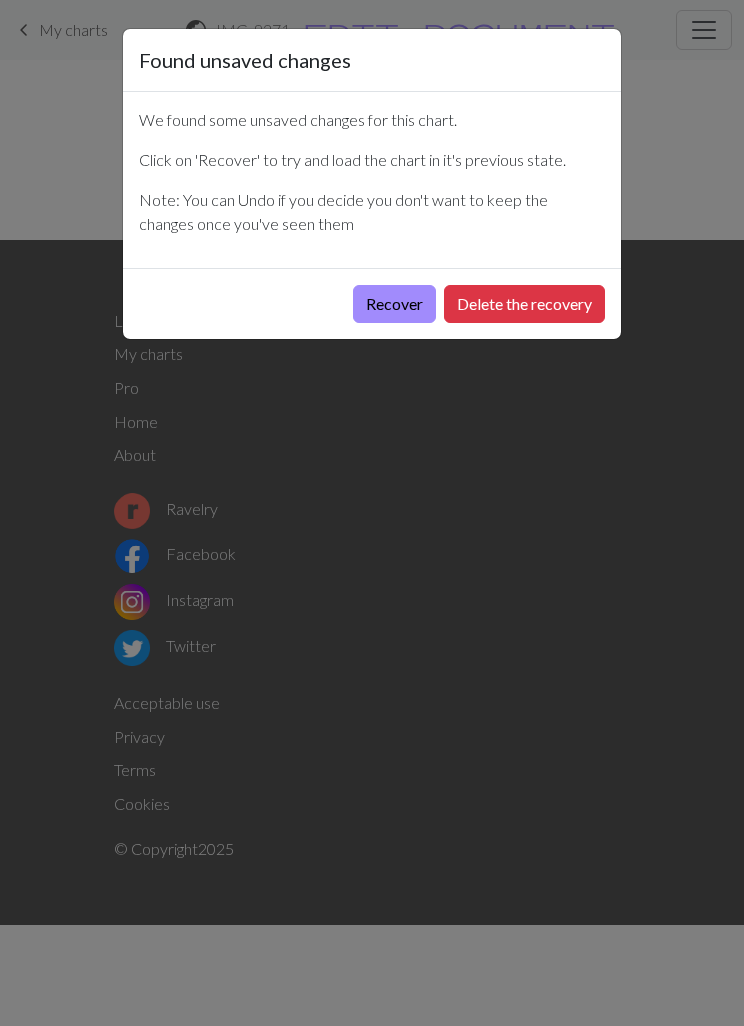 click on "Delete the recovery" at bounding box center (524, 304) 